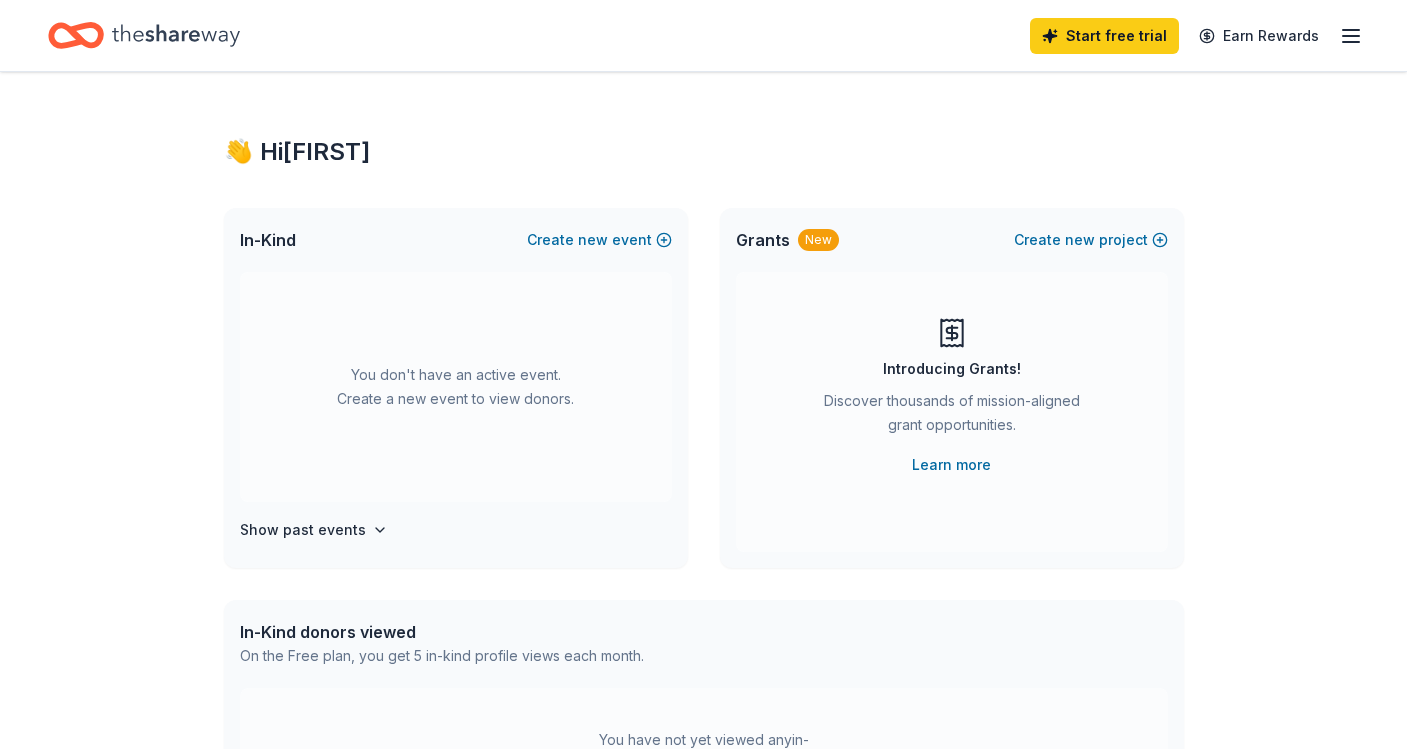 scroll, scrollTop: 0, scrollLeft: 0, axis: both 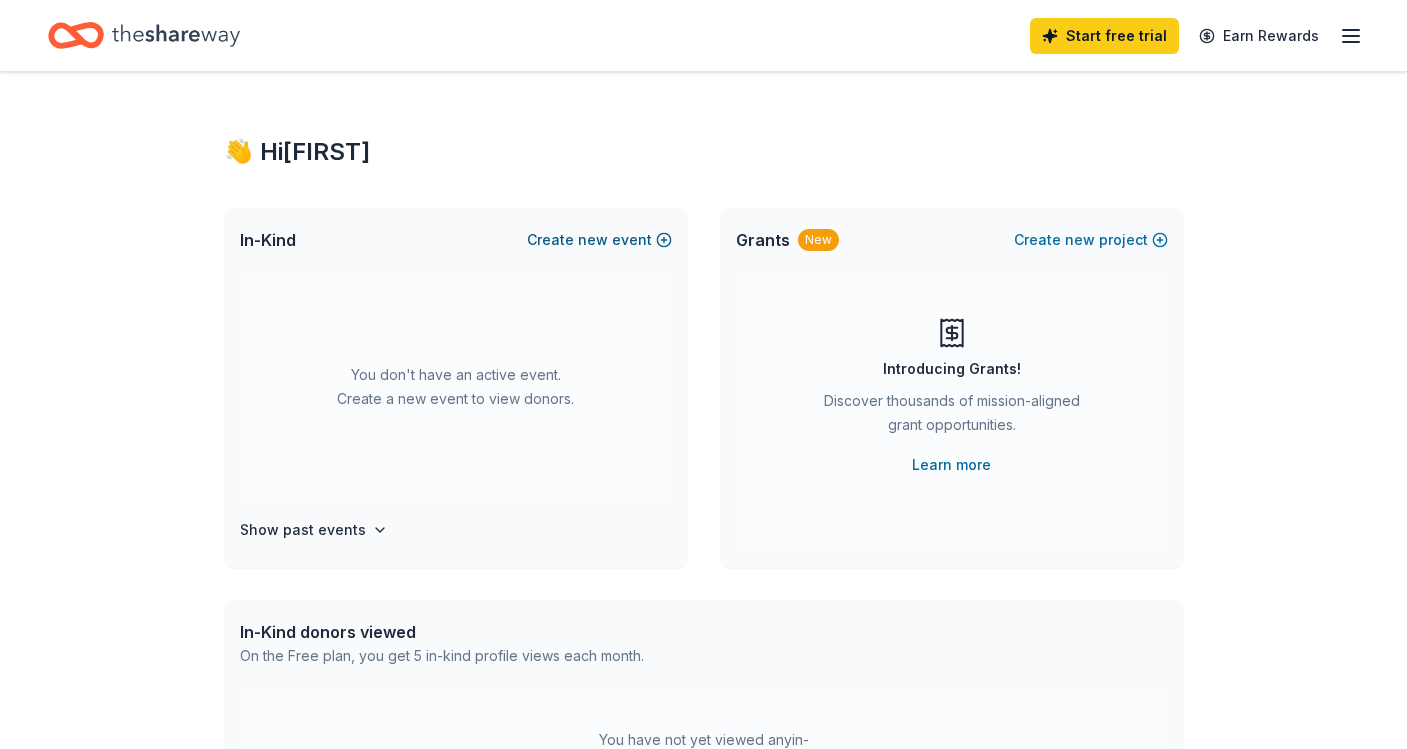 click on "Create  new  event" at bounding box center [599, 240] 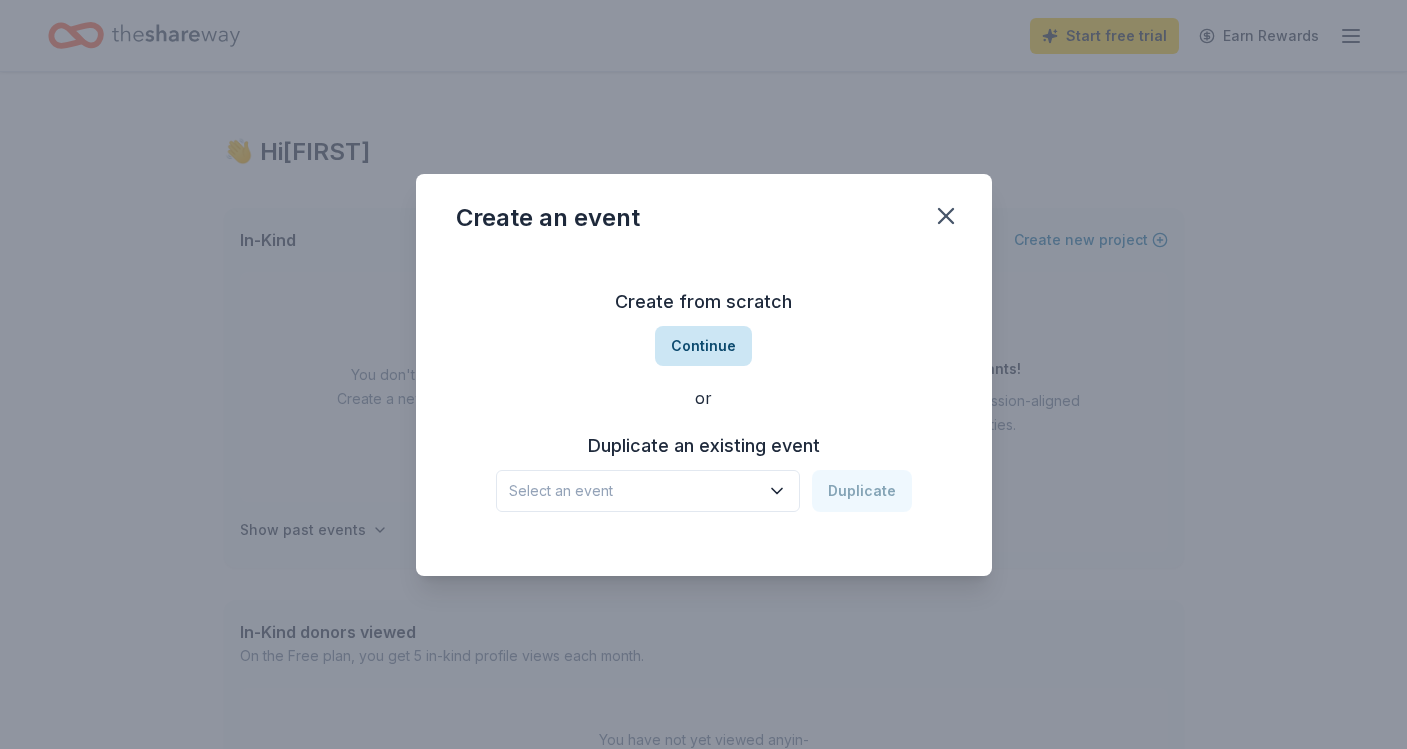 click on "Continue" at bounding box center (703, 346) 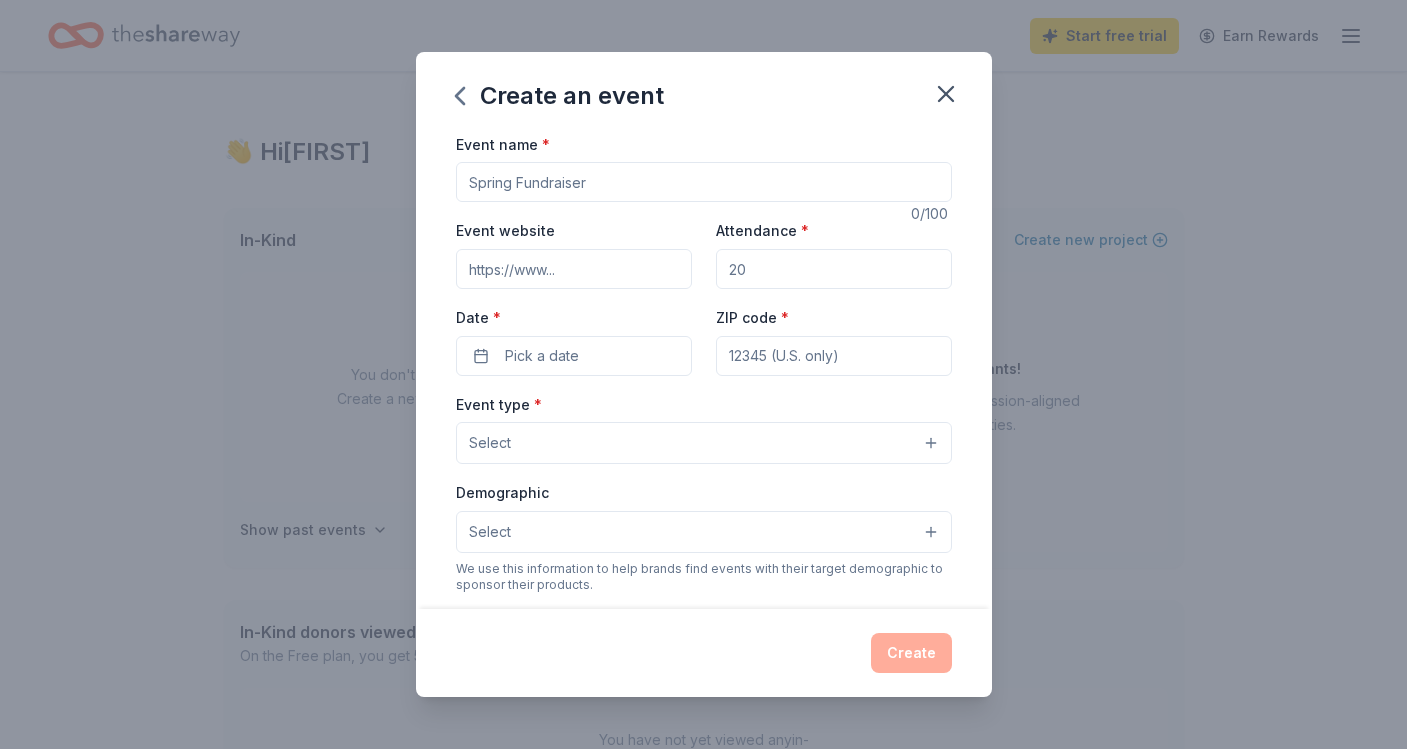 click on "Event name *" at bounding box center (704, 182) 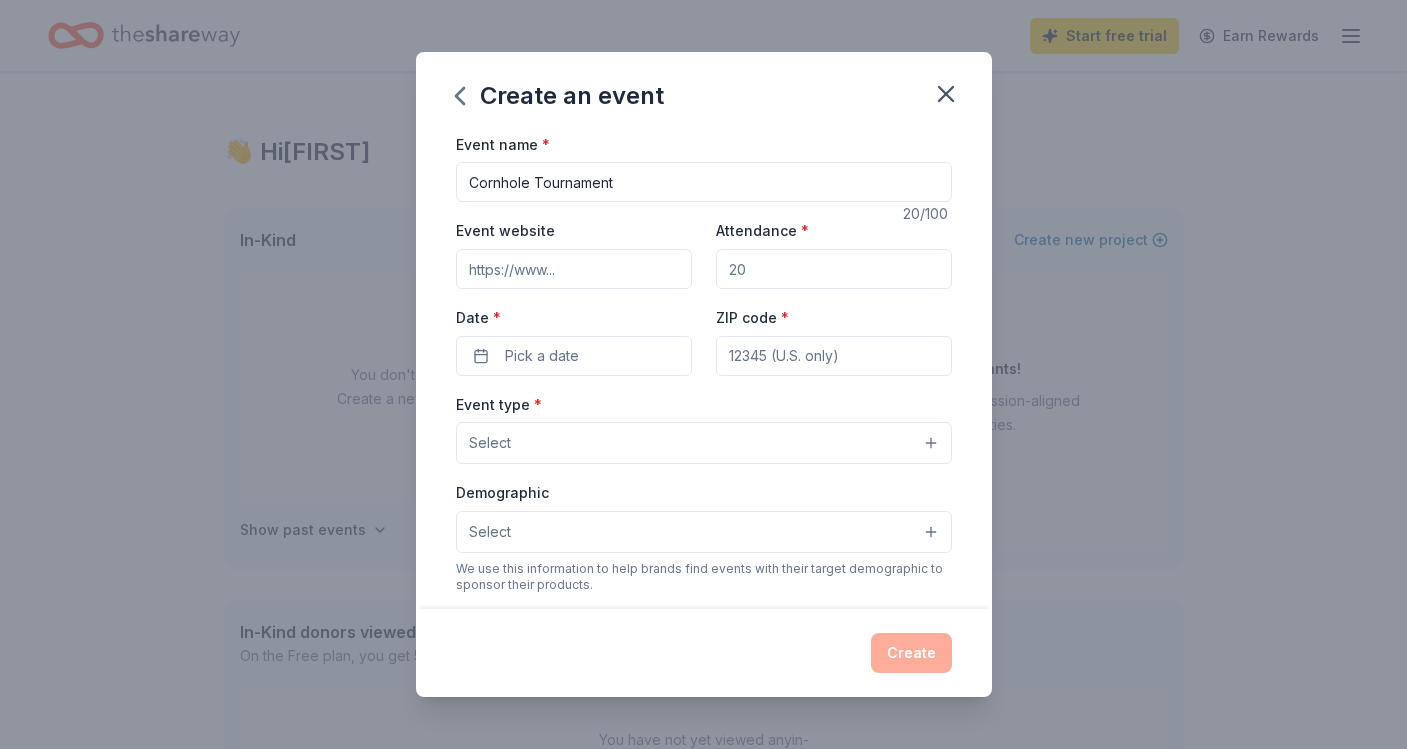 type on "Cornhole Tournament" 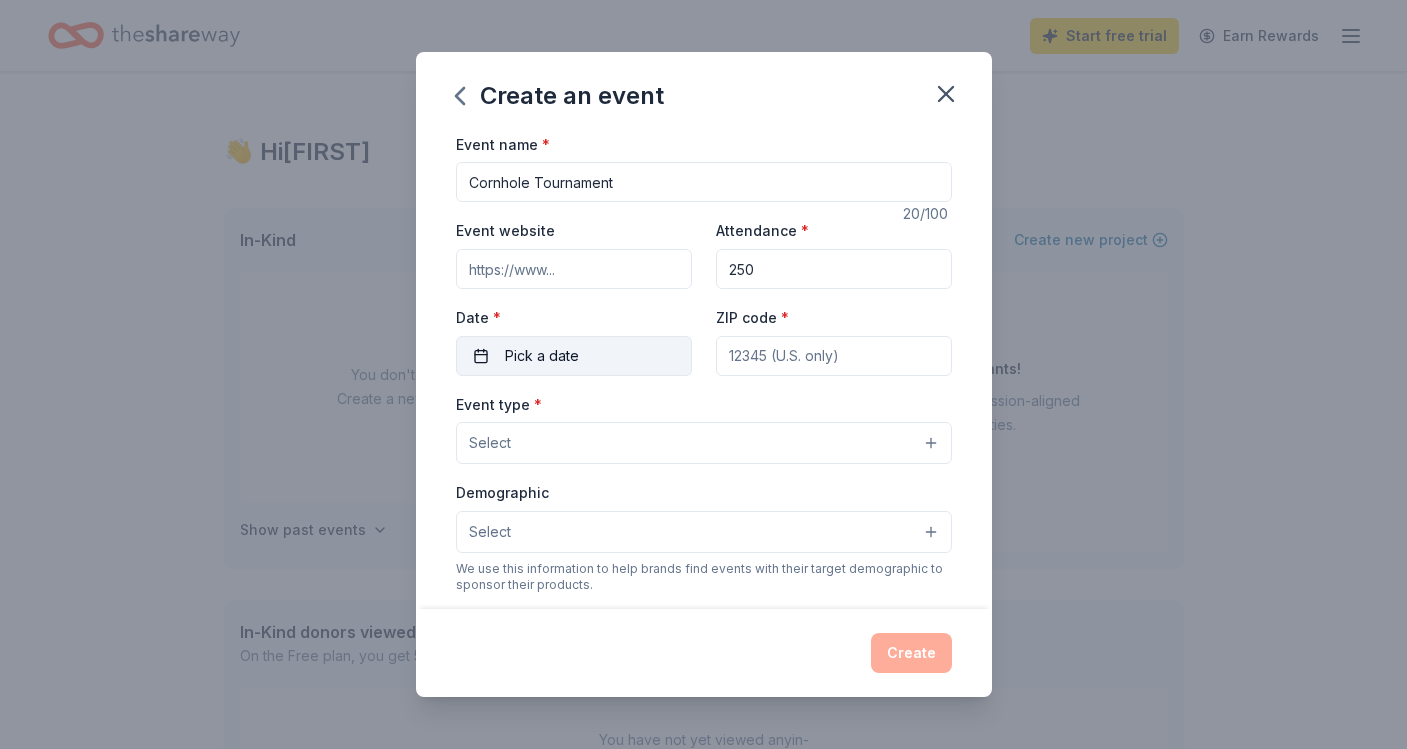 type on "250" 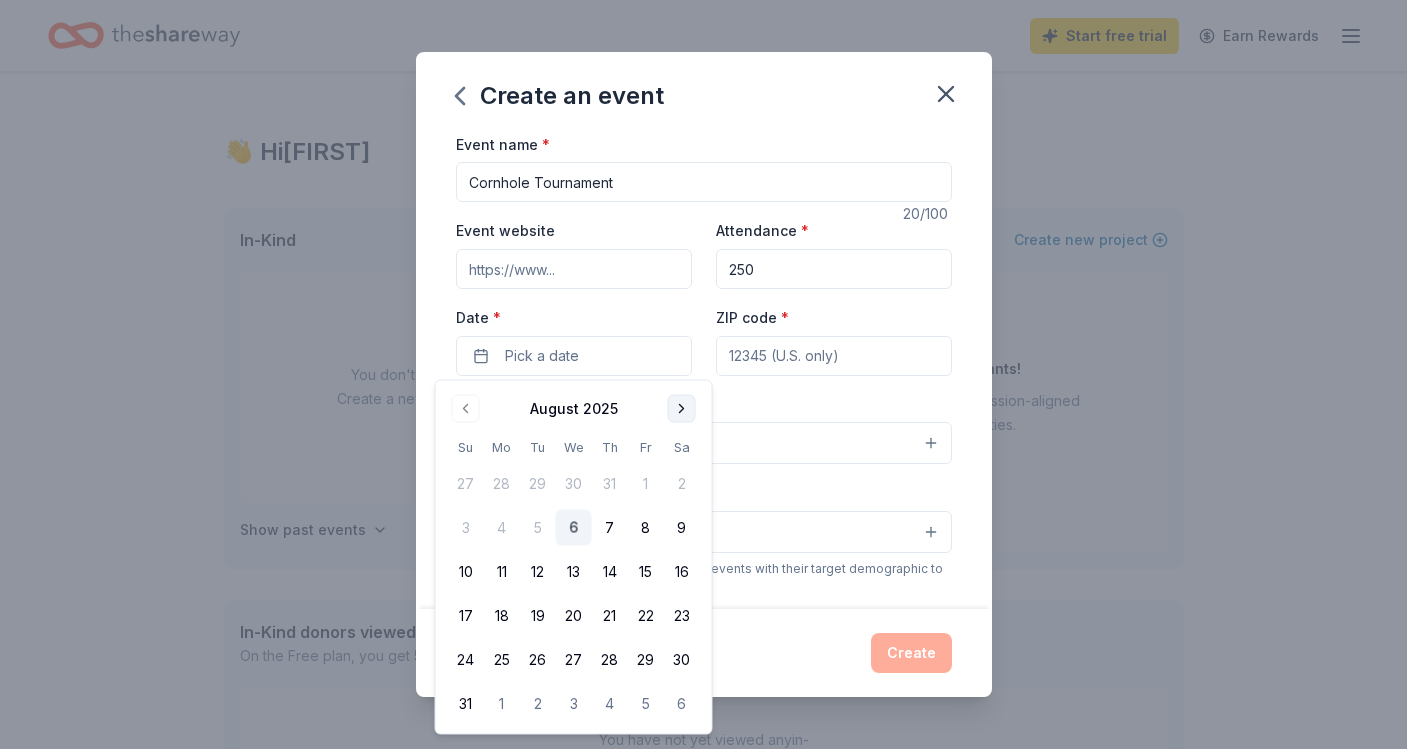 click at bounding box center (682, 409) 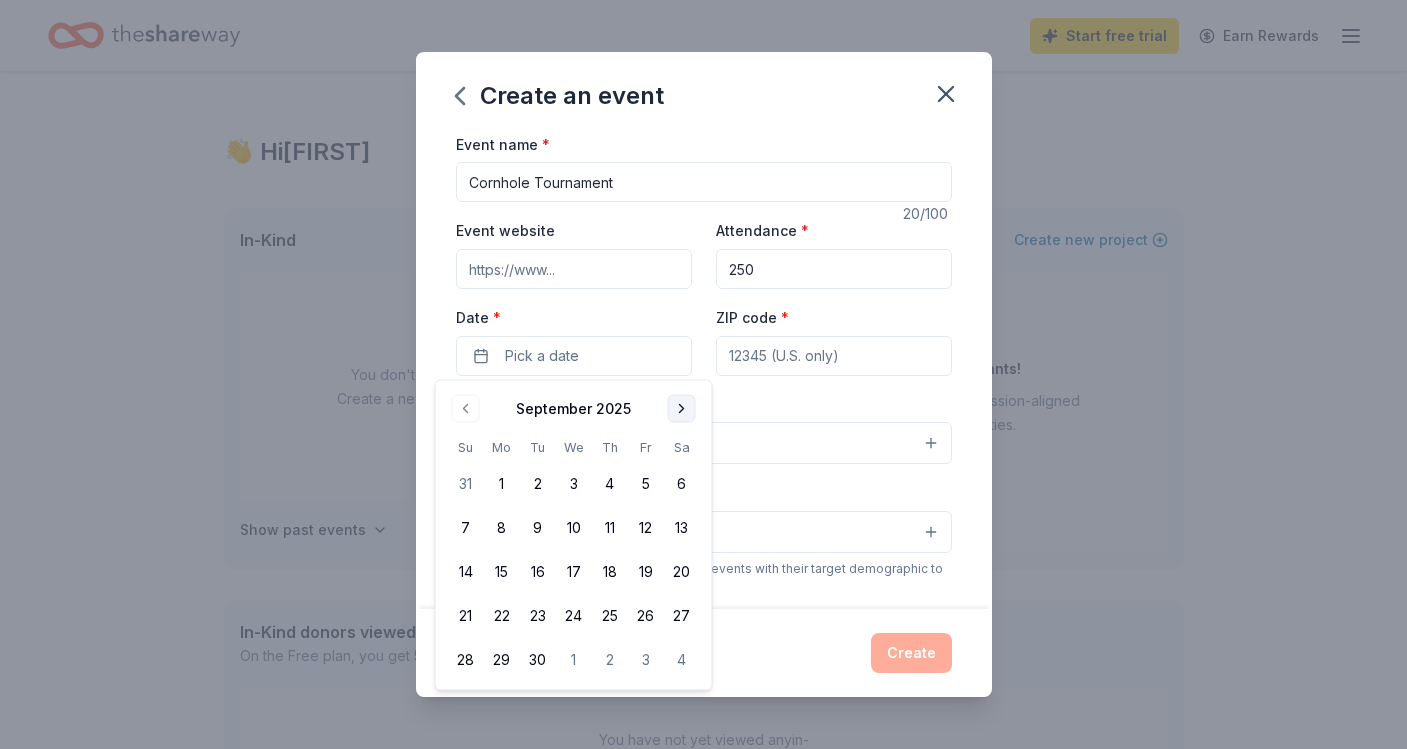 click at bounding box center [682, 409] 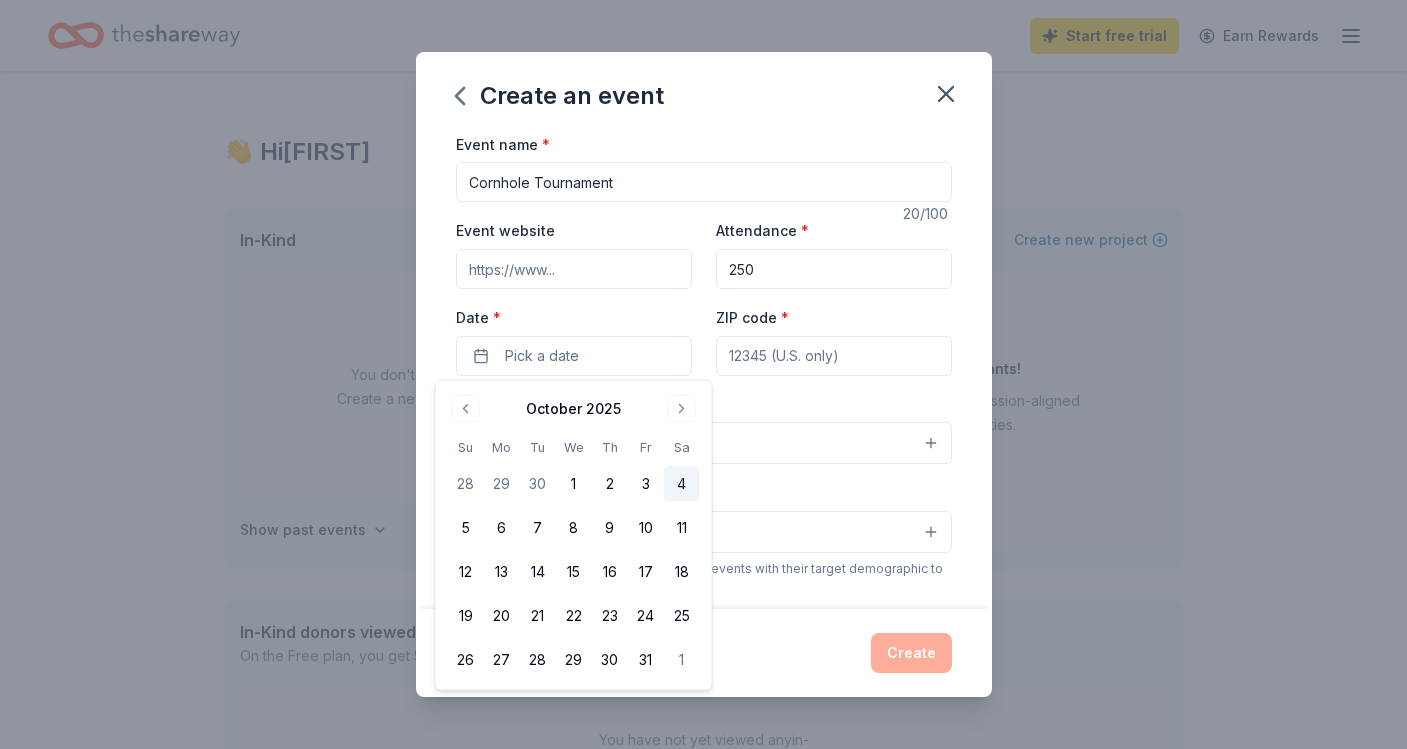click on "4" at bounding box center (682, 484) 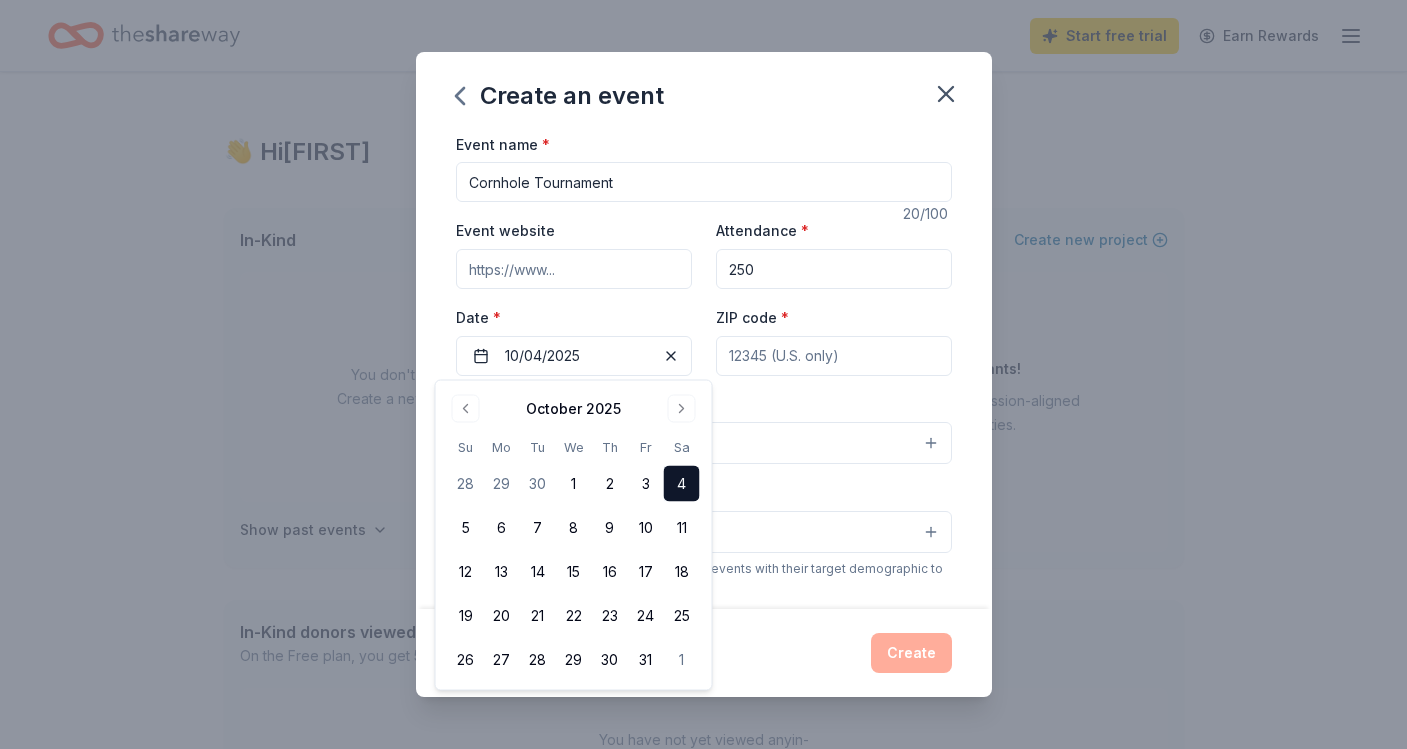 click on "ZIP code *" at bounding box center (834, 356) 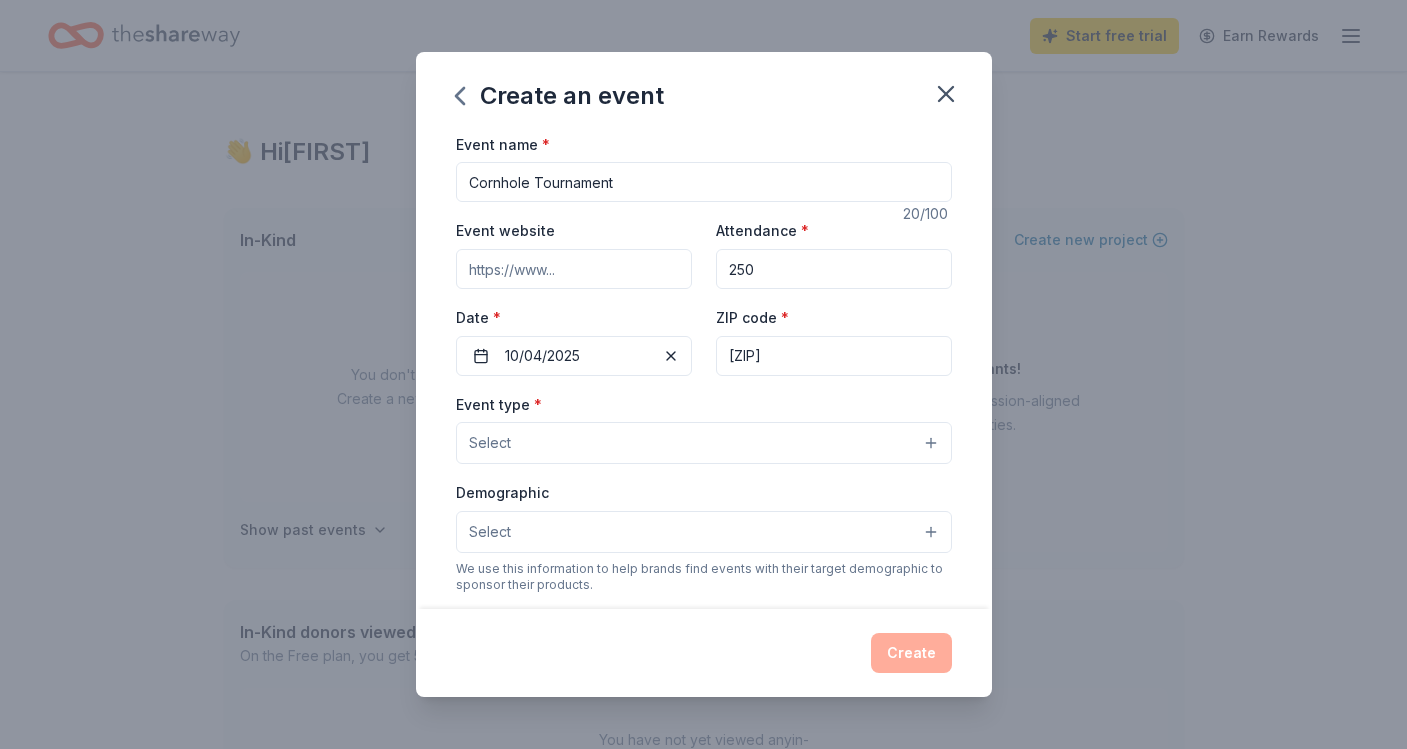 type on "92014" 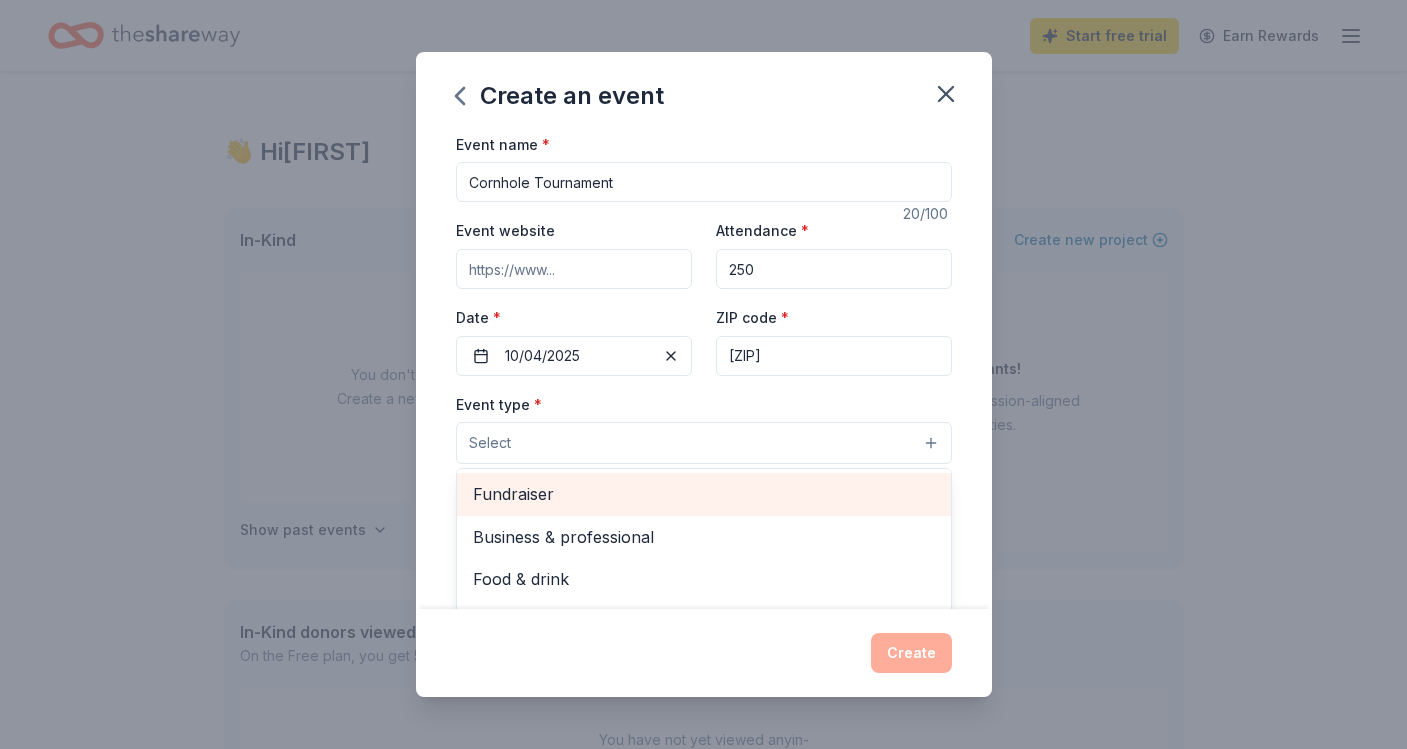 click on "Fundraiser" at bounding box center (704, 494) 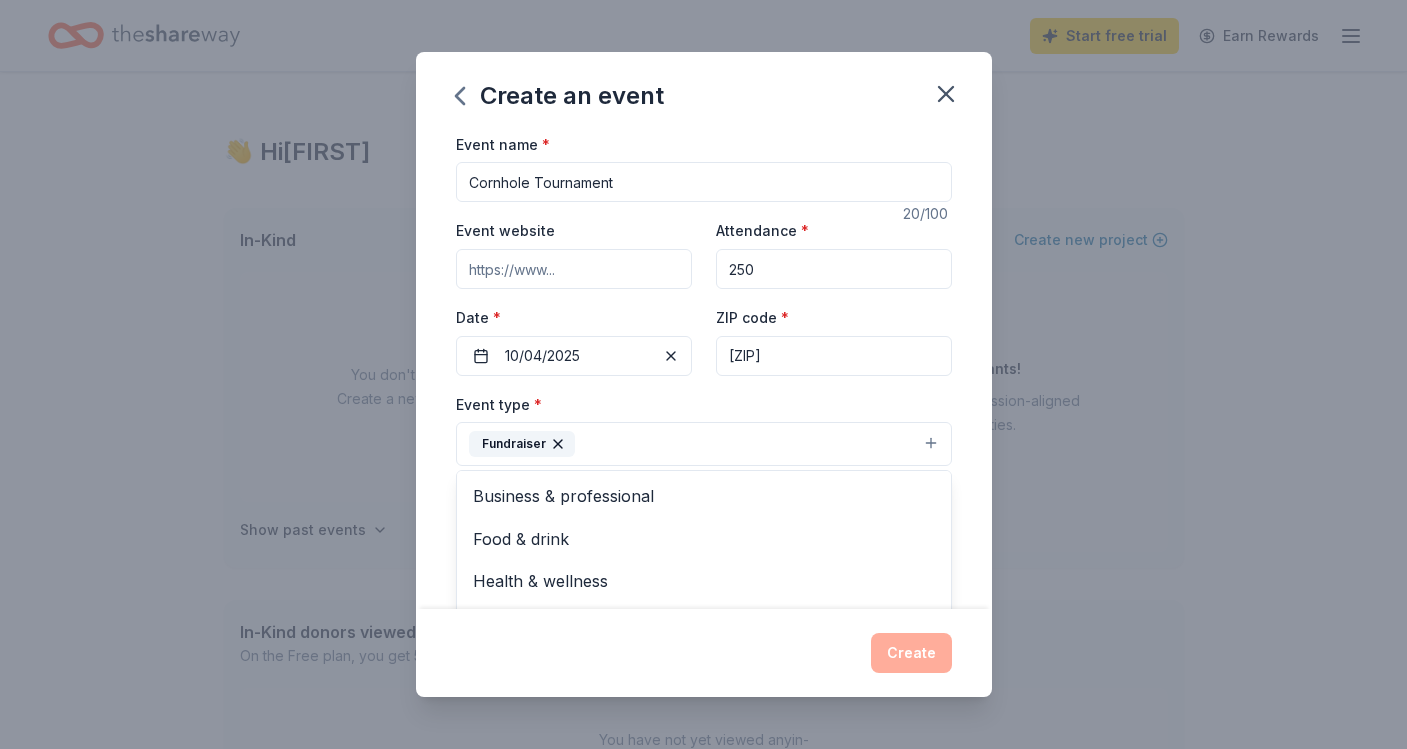 click on "Event name * Cornhole Tournament 20 /100 Event website Attendance * 250 Date * 10/04/2025 ZIP code * 92014 Event type * Fundraiser Business & professional Food & drink Health & wellness Hobbies Music Performing & visual arts Demographic Select We use this information to help brands find events with their target demographic to sponsor their products. Mailing address Apt/unit Description What are you looking for? * Auction & raffle Meals Snacks Desserts Alcohol Beverages Send me reminders Email me reminders of donor application deadlines Recurring event" at bounding box center (704, 370) 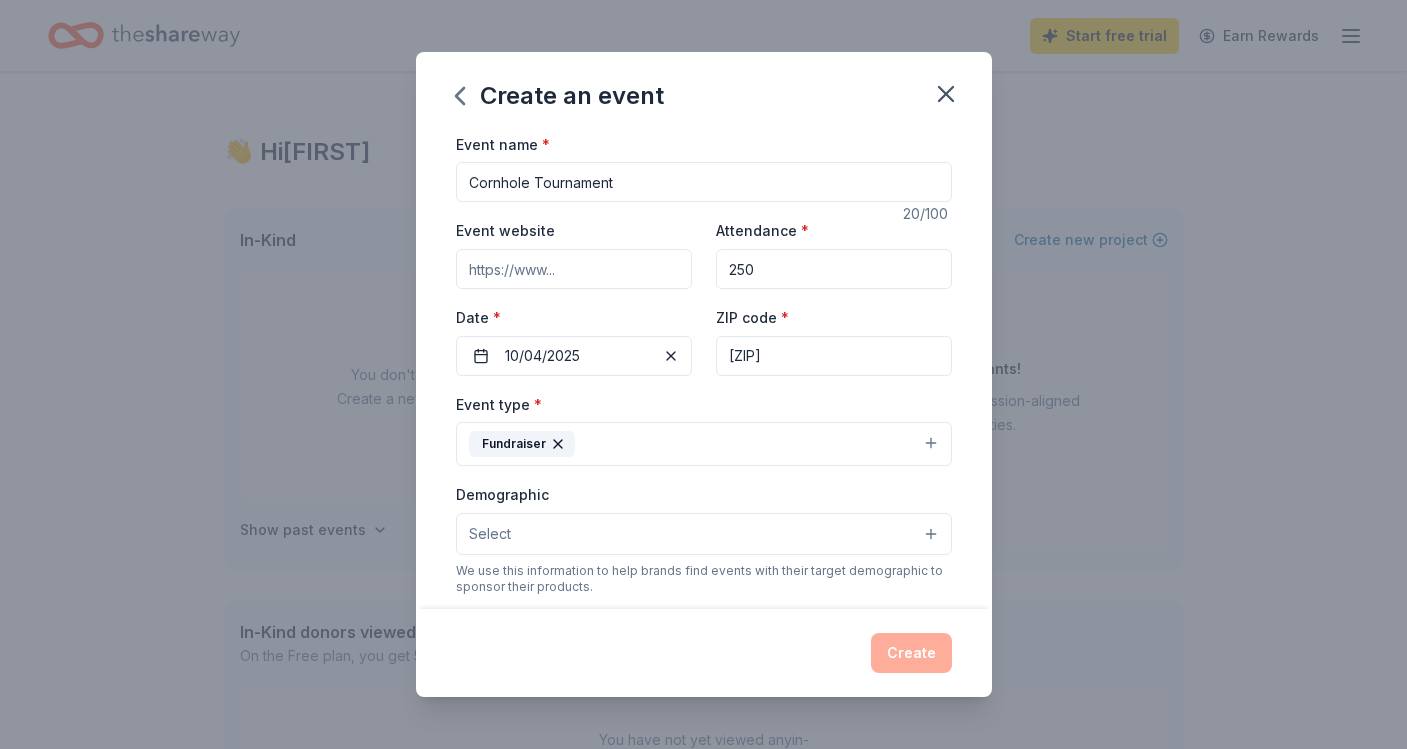click on "Select" at bounding box center (704, 534) 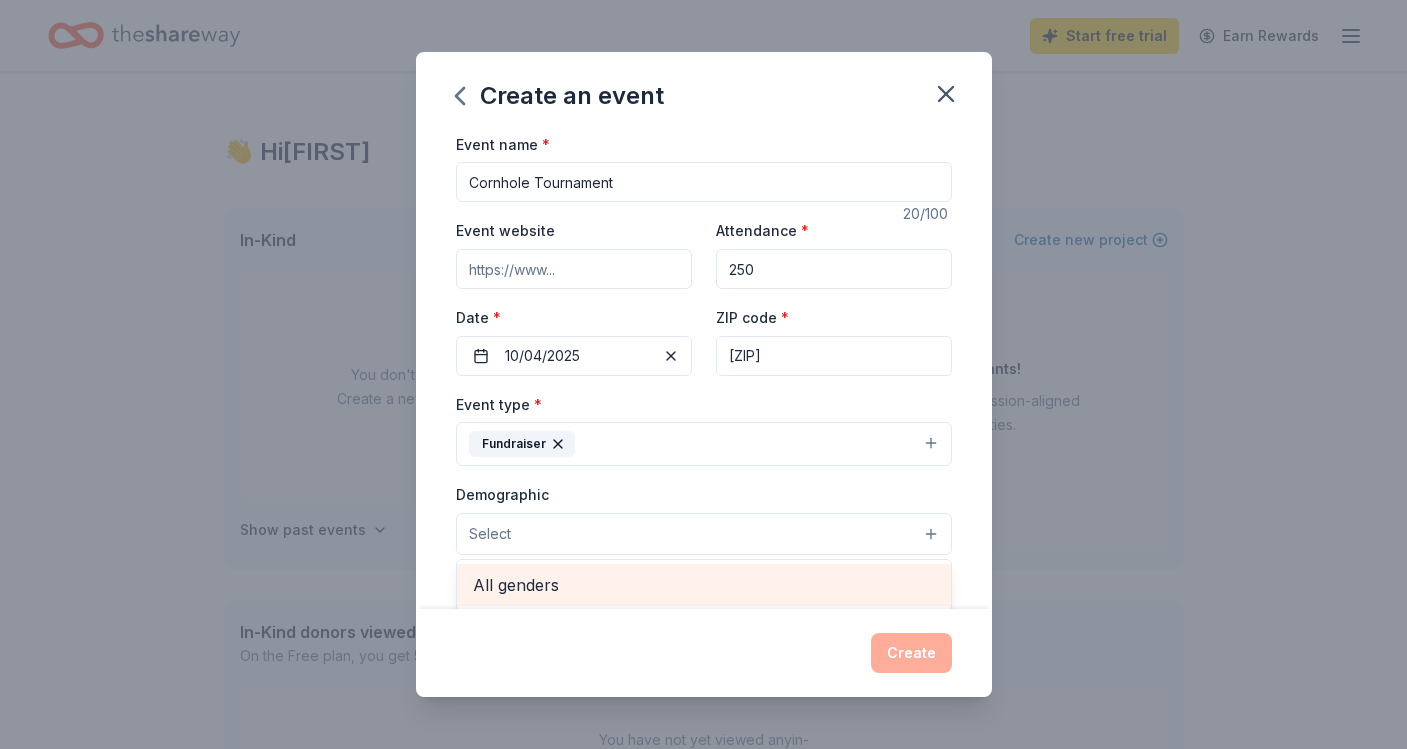 click on "All genders" at bounding box center [704, 585] 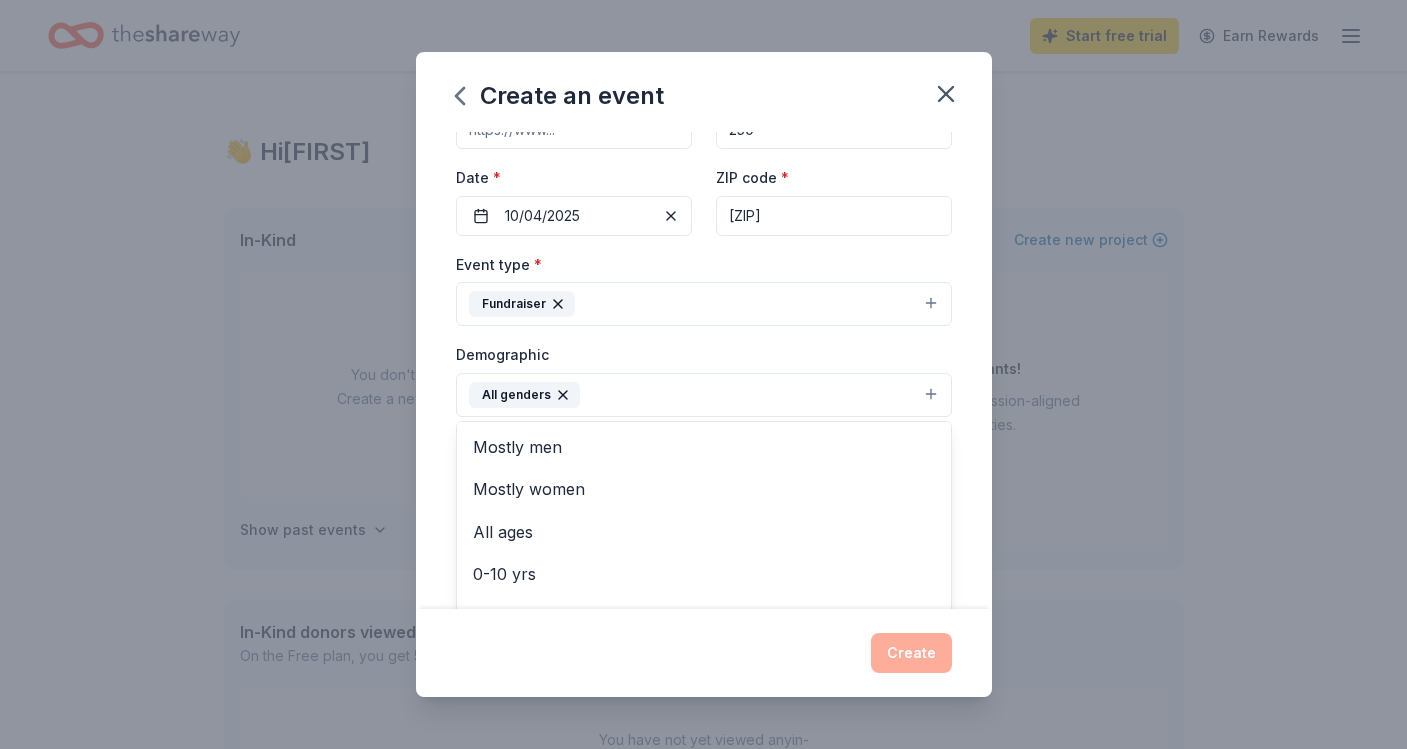 scroll, scrollTop: 150, scrollLeft: 0, axis: vertical 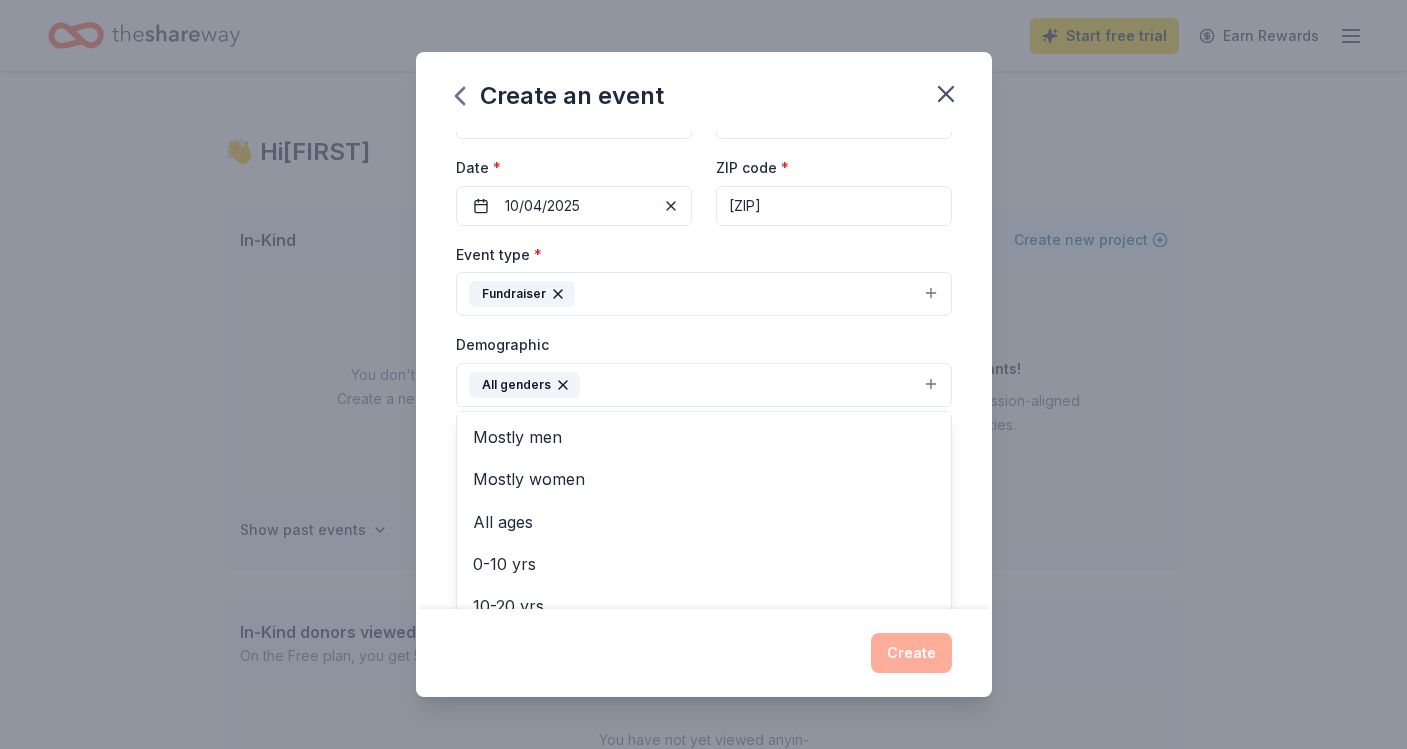 click on "Create an event Event name * Cornhole Tournament 20 /100 Event website Attendance * 250 Date * 10/04/2025 ZIP code * 92014 Event type * Fundraiser Demographic All genders Mostly men Mostly women All ages 0-10 yrs 10-20 yrs 20-30 yrs 30-40 yrs 40-50 yrs 50-60 yrs 60-70 yrs 70-80 yrs 80+ yrs We use this information to help brands find events with their target demographic to sponsor their products. Mailing address Apt/unit Description What are you looking for? * Auction & raffle Meals Snacks Desserts Alcohol Beverages Send me reminders Email me reminders of donor application deadlines Recurring event Create" at bounding box center [704, 374] 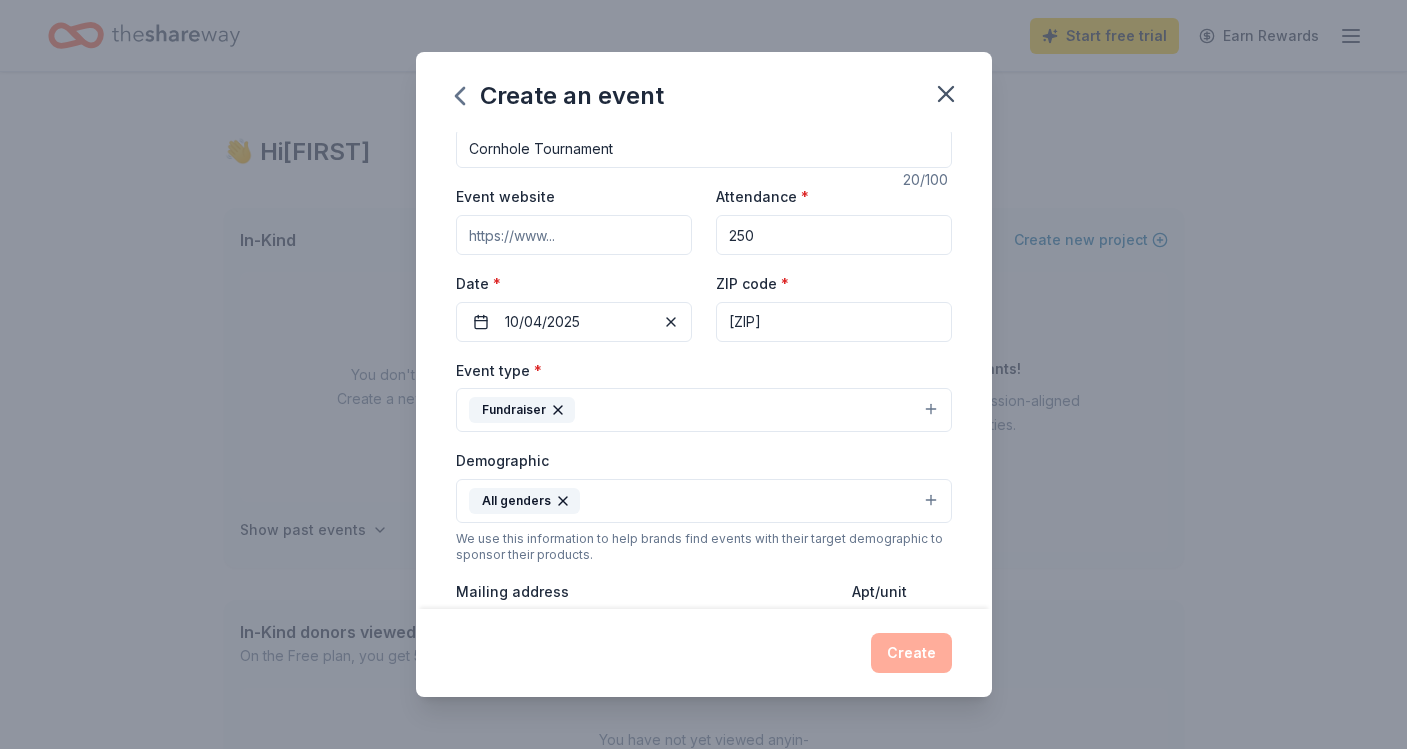 scroll, scrollTop: 0, scrollLeft: 0, axis: both 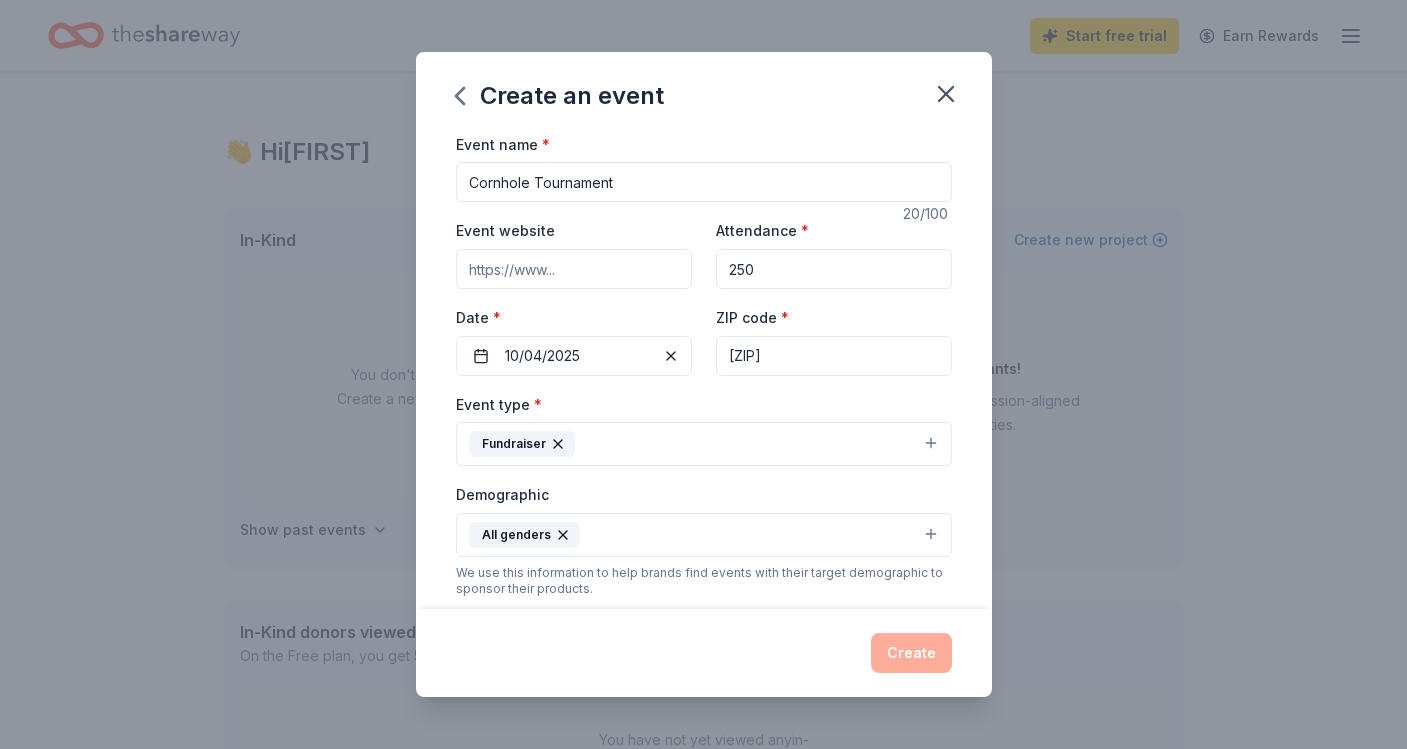 click on "Event website" at bounding box center [574, 269] 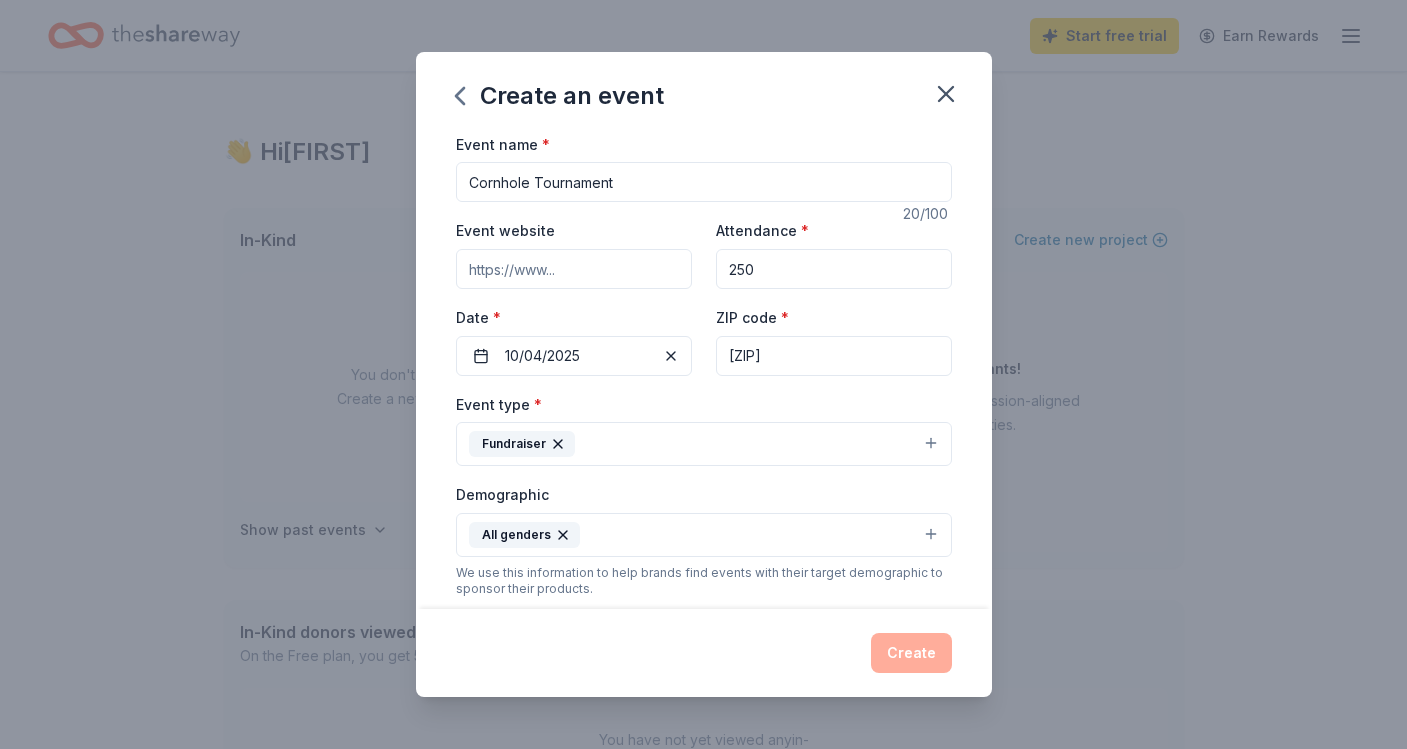 paste on "https://bgcgreatertogether.org/events/cornhole-tournament/" 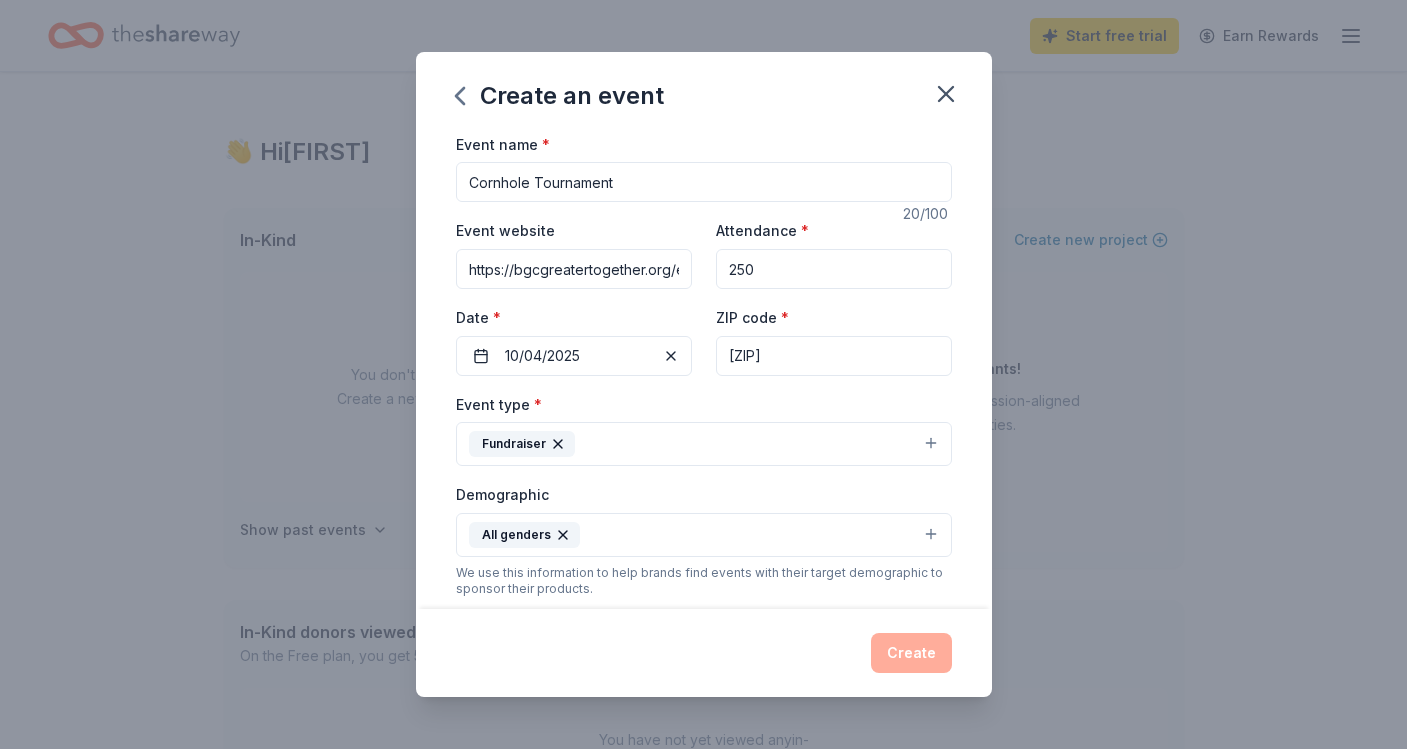 scroll, scrollTop: 0, scrollLeft: 191, axis: horizontal 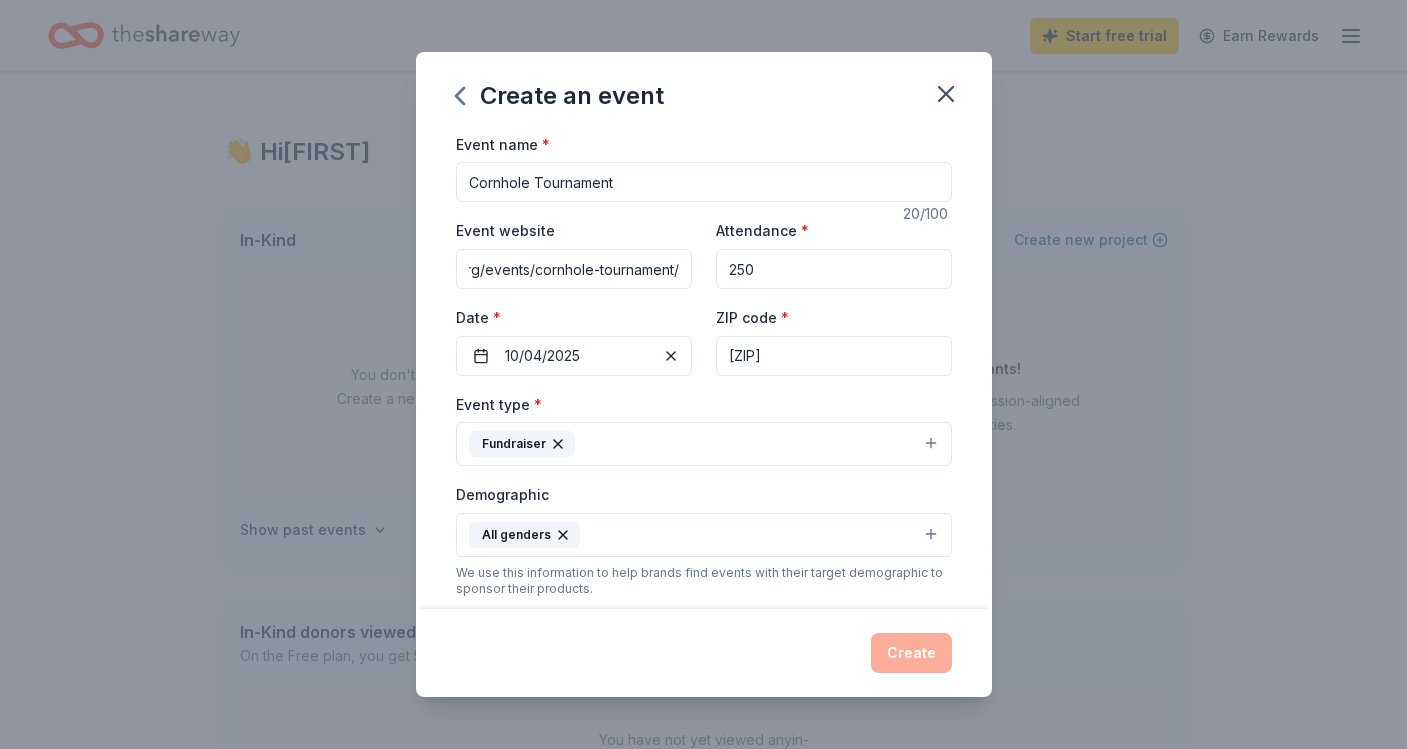 type on "https://bgcgreatertogether.org/events/cornhole-tournament/" 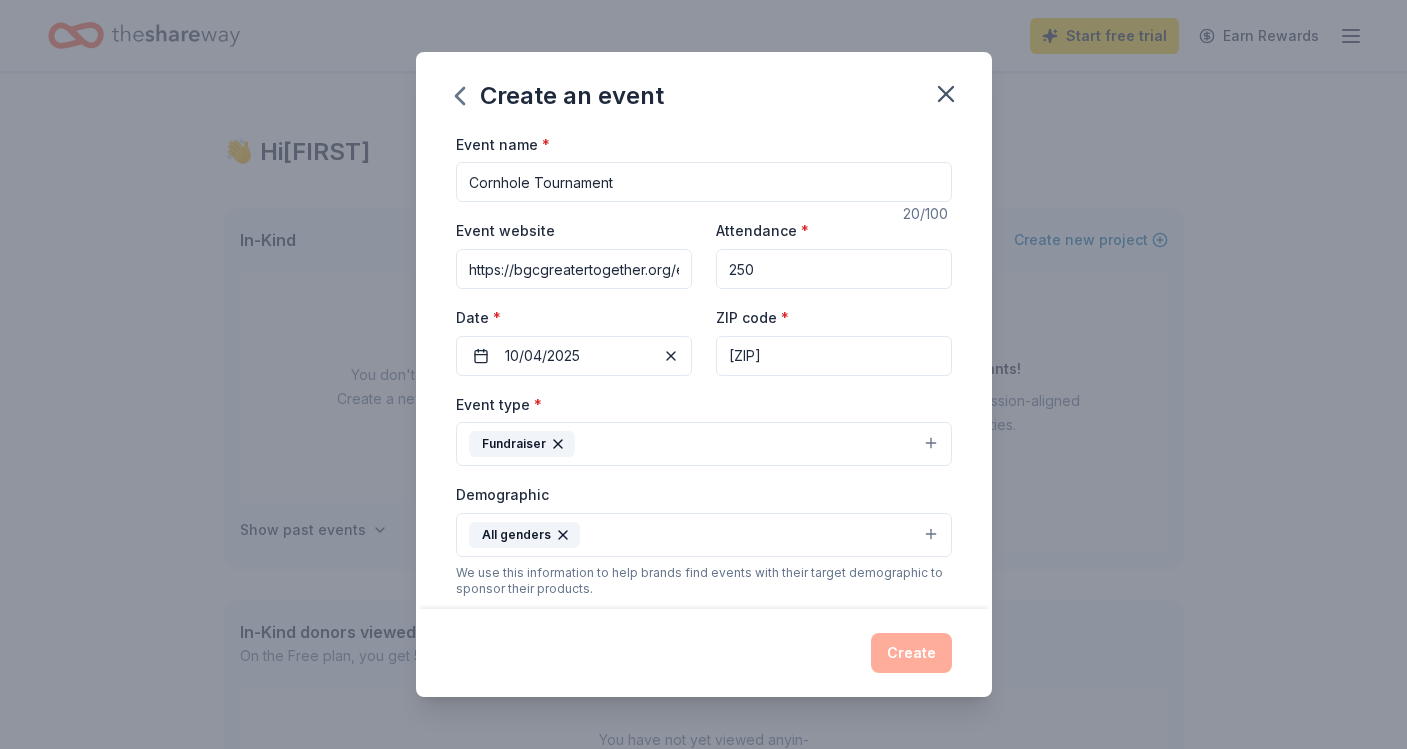 click on "Create" at bounding box center (704, 653) 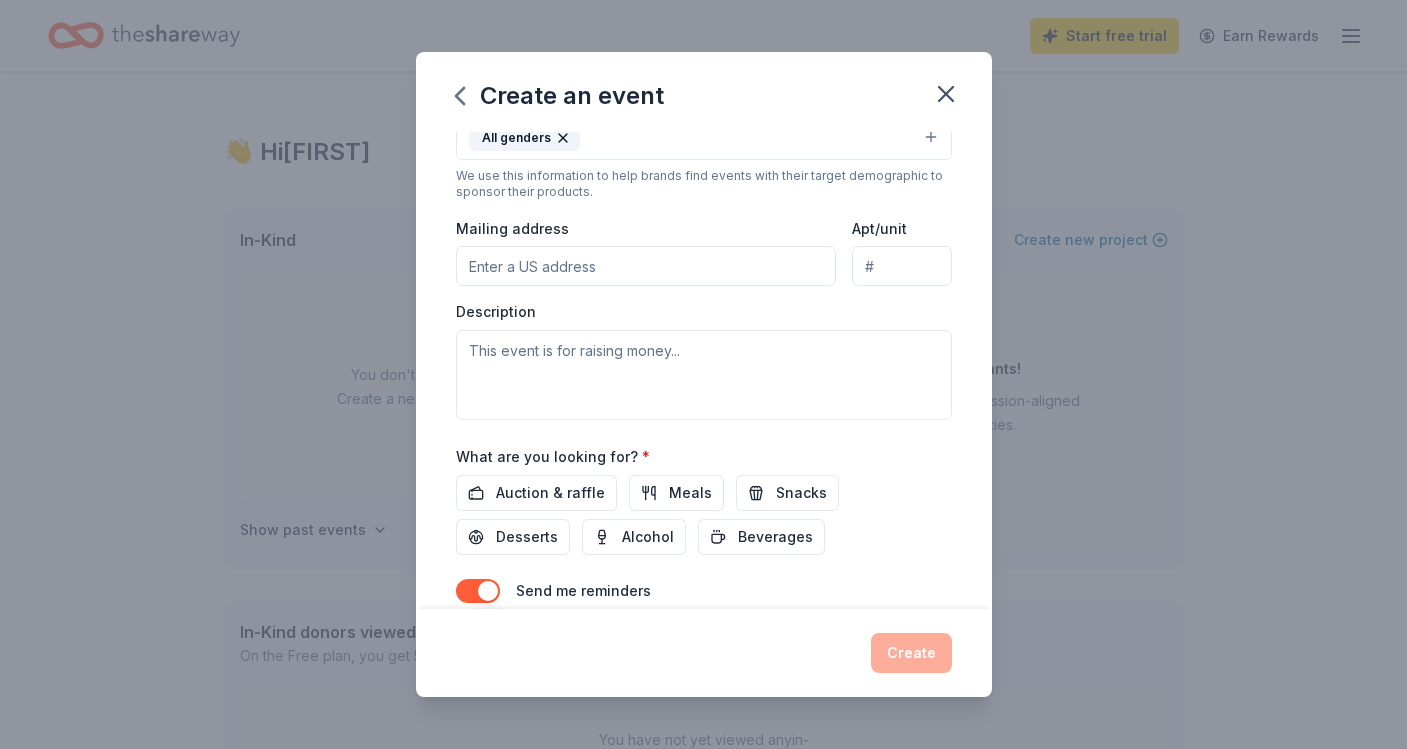 scroll, scrollTop: 482, scrollLeft: 0, axis: vertical 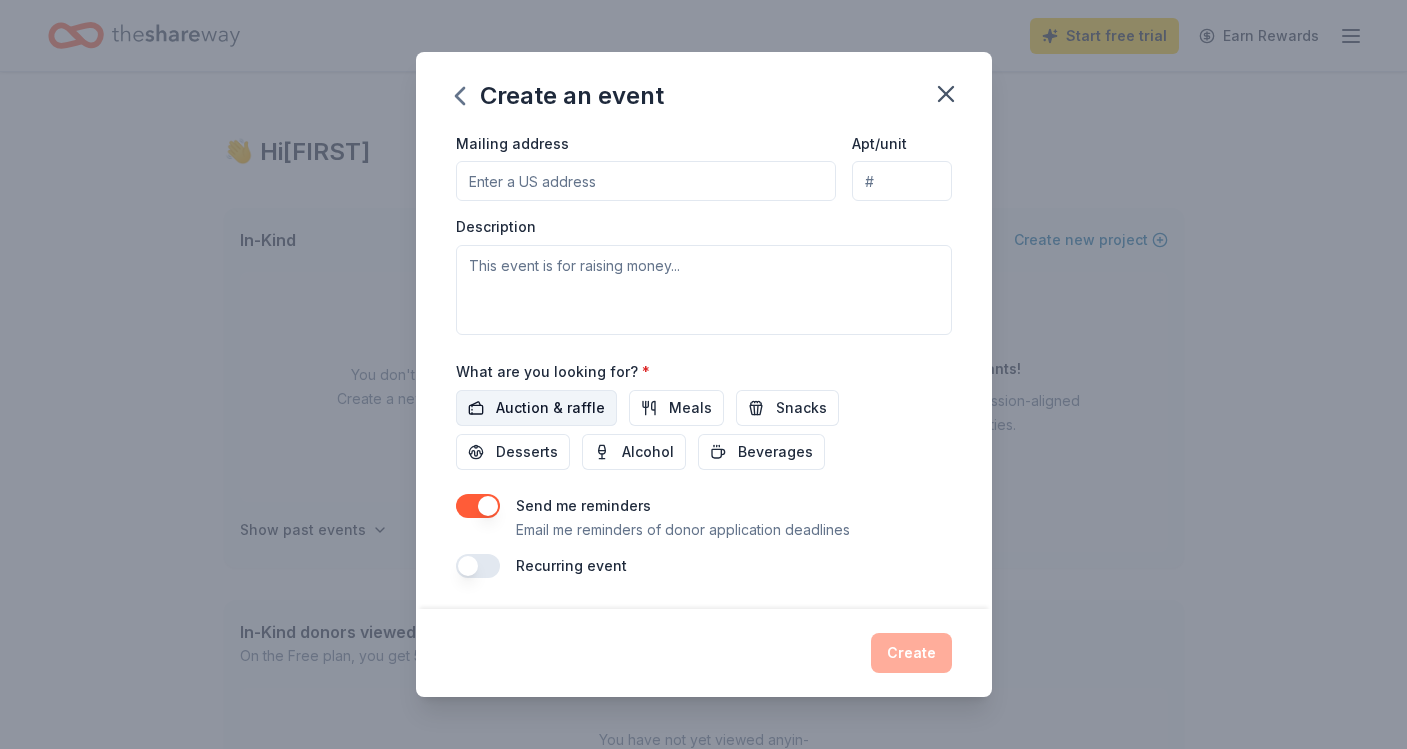 click on "Auction & raffle" at bounding box center (550, 408) 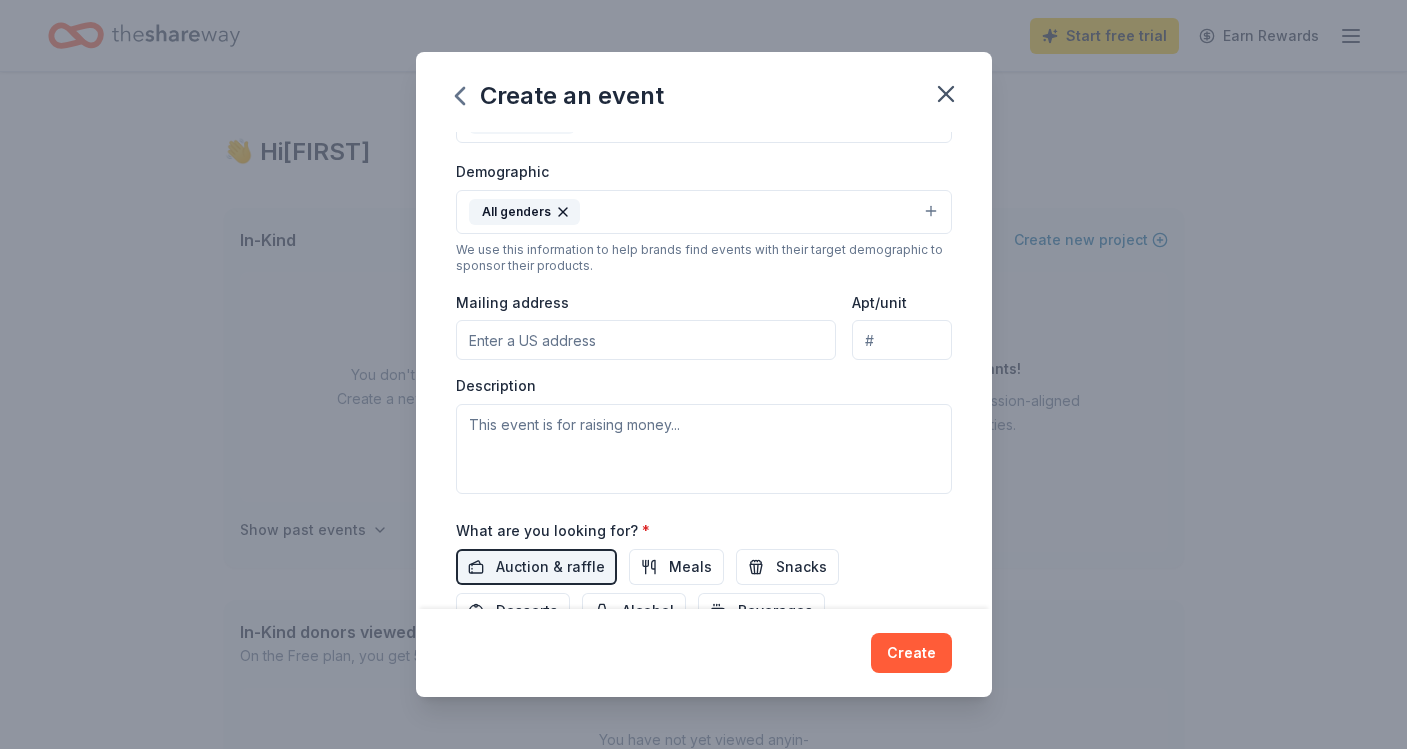 scroll, scrollTop: 319, scrollLeft: 0, axis: vertical 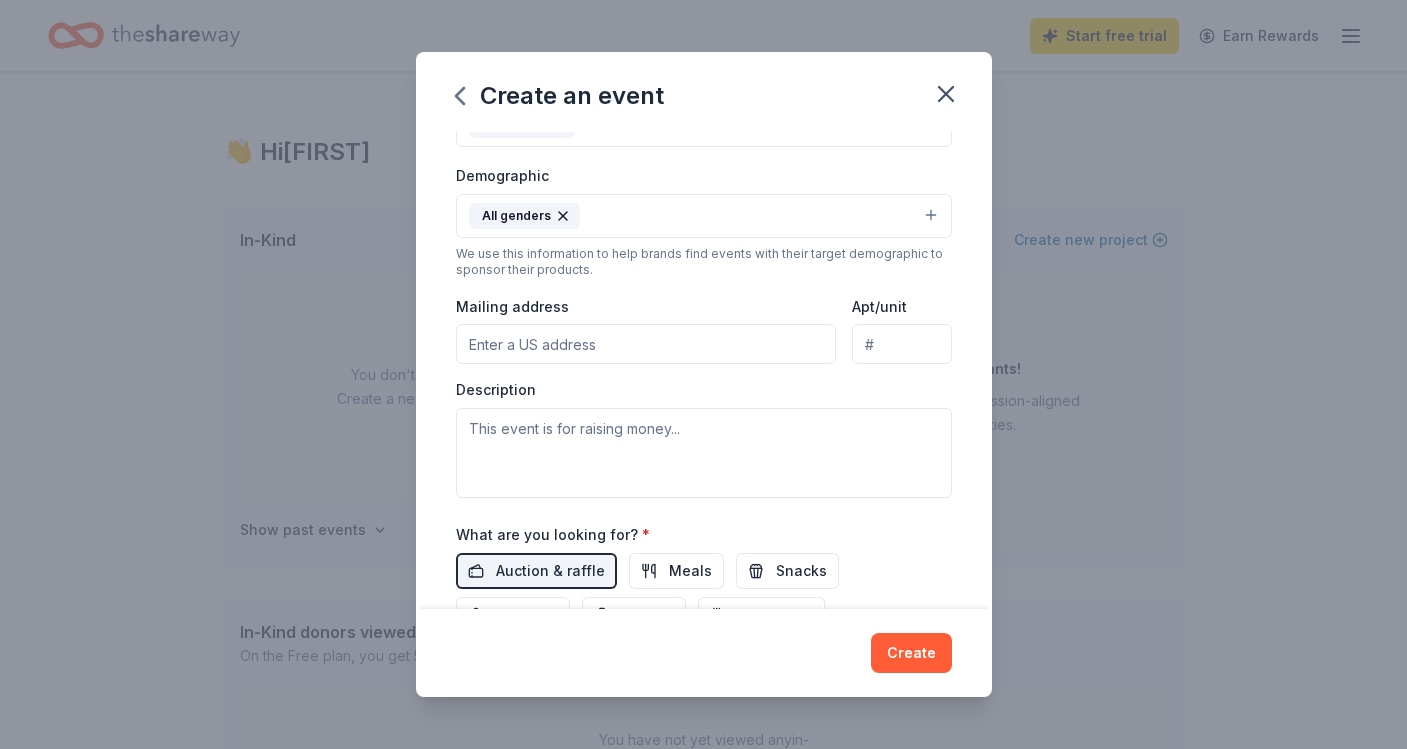 click on "Mailing address" at bounding box center [646, 344] 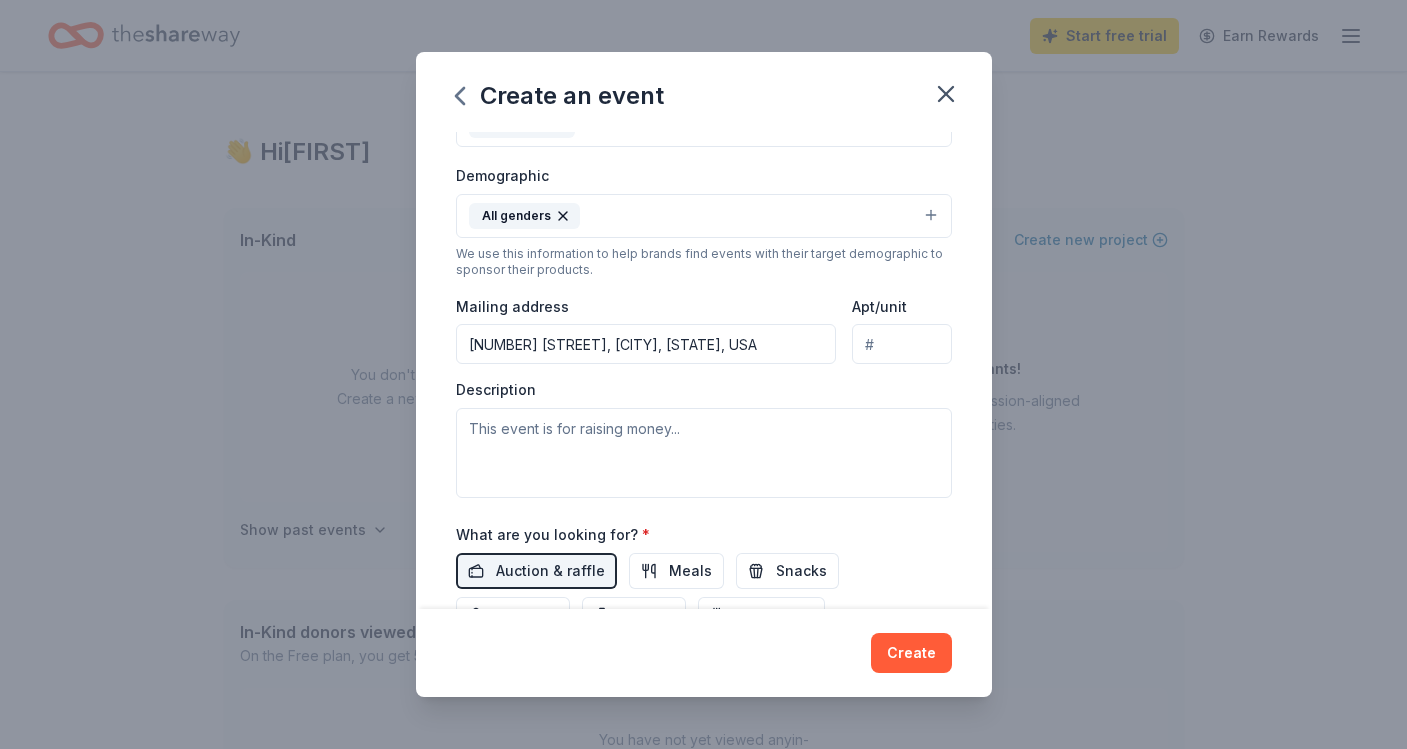type on "533 Lomas Santa Fe Drive, Solana Beach, CA, 92075" 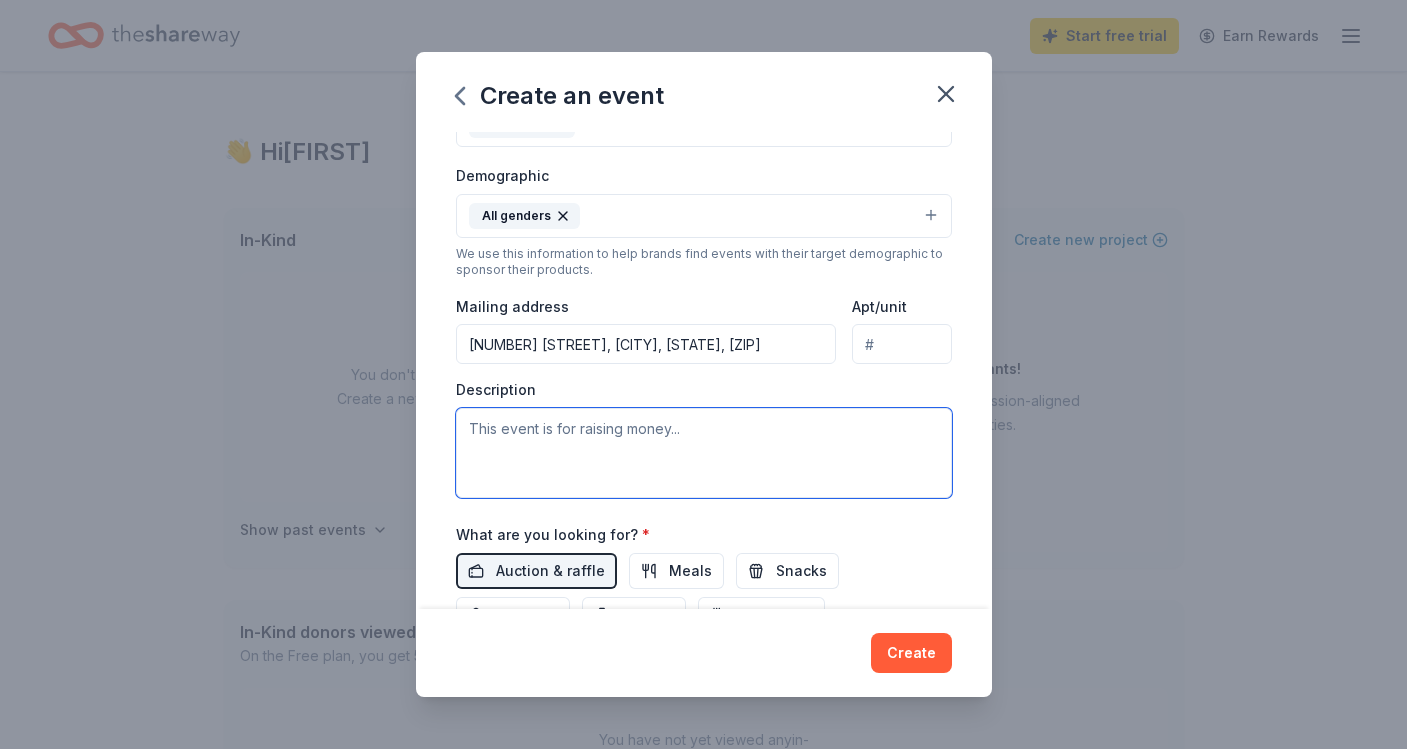 click at bounding box center (704, 453) 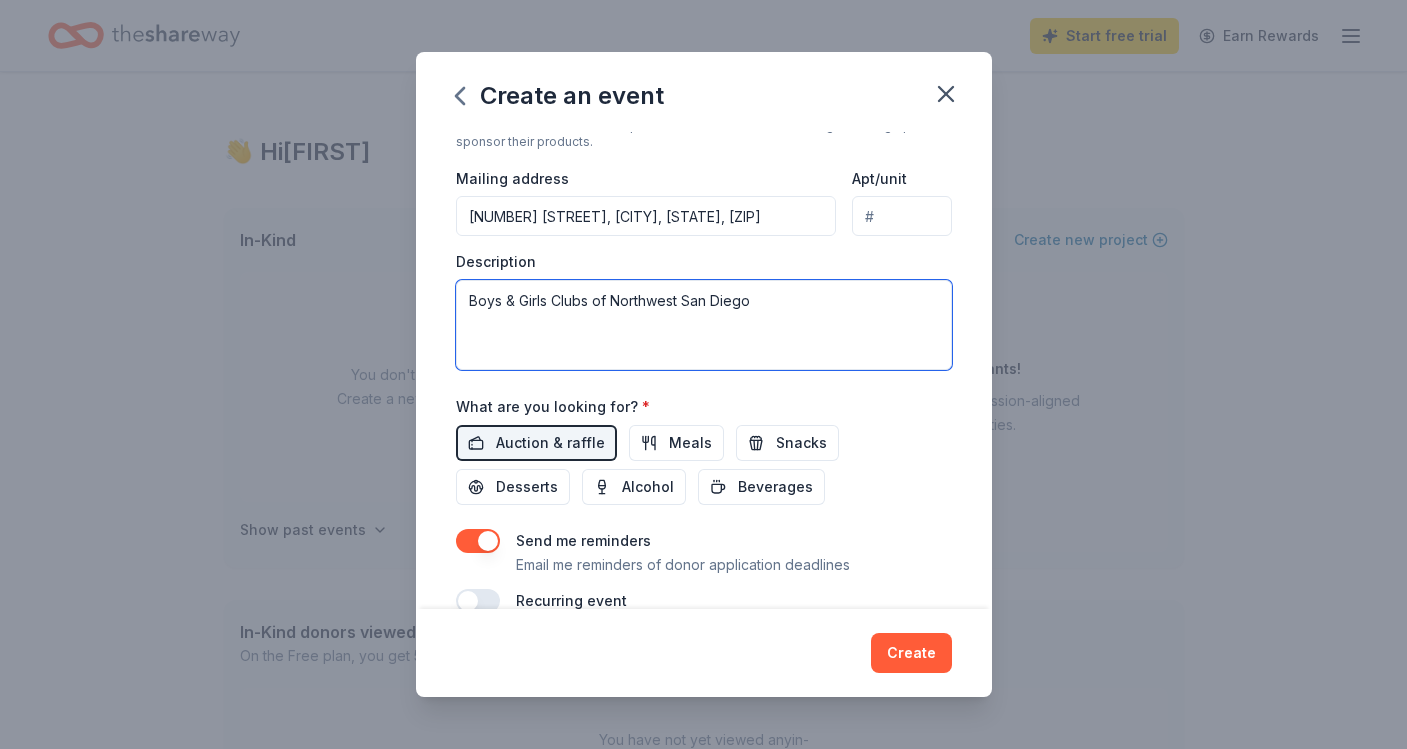 scroll, scrollTop: 482, scrollLeft: 0, axis: vertical 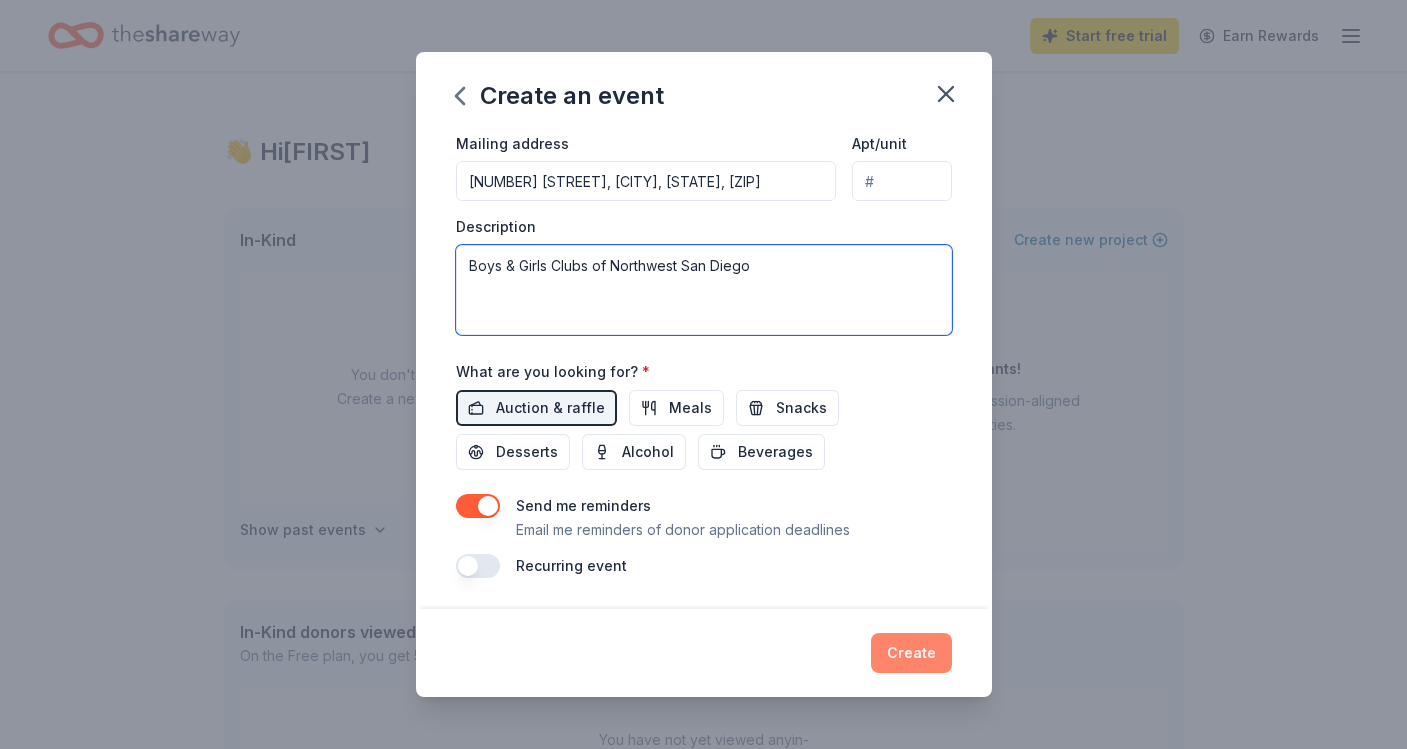 type on "Boys & Girls Clubs of Northwest San Diego" 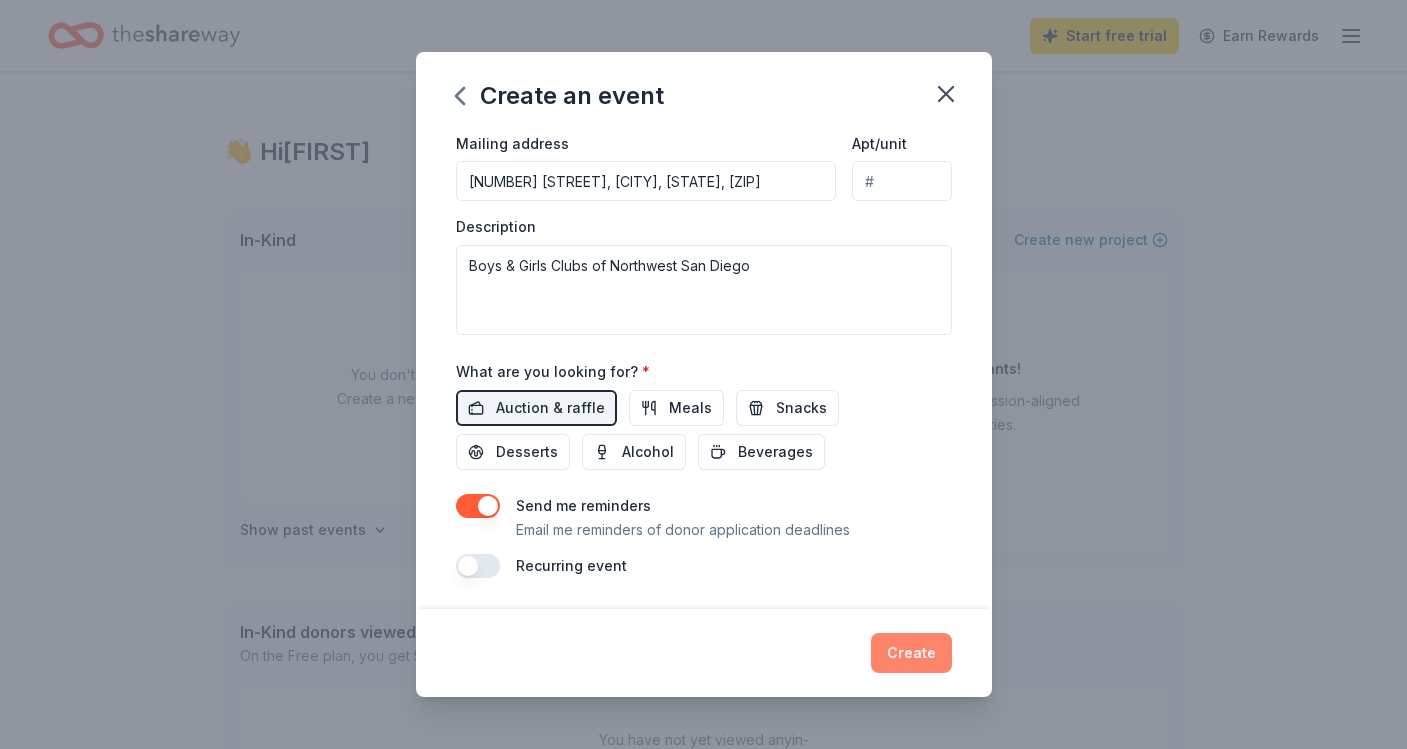 click on "Create" at bounding box center (911, 653) 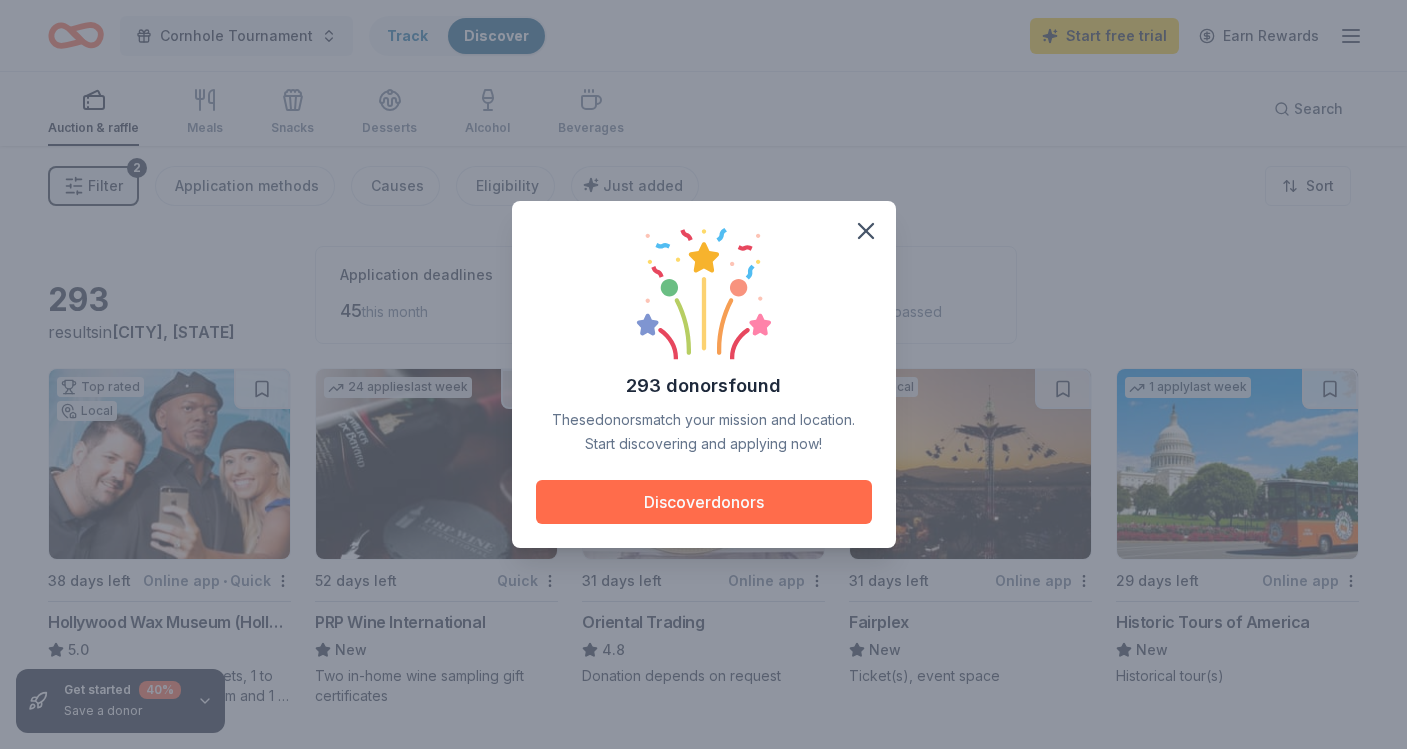 click on "Discover  donors" at bounding box center [704, 502] 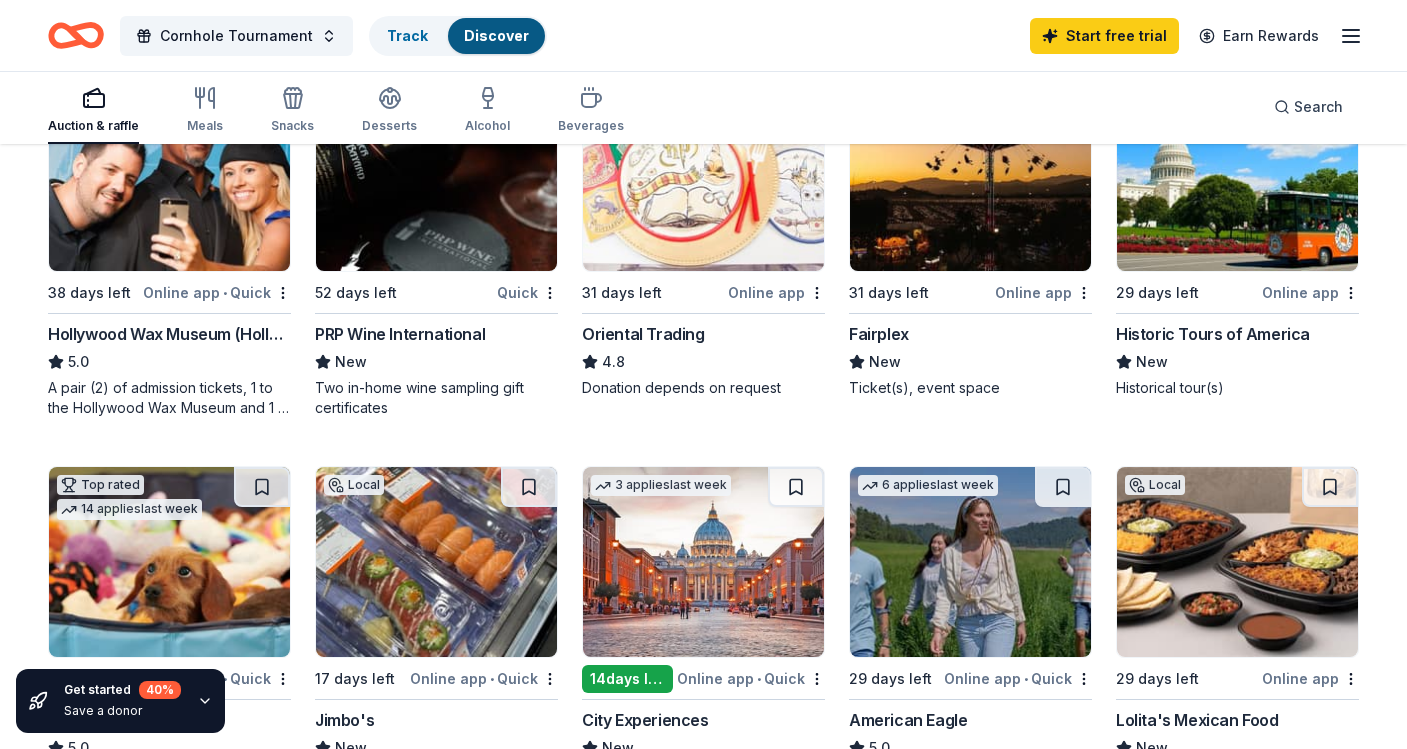scroll, scrollTop: 297, scrollLeft: 0, axis: vertical 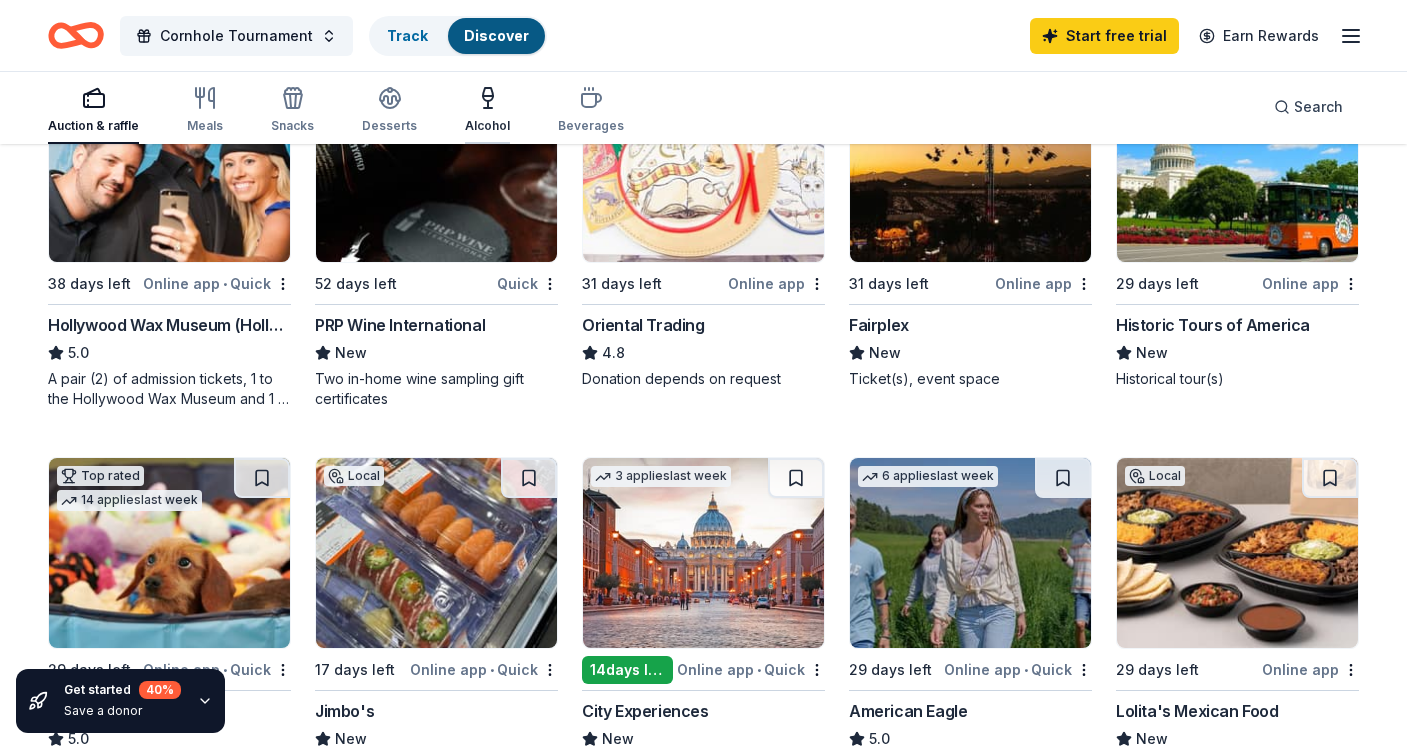 click 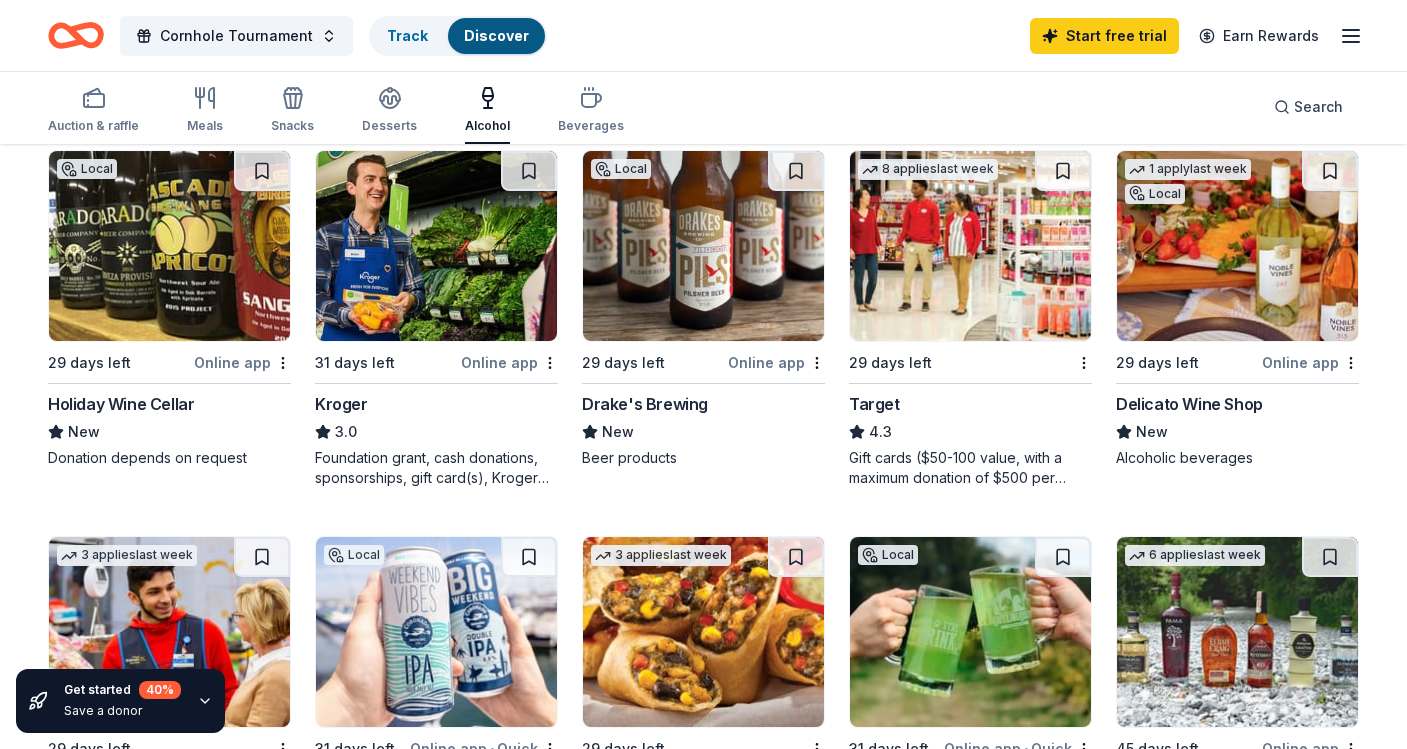 scroll, scrollTop: 989, scrollLeft: 0, axis: vertical 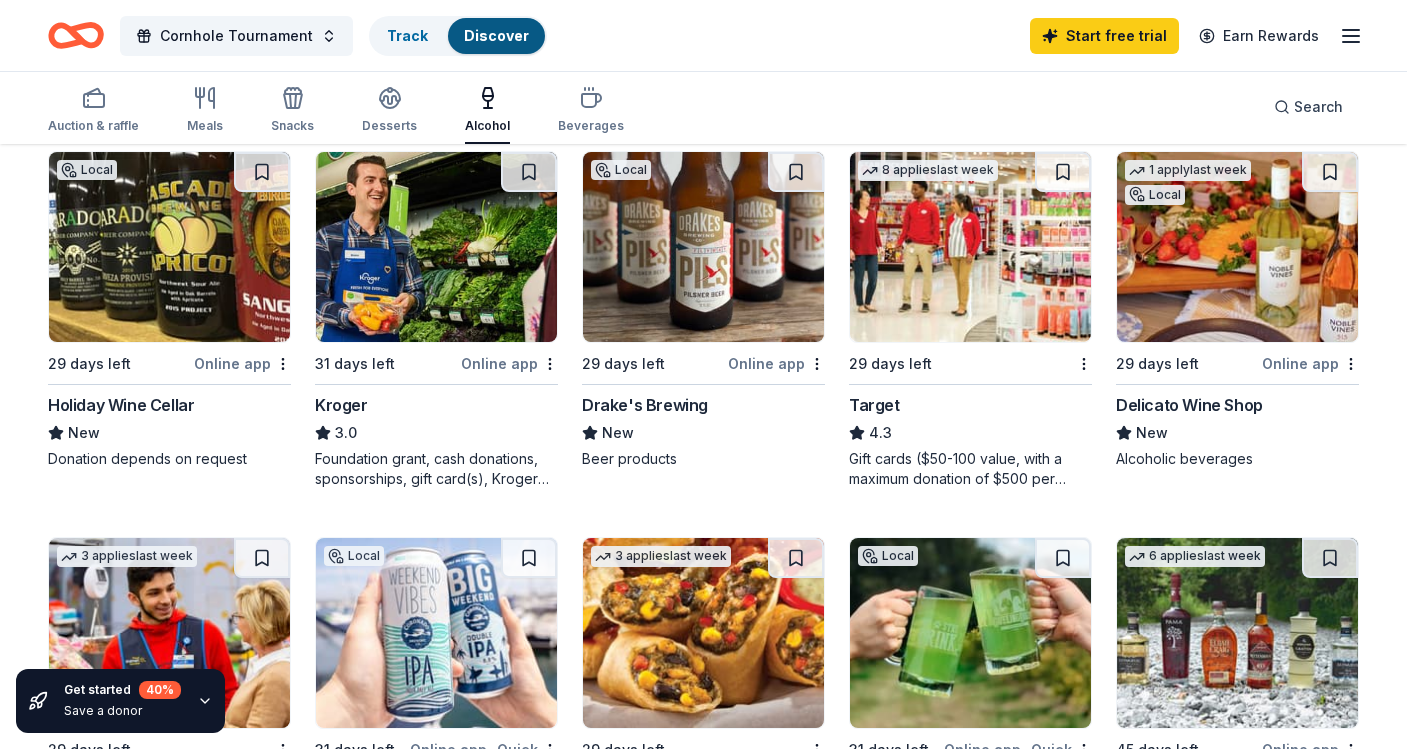 click on "29 days left" at bounding box center (958, 363) 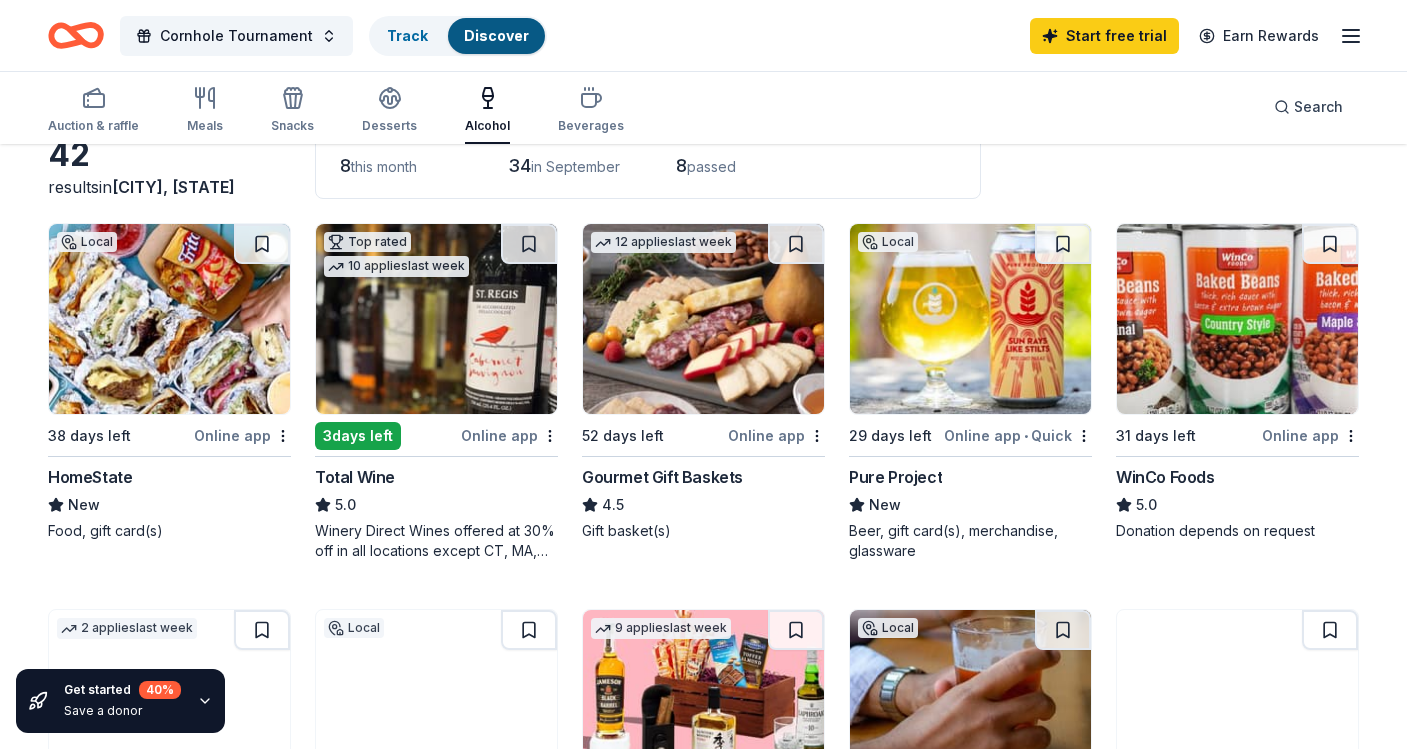 scroll, scrollTop: 0, scrollLeft: 0, axis: both 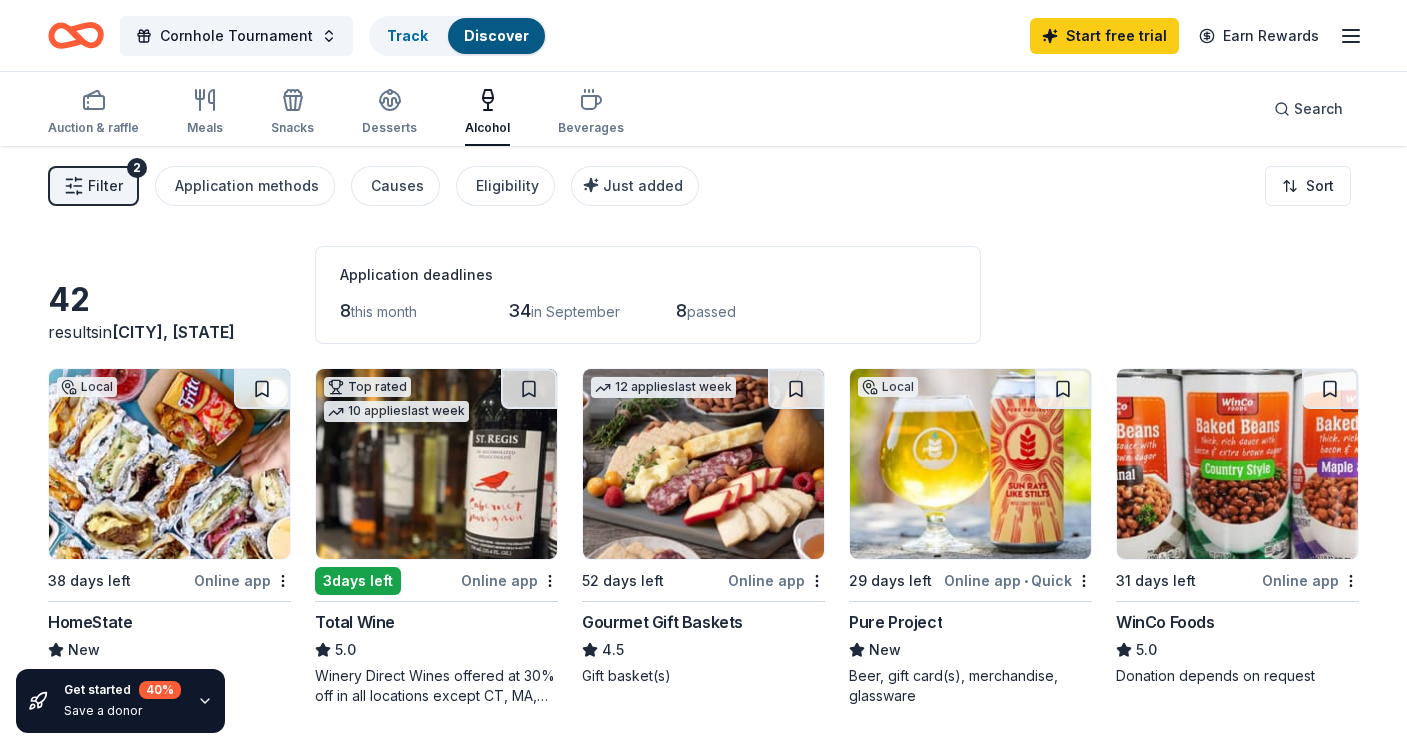 click at bounding box center [436, 464] 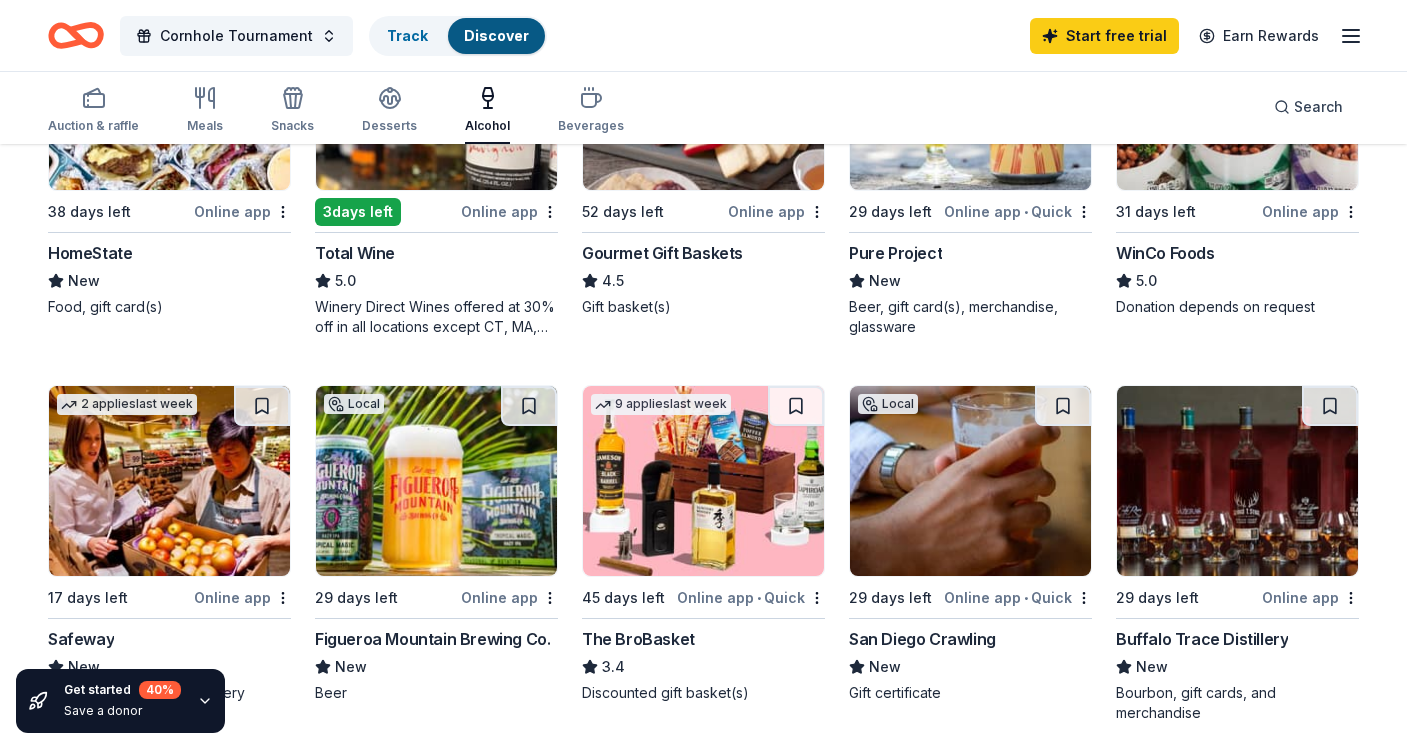 scroll, scrollTop: 374, scrollLeft: 0, axis: vertical 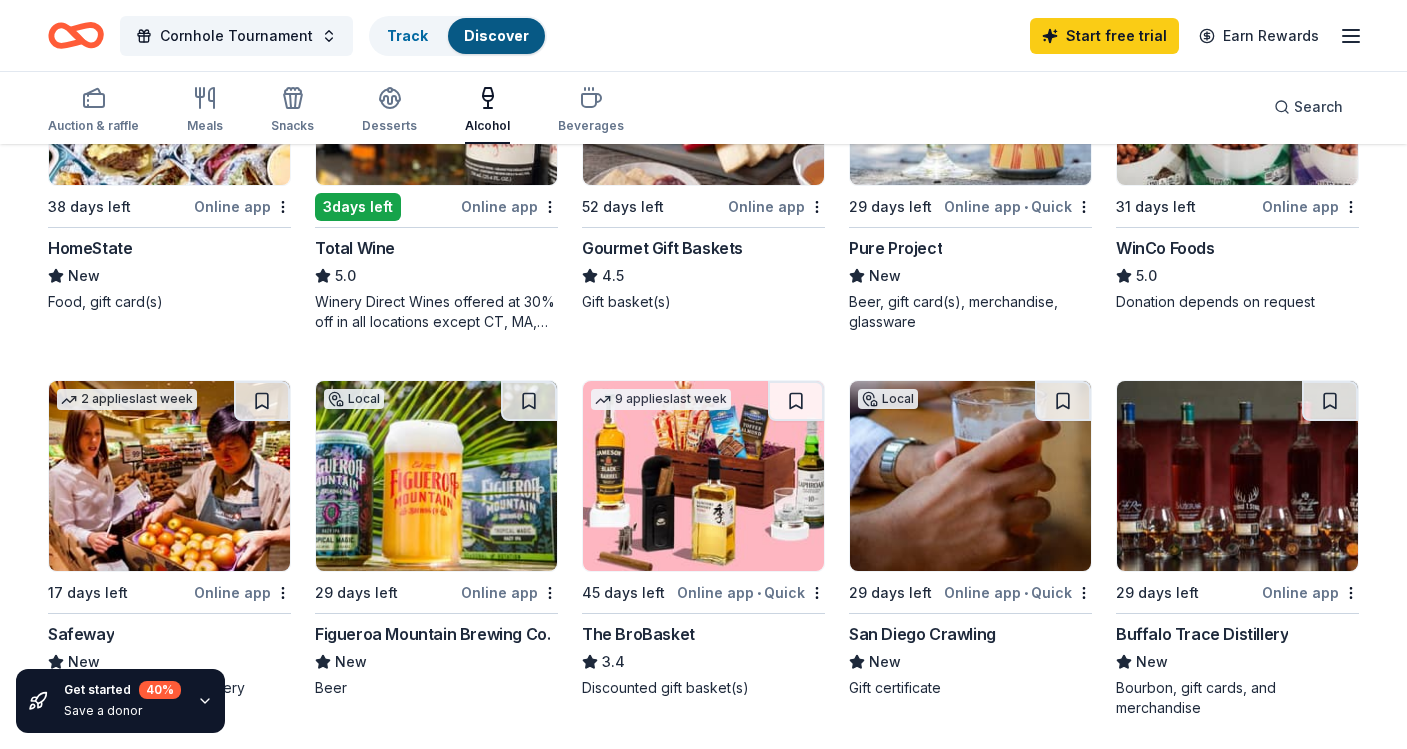 click on "San Diego Crawling" at bounding box center [922, 634] 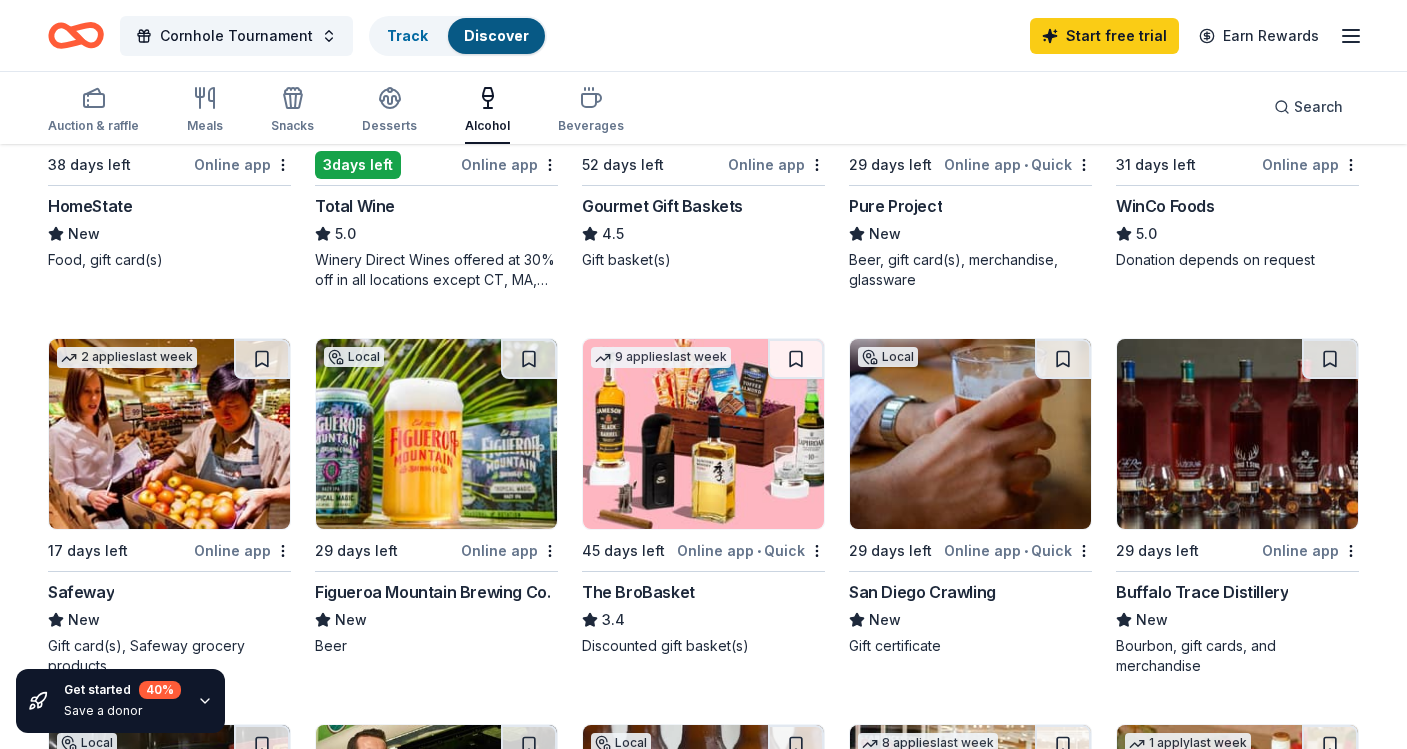 scroll, scrollTop: 427, scrollLeft: 0, axis: vertical 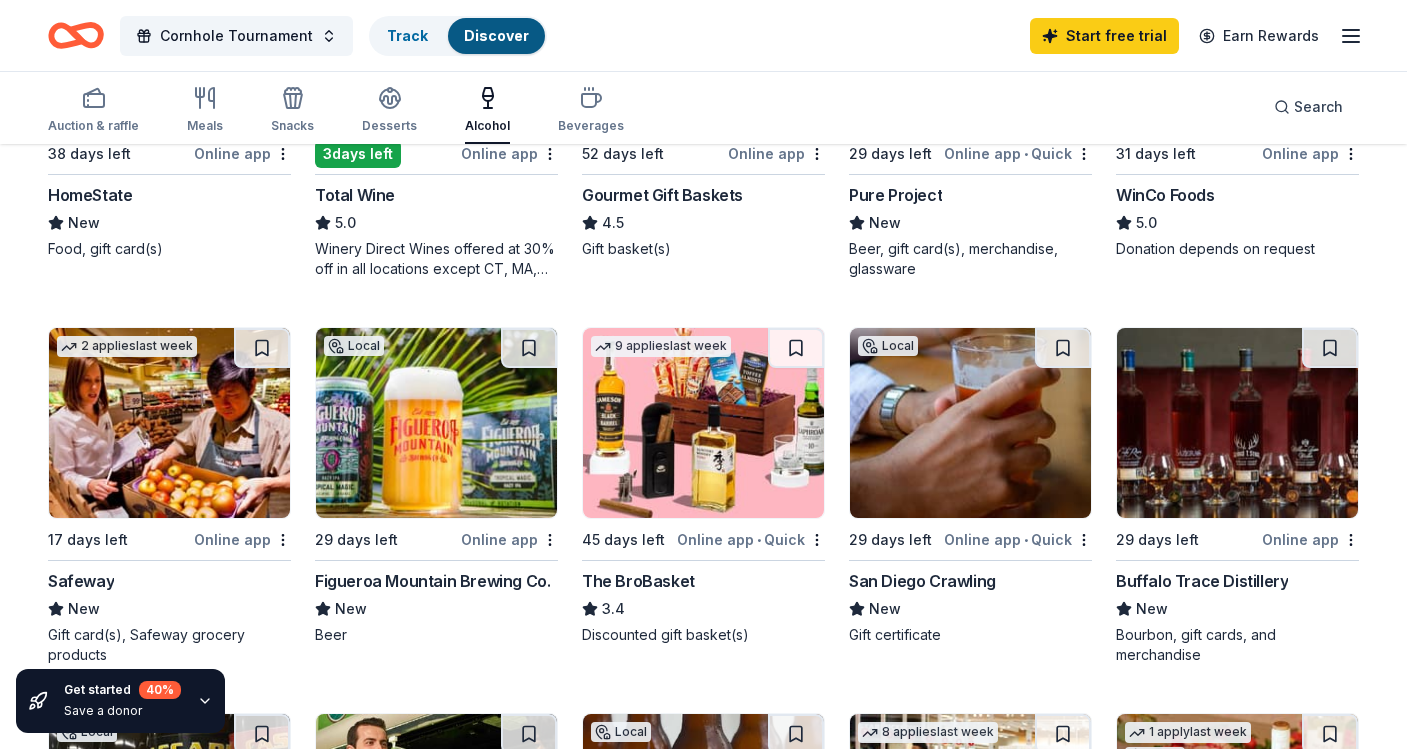 click at bounding box center (703, 423) 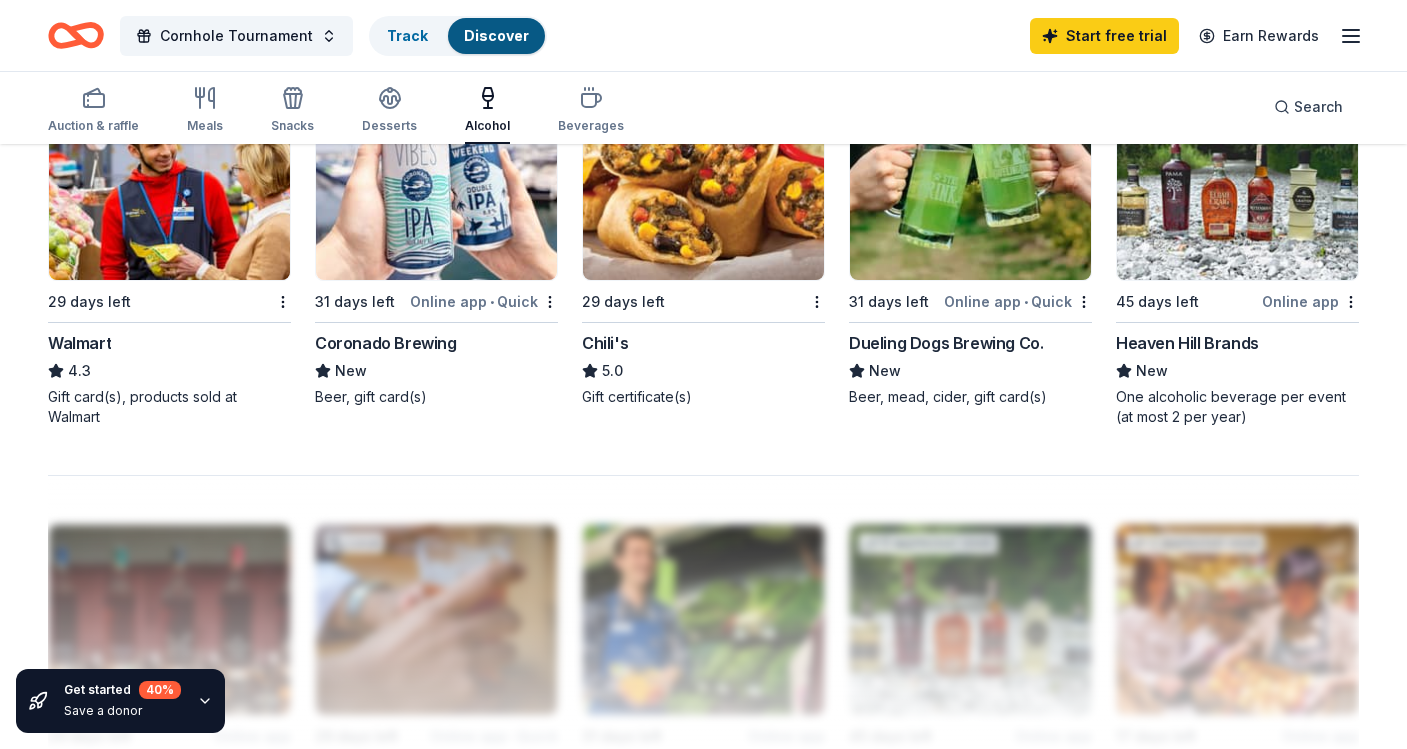 scroll, scrollTop: 1448, scrollLeft: 0, axis: vertical 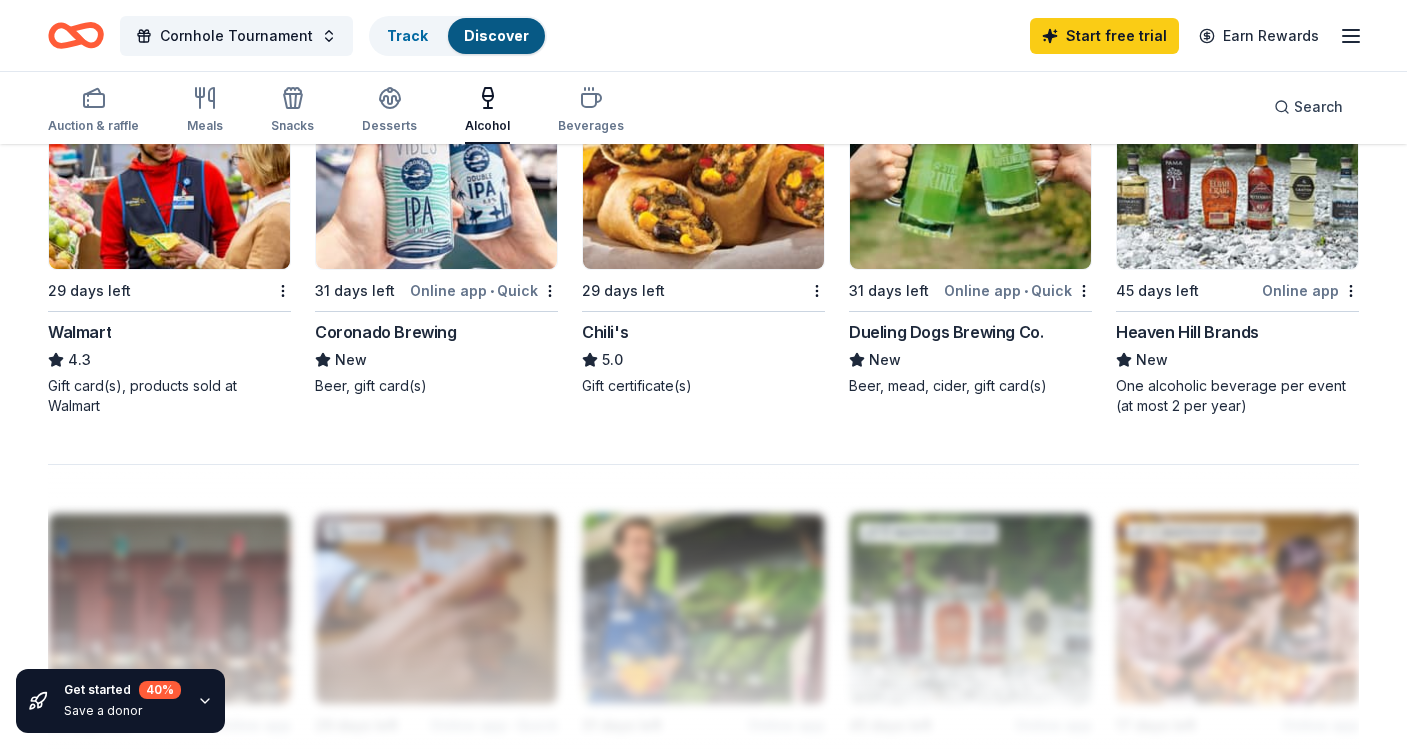 click at bounding box center [436, 174] 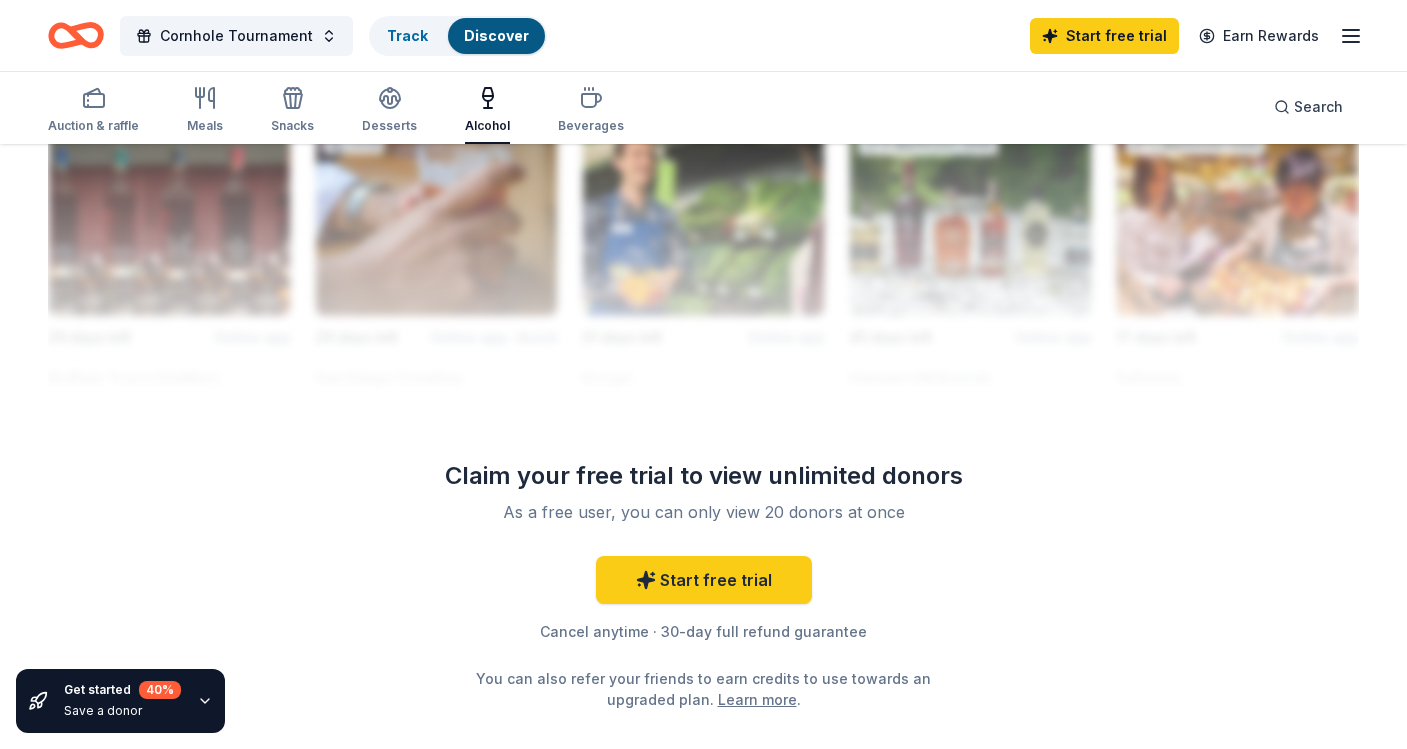 scroll, scrollTop: 1850, scrollLeft: 0, axis: vertical 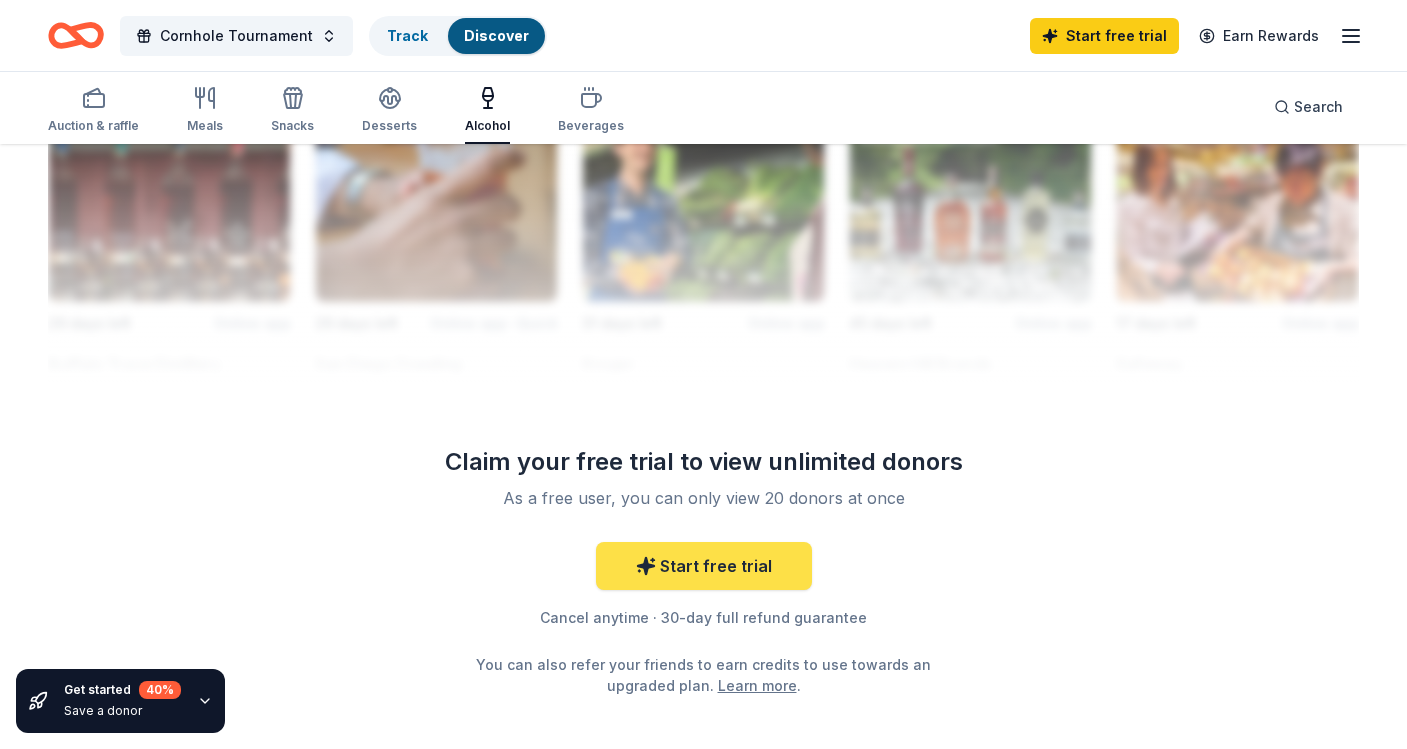 click on "Start free  trial" at bounding box center (704, 566) 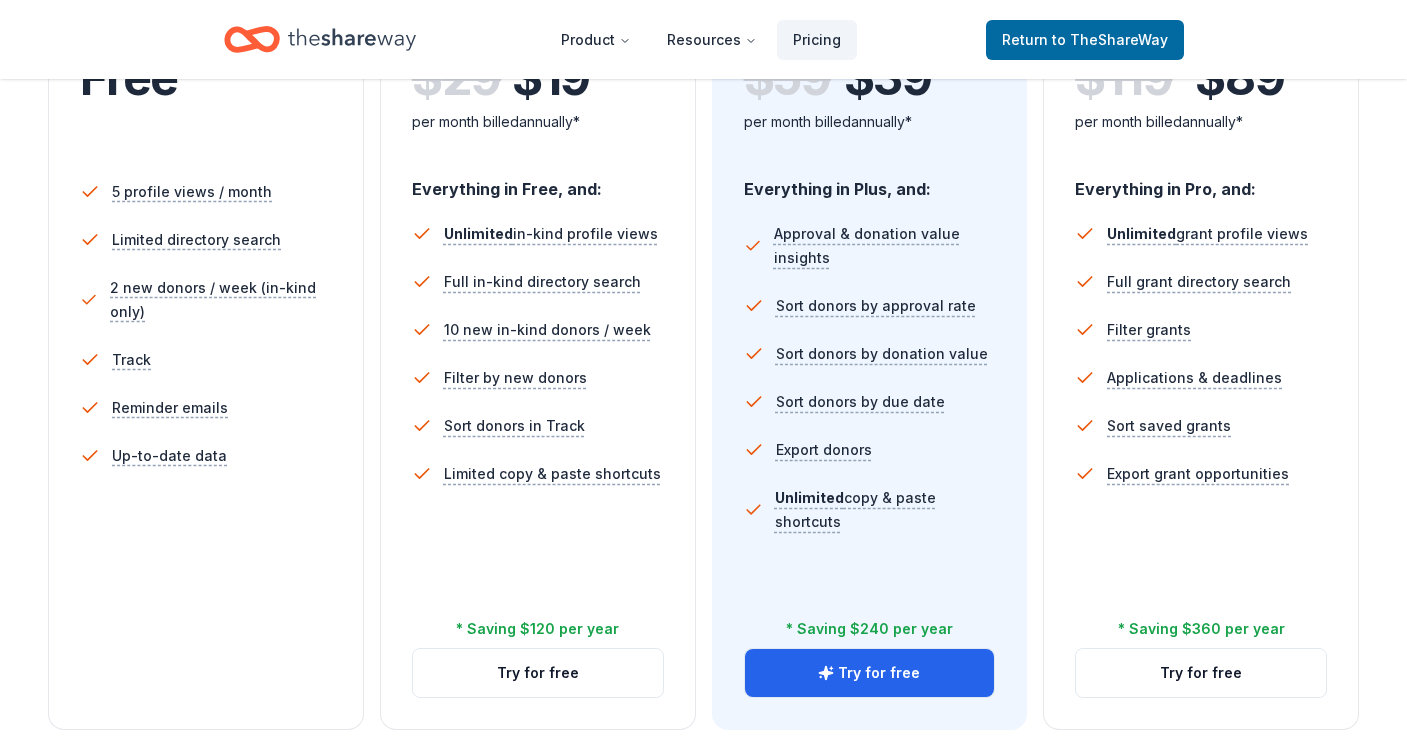 scroll, scrollTop: 523, scrollLeft: 0, axis: vertical 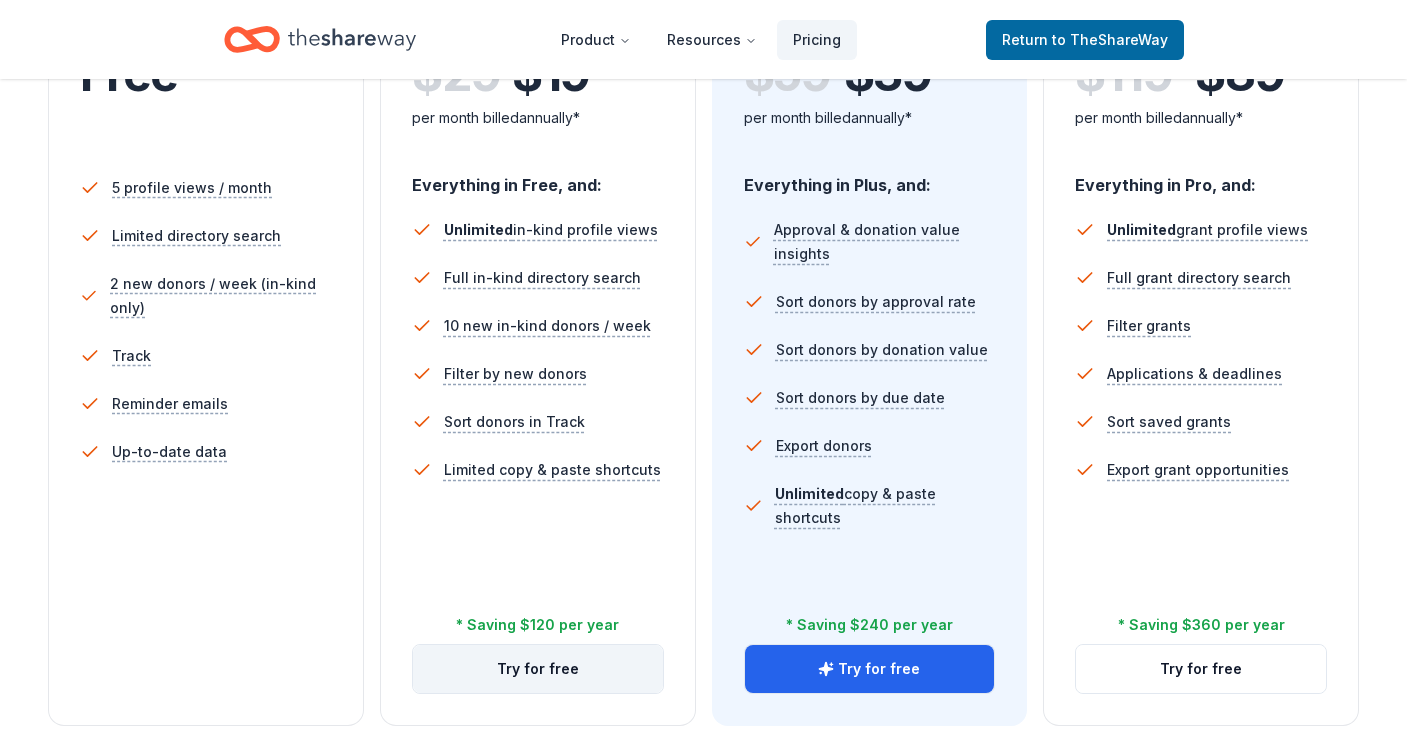 click on "Try for free" at bounding box center [538, 669] 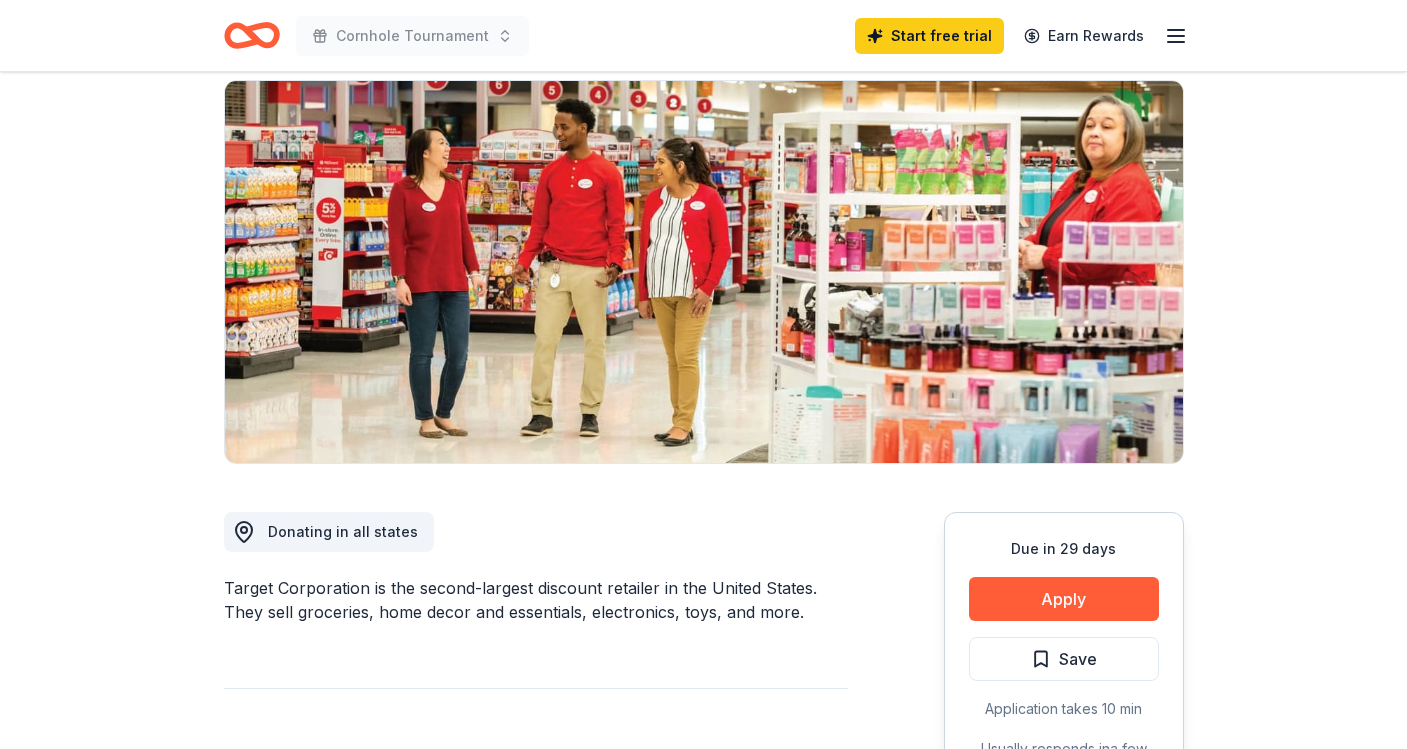 scroll, scrollTop: 154, scrollLeft: 0, axis: vertical 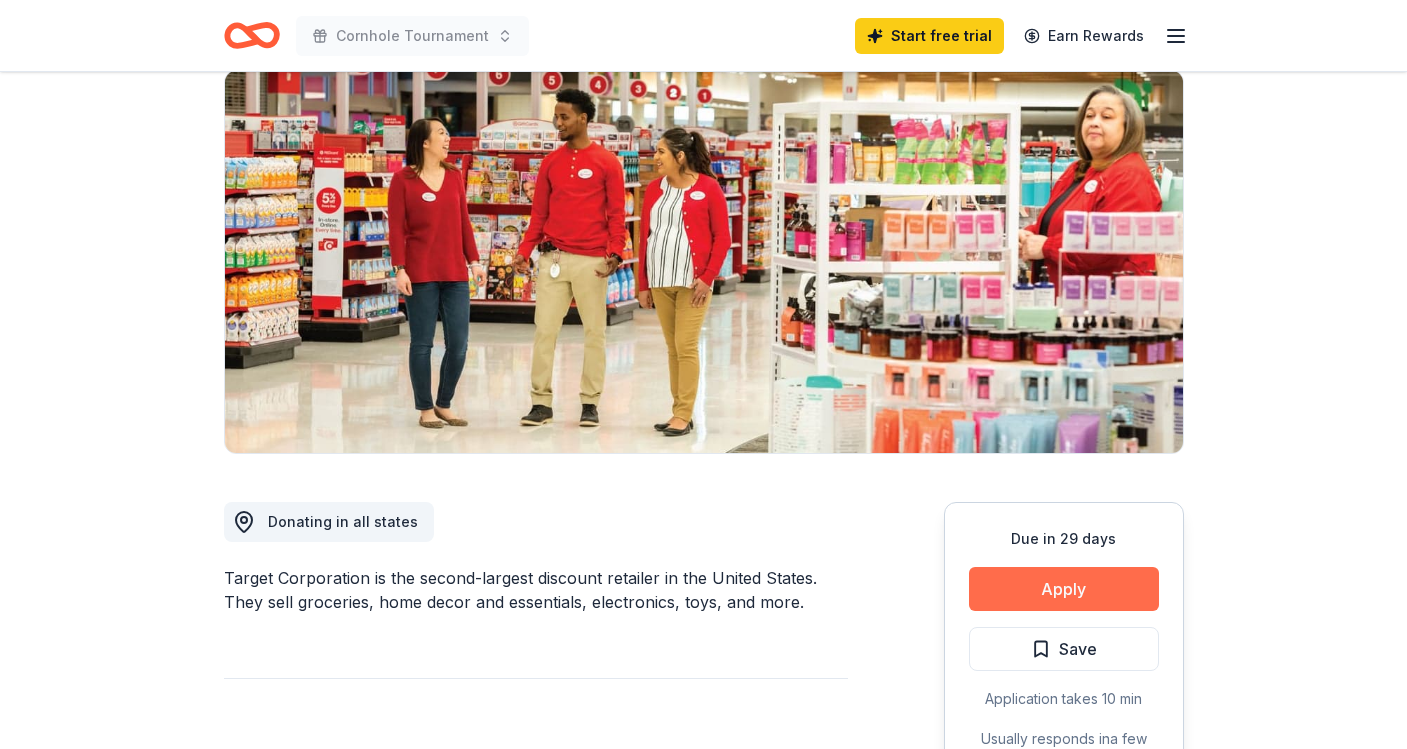 click on "Apply" at bounding box center (1064, 589) 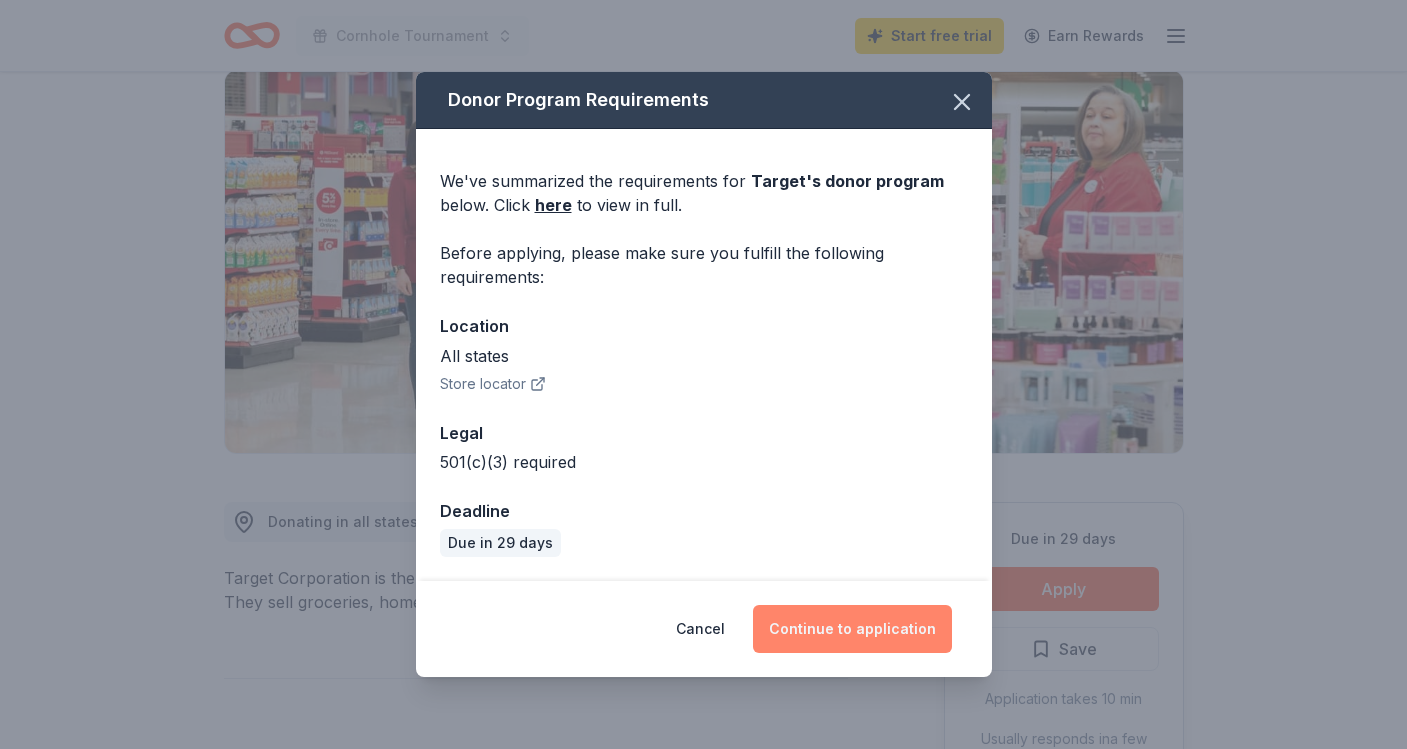 click on "Continue to application" at bounding box center [852, 629] 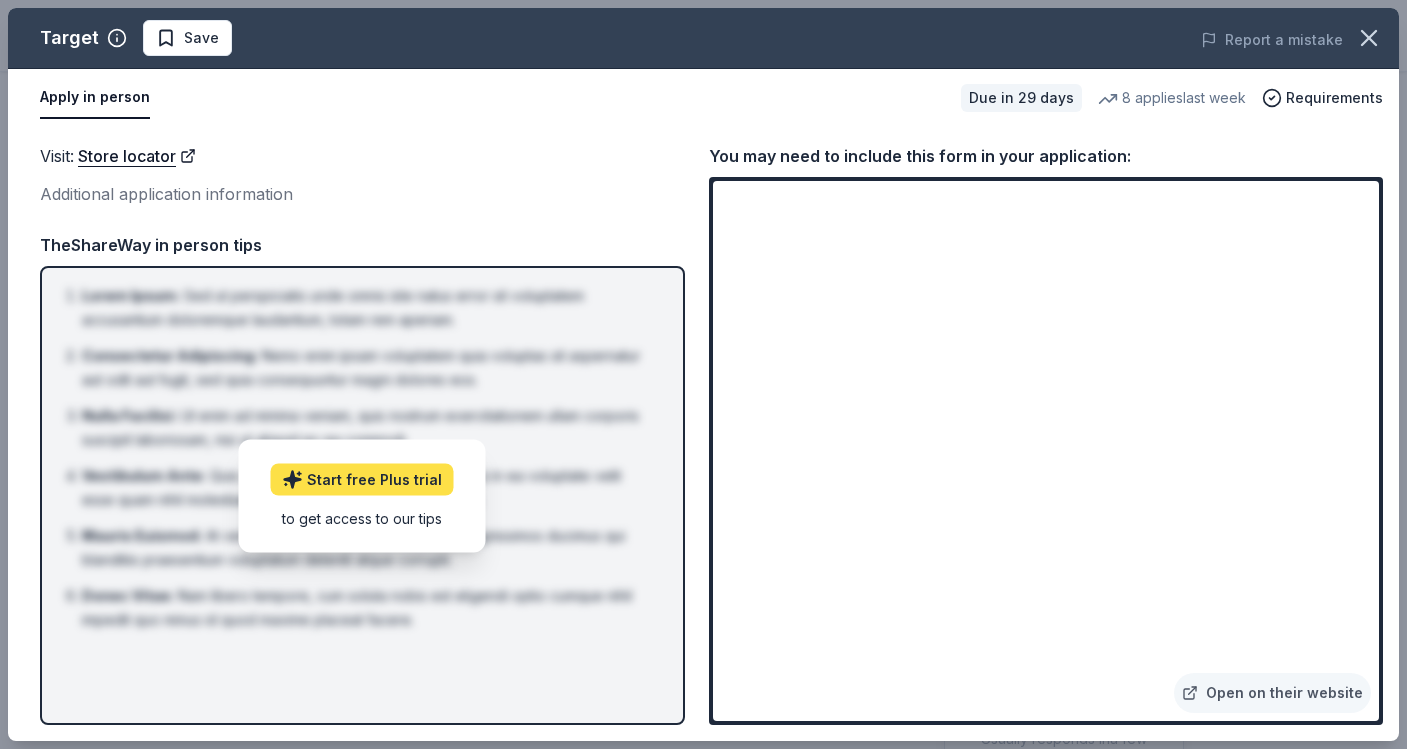 click on "Start free Plus trial" at bounding box center (362, 479) 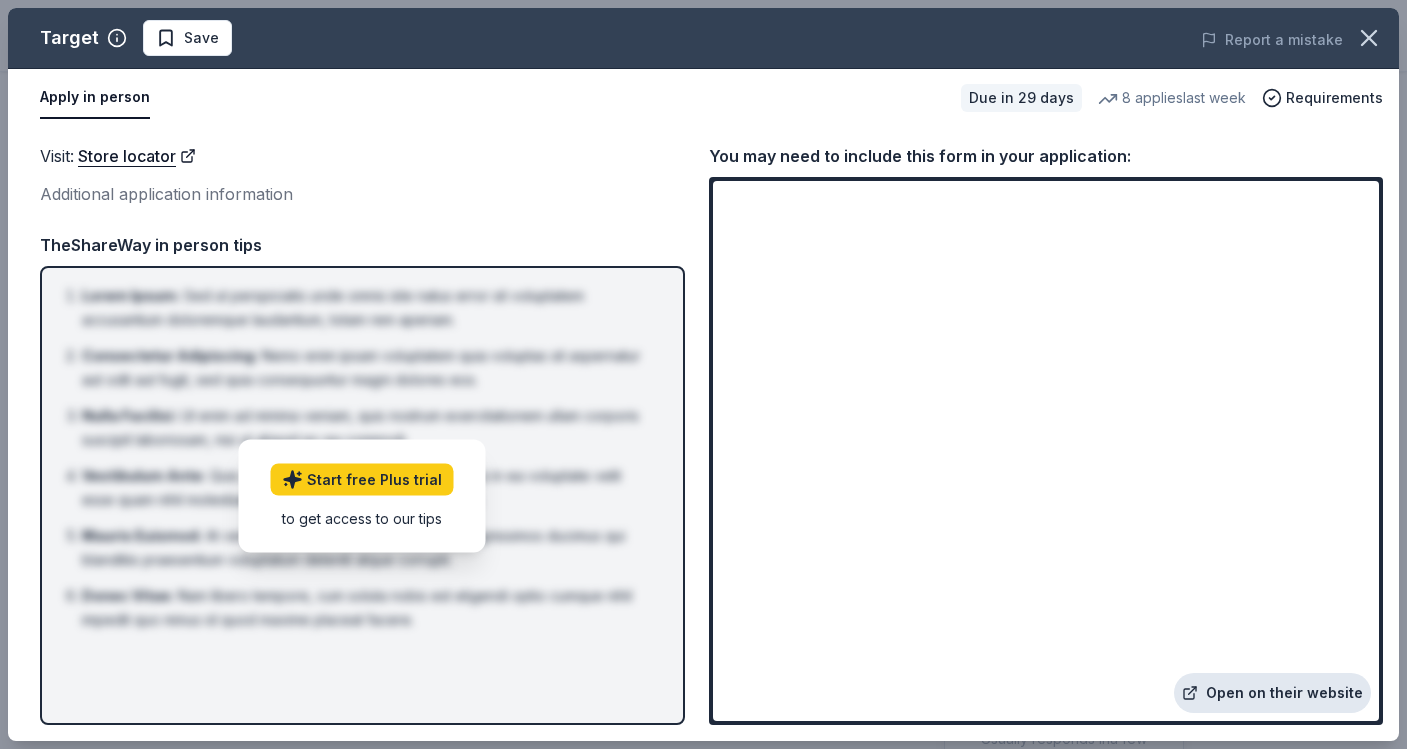 click on "Open on their website" at bounding box center (1272, 693) 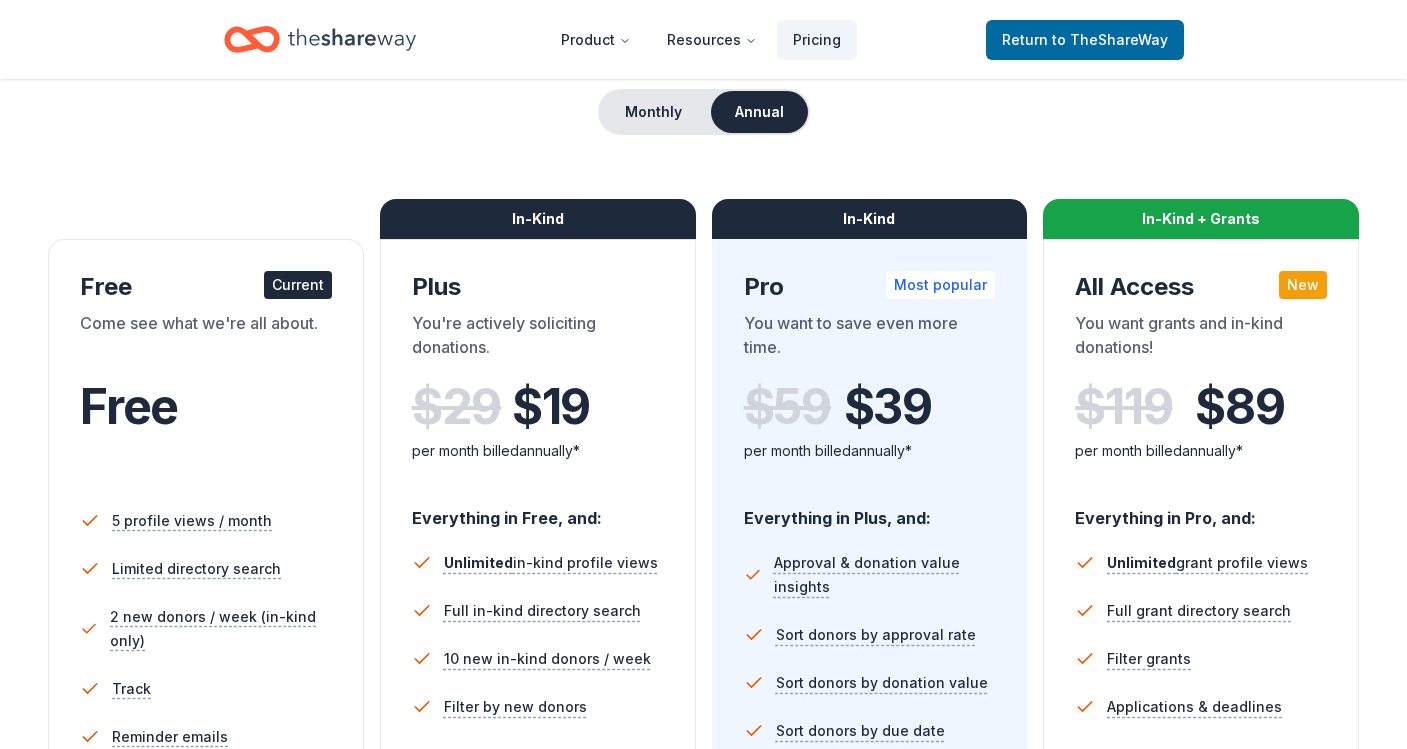 scroll, scrollTop: 106, scrollLeft: 0, axis: vertical 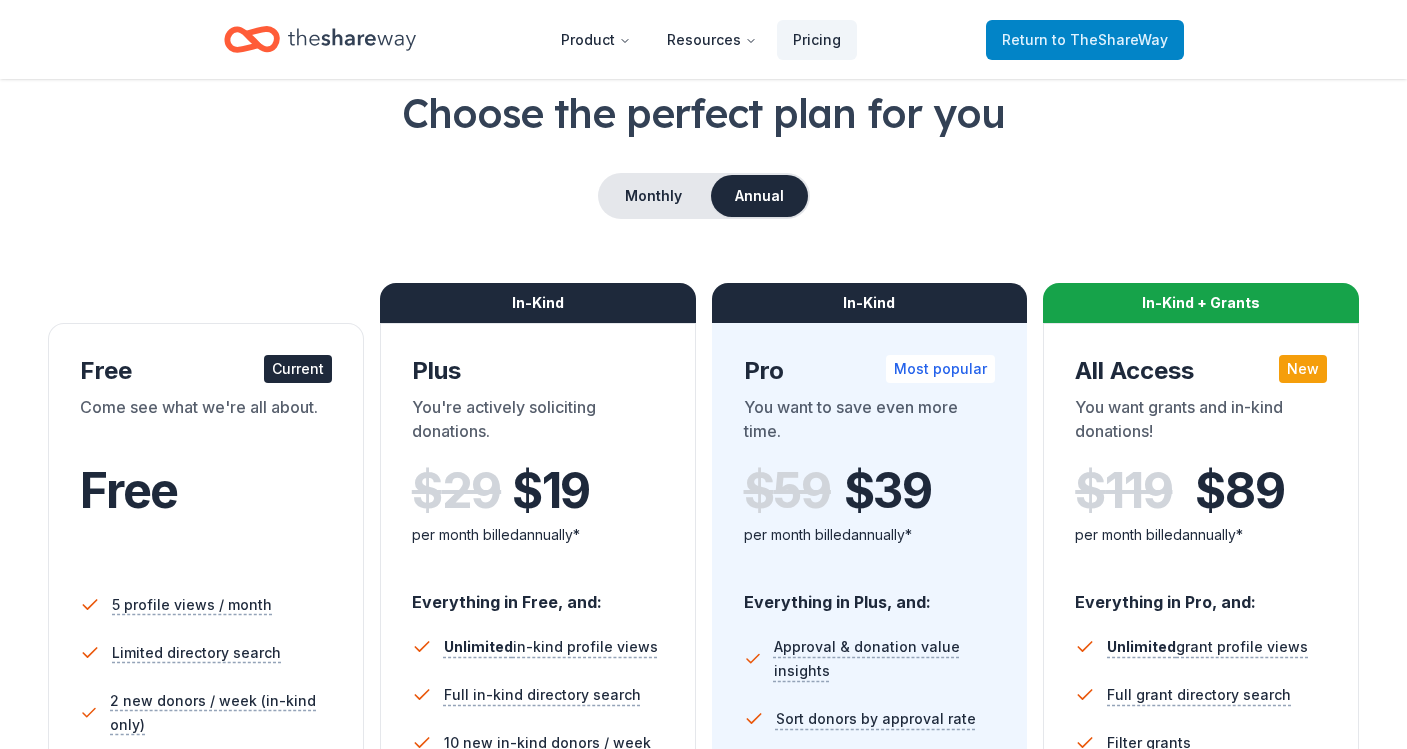 click on "to TheShareWay" at bounding box center (1110, 39) 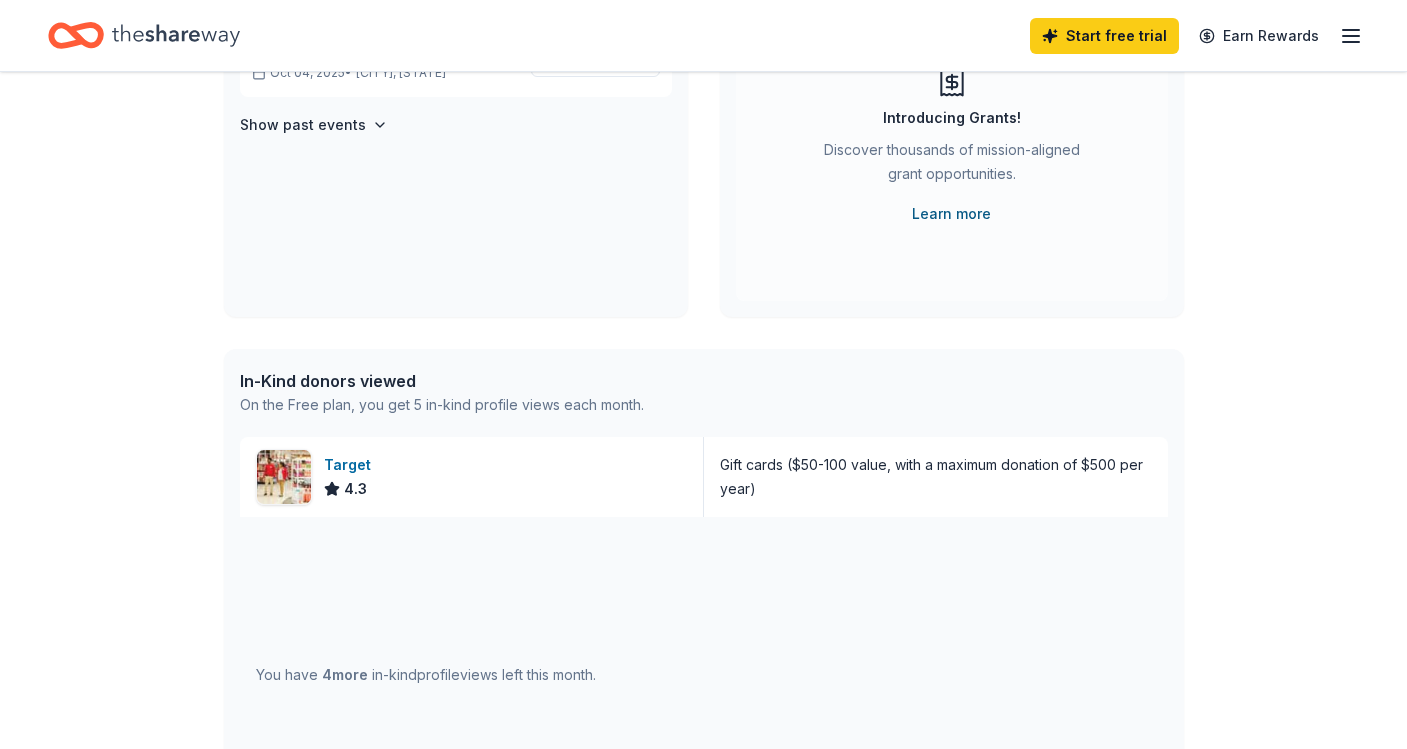 scroll, scrollTop: 256, scrollLeft: 0, axis: vertical 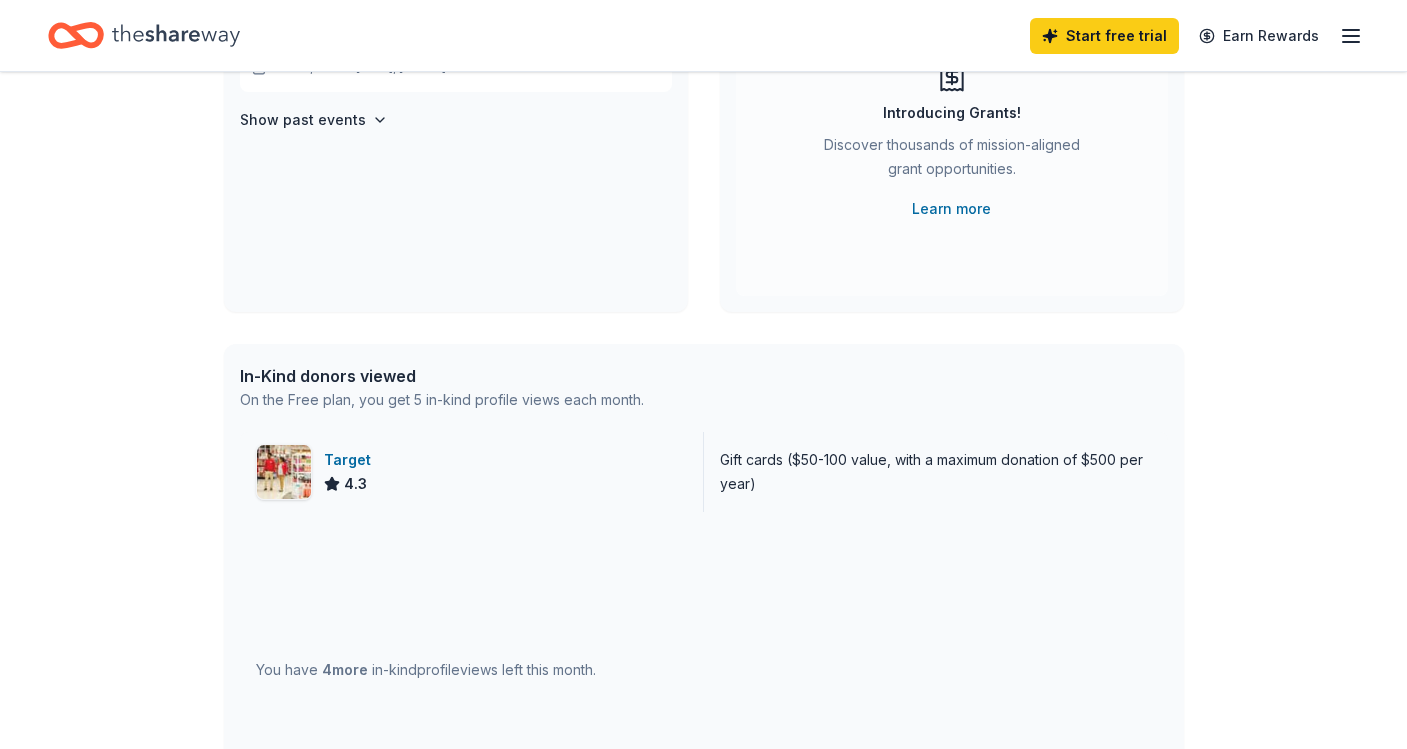 click on "4.3" at bounding box center (351, 484) 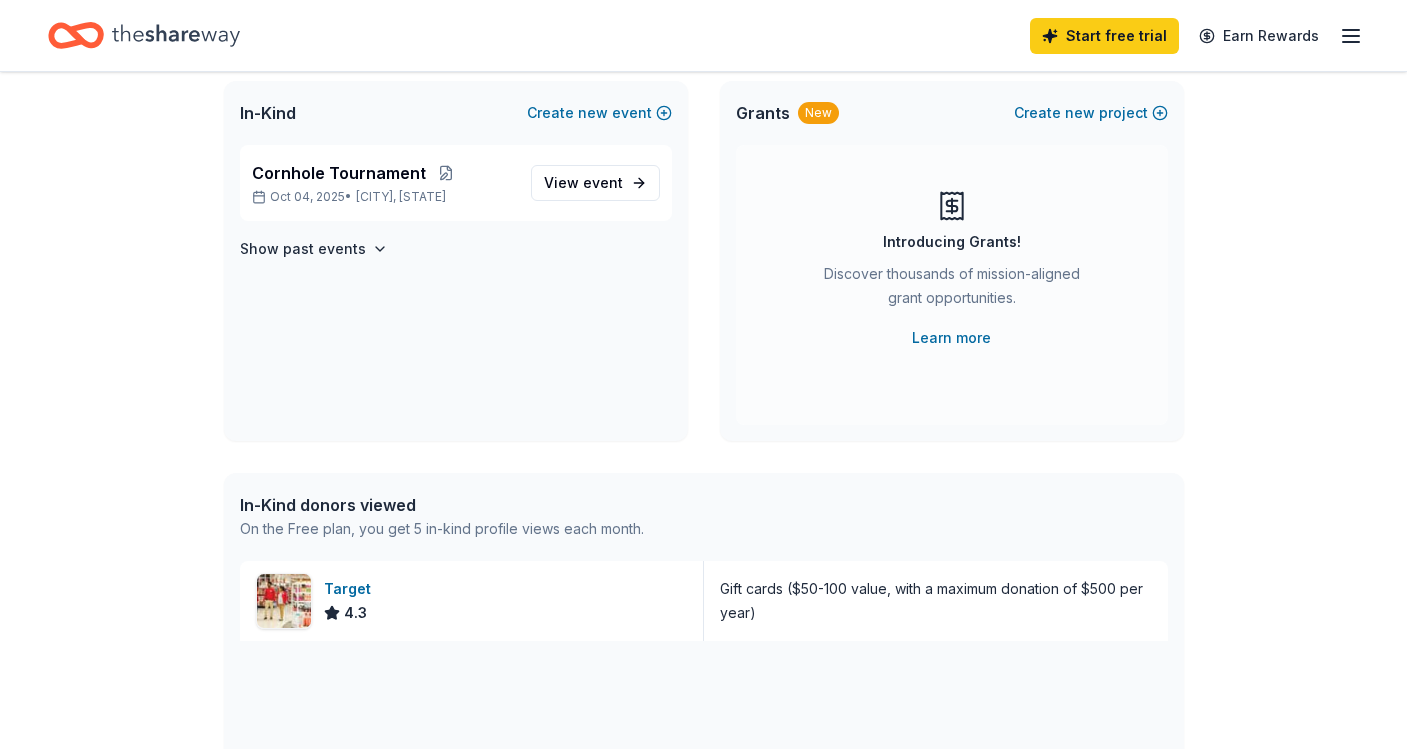 scroll, scrollTop: 0, scrollLeft: 0, axis: both 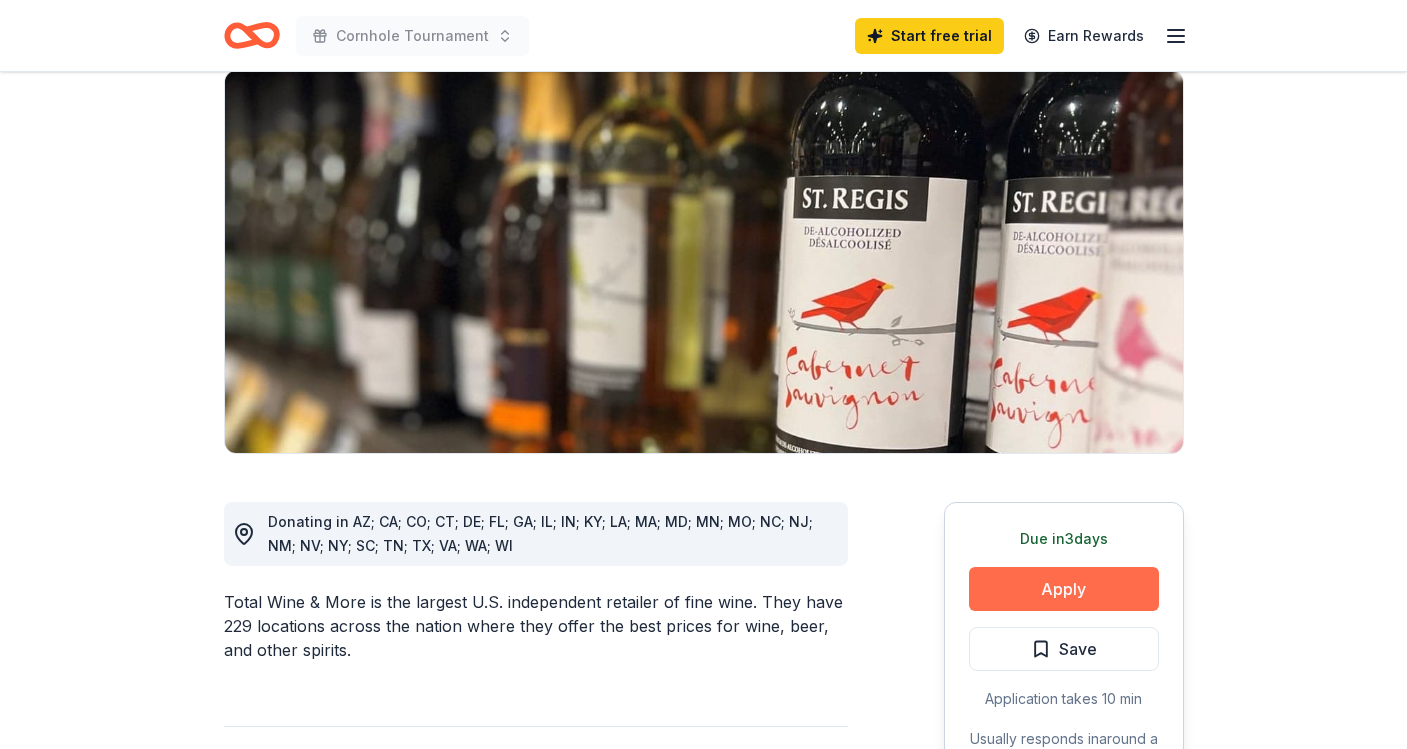 click on "Apply" at bounding box center (1064, 589) 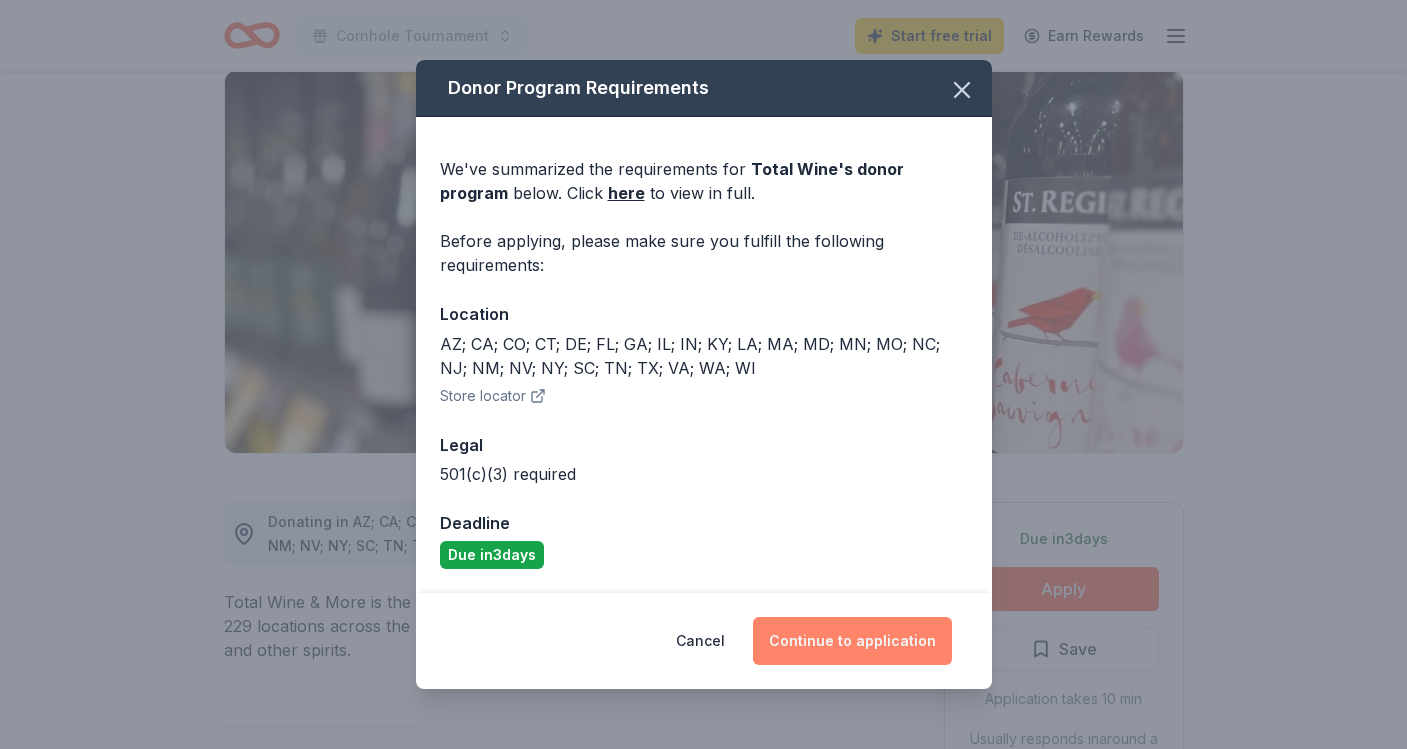 click on "Continue to application" at bounding box center [852, 641] 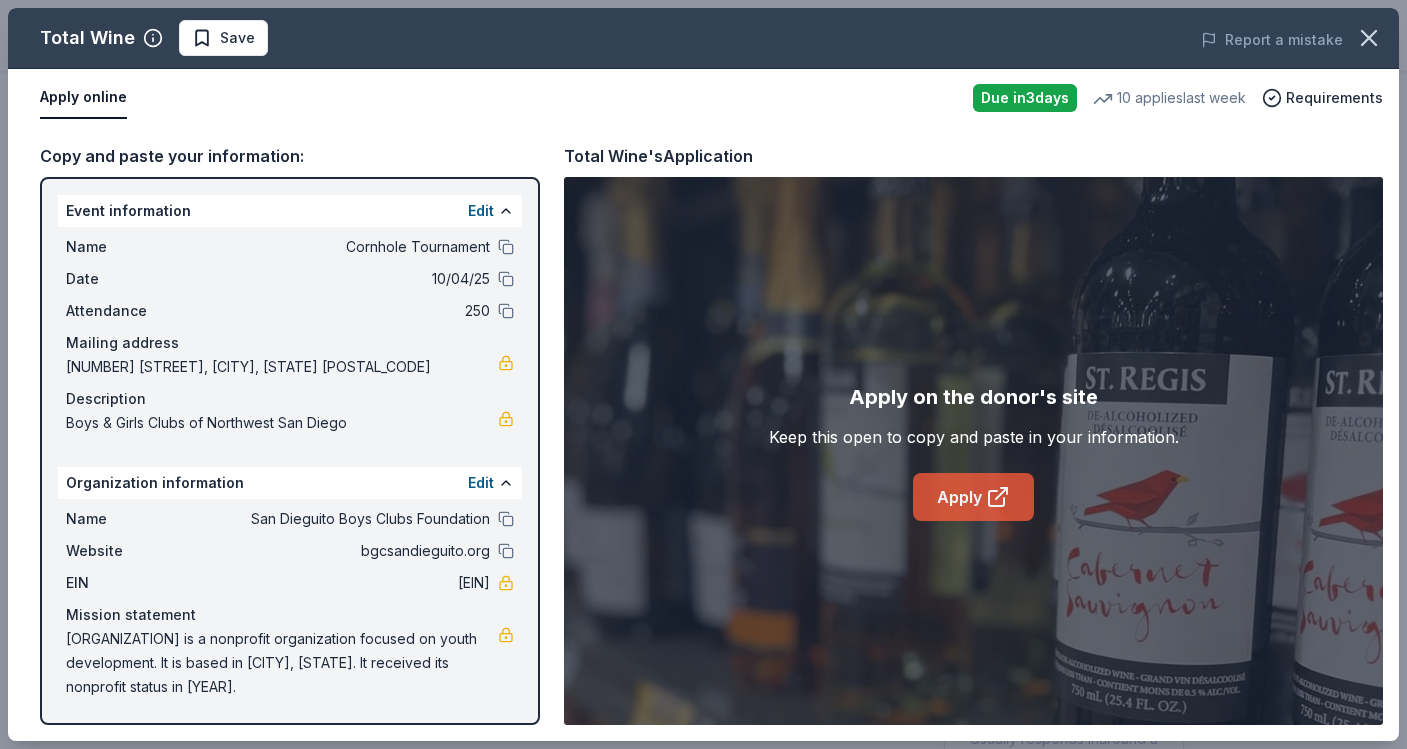 click on "Apply" at bounding box center [973, 497] 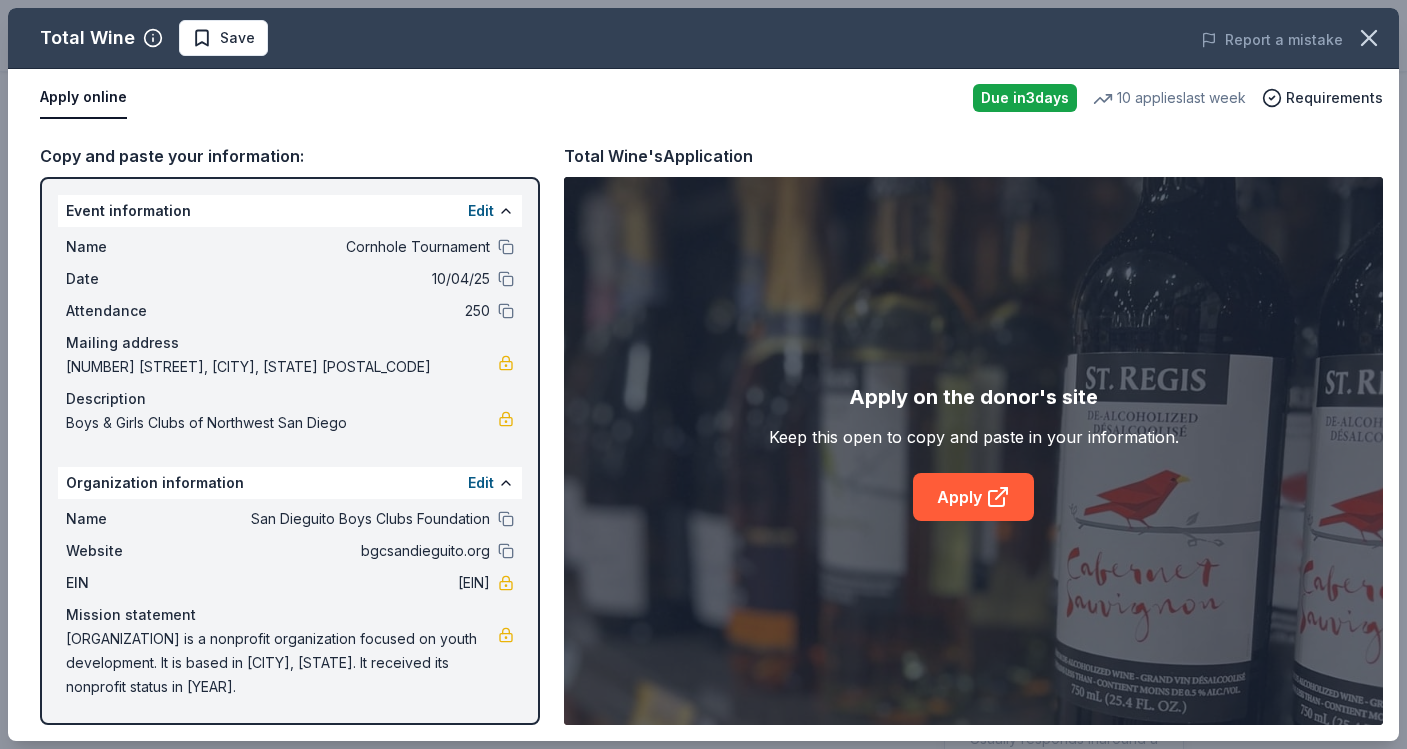 scroll, scrollTop: 0, scrollLeft: 0, axis: both 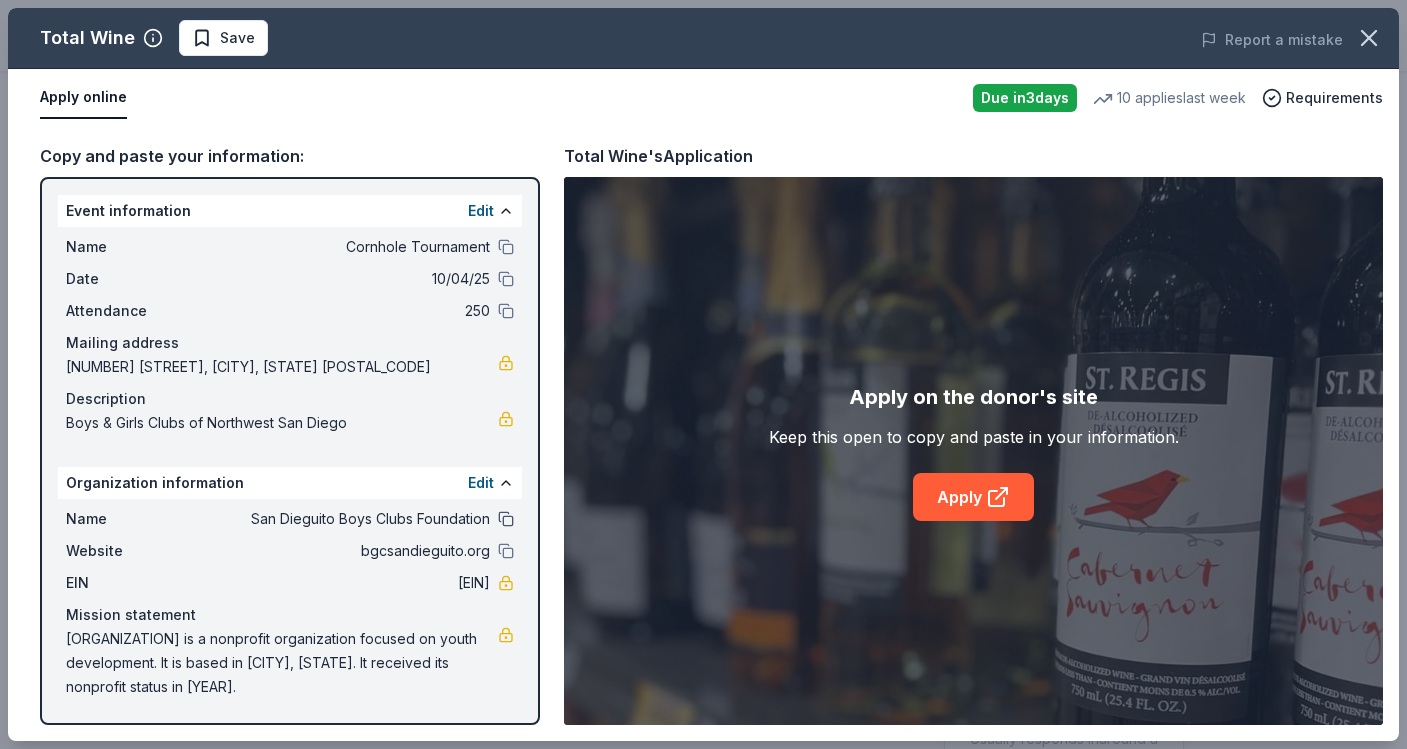 click at bounding box center (506, 519) 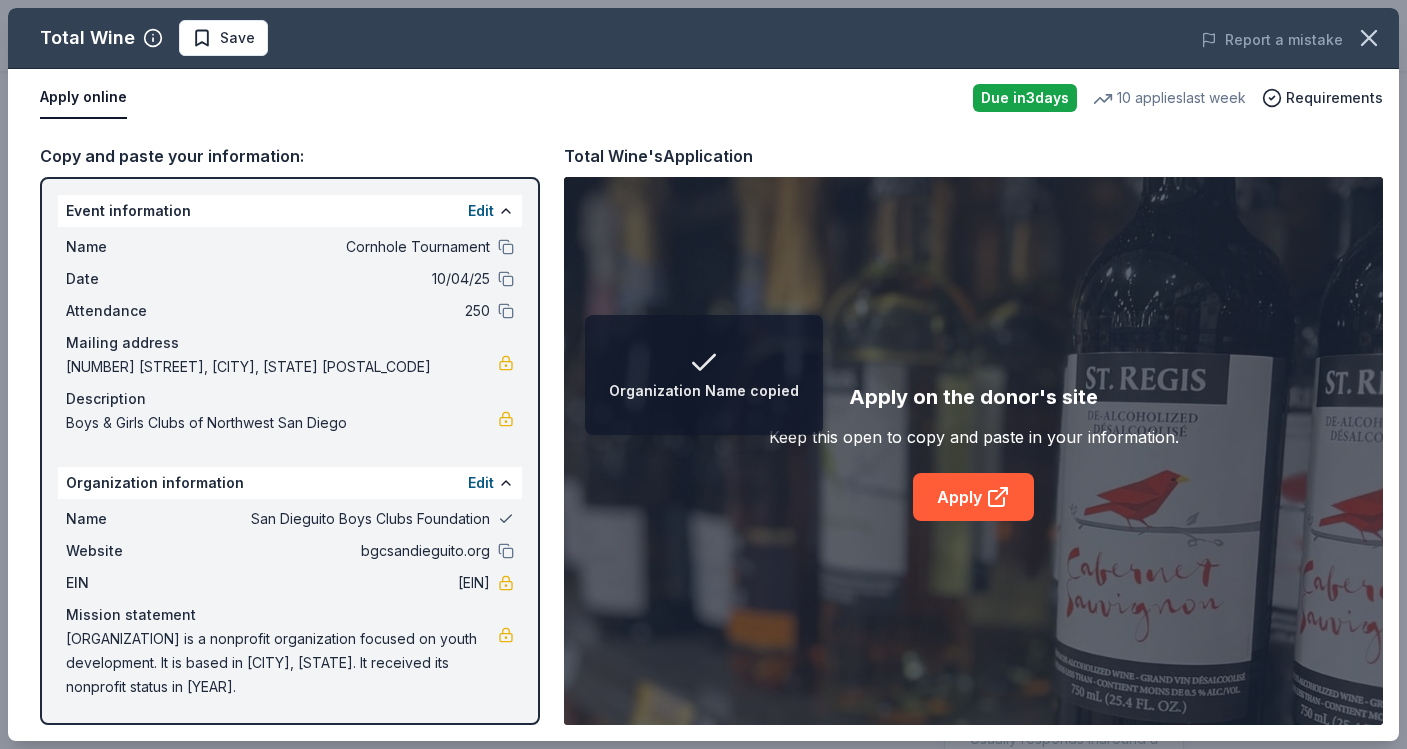 click at bounding box center (506, 519) 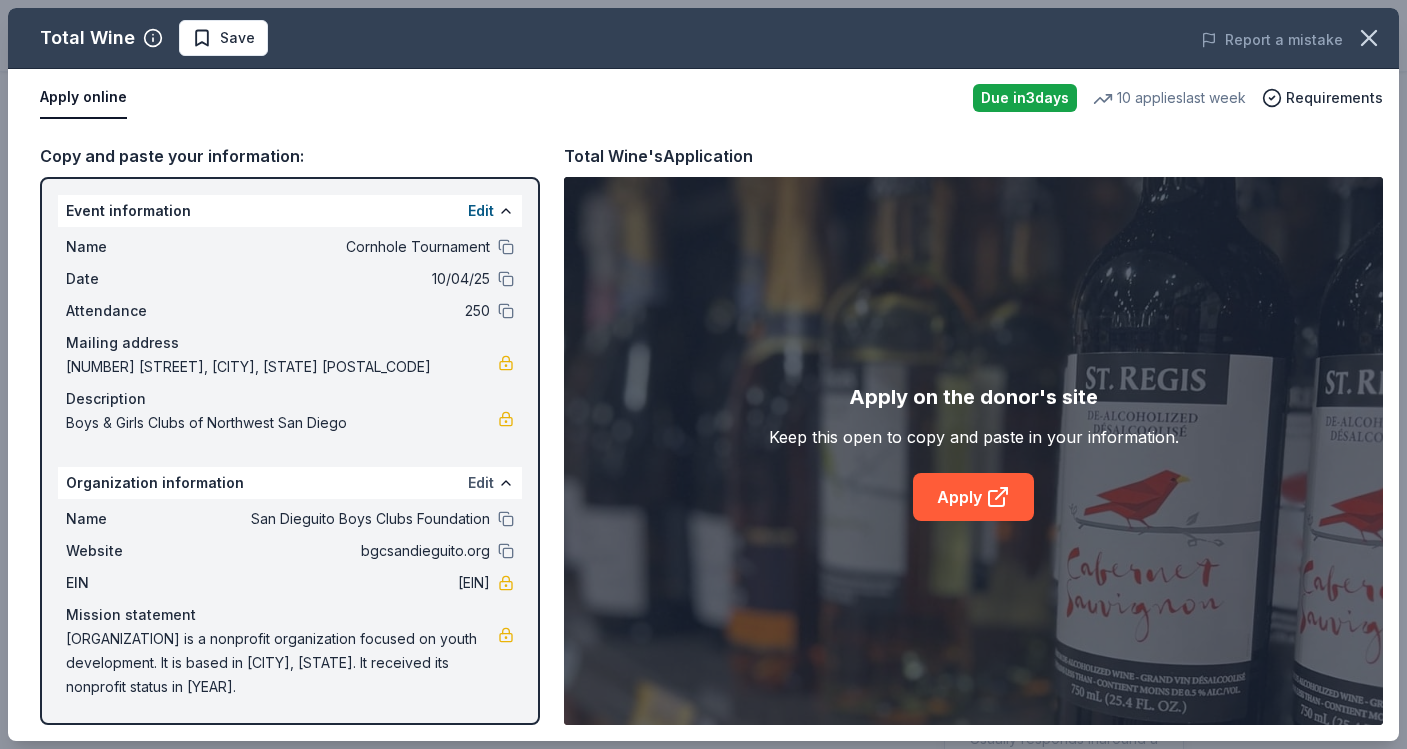 click on "Edit" at bounding box center (481, 483) 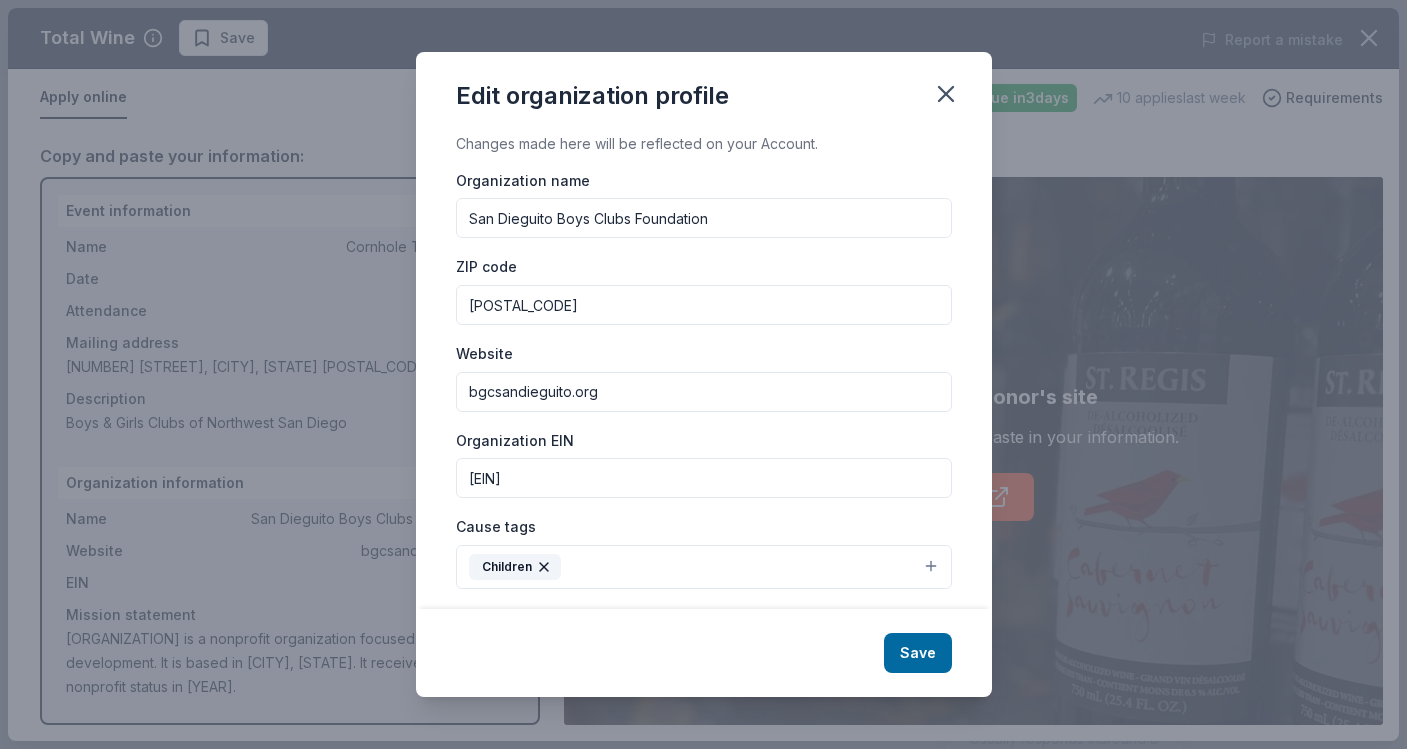 drag, startPoint x: 770, startPoint y: 234, endPoint x: 444, endPoint y: 185, distance: 329.66196 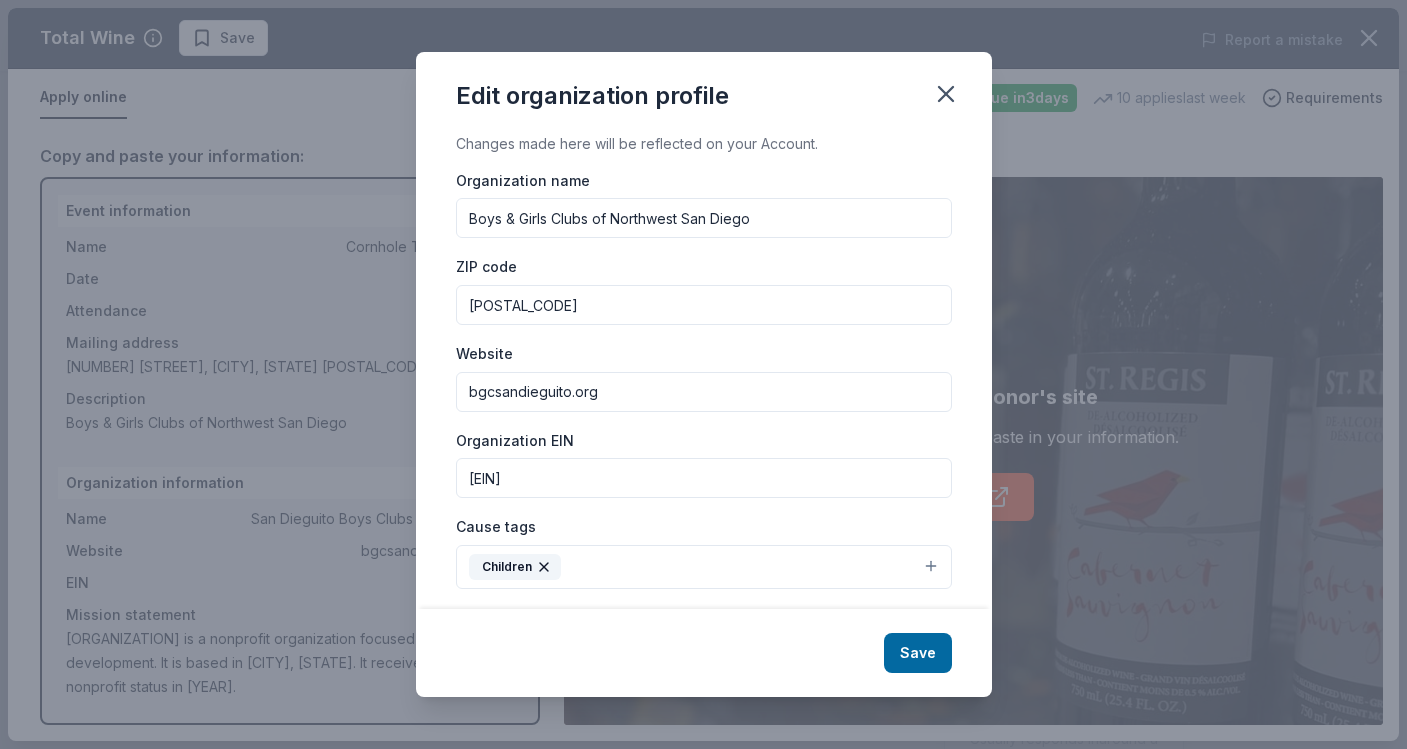 type on "Boys & Girls Clubs of Northwest San Diego" 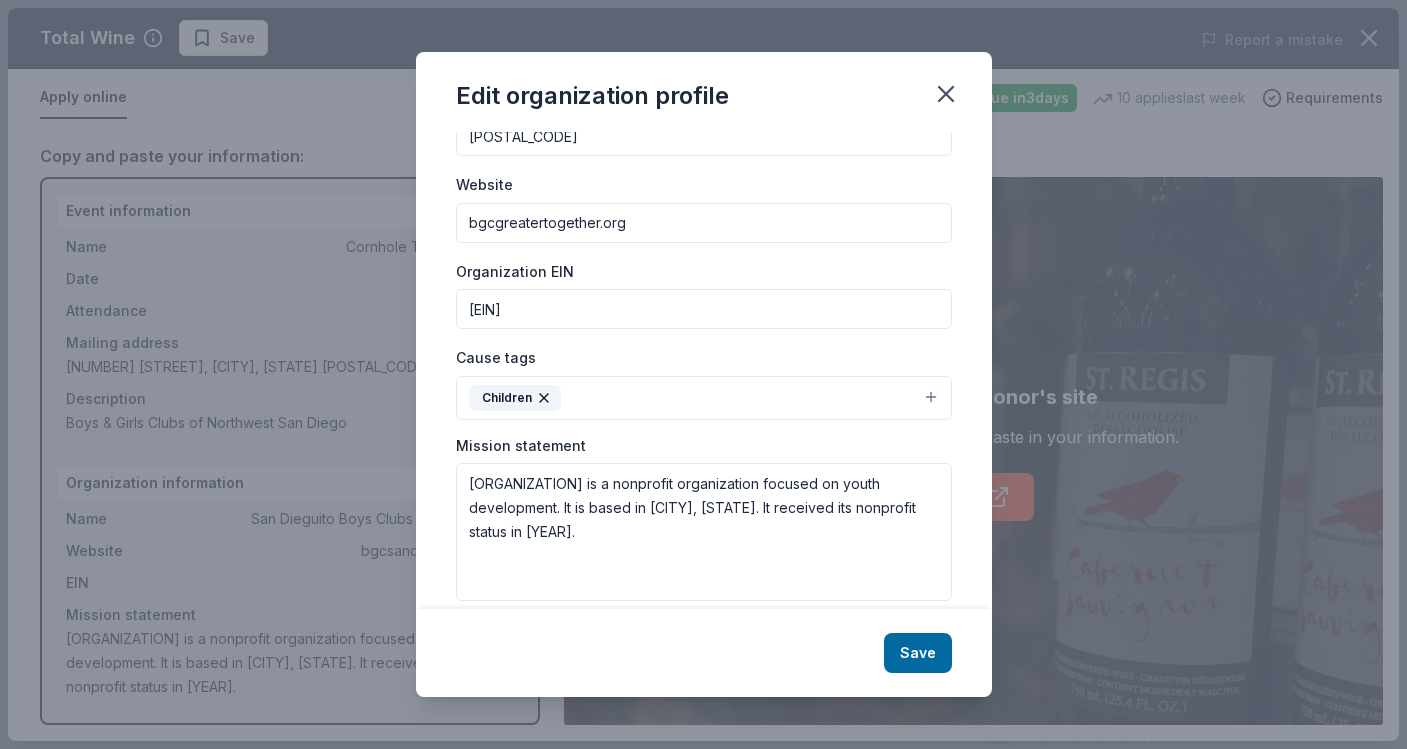 scroll, scrollTop: 190, scrollLeft: 0, axis: vertical 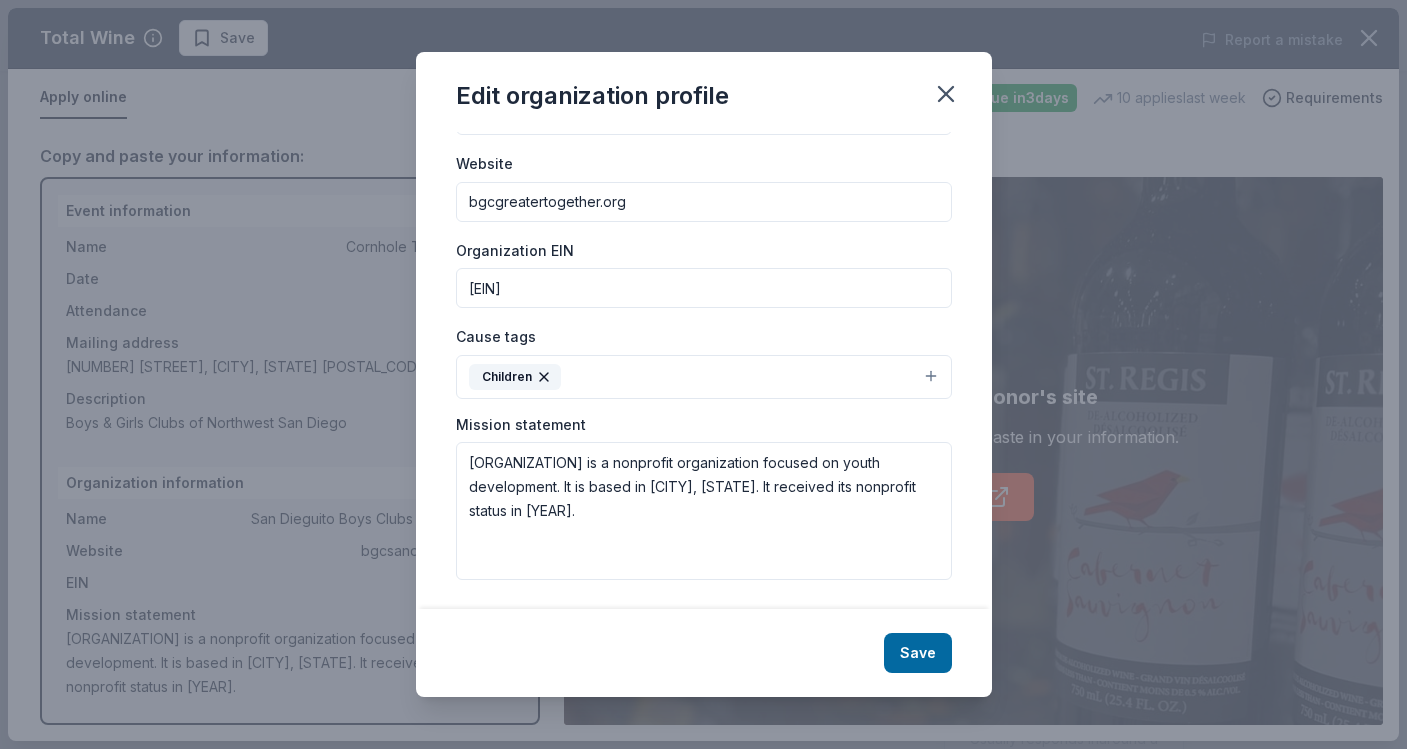 type on "bgcgreatertogether.org" 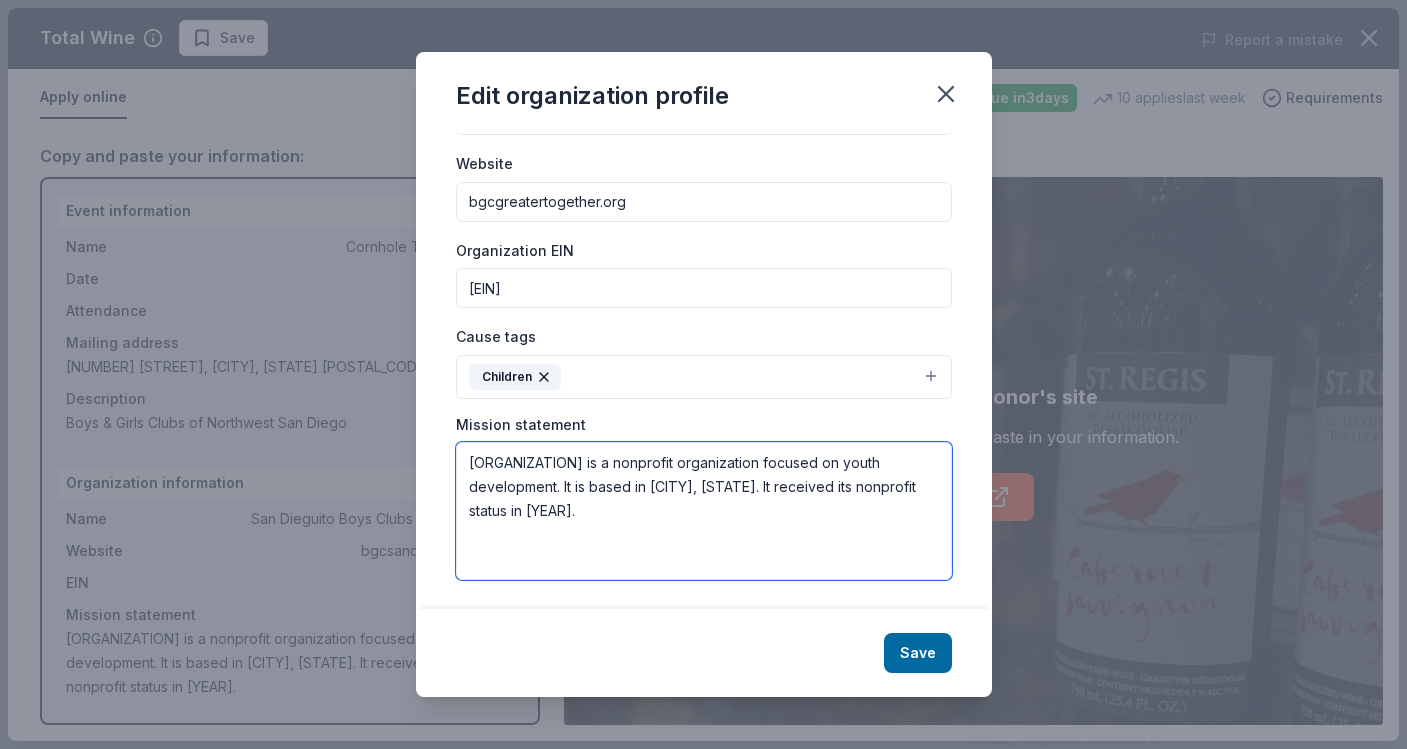 drag, startPoint x: 471, startPoint y: 466, endPoint x: 706, endPoint y: 468, distance: 235.00851 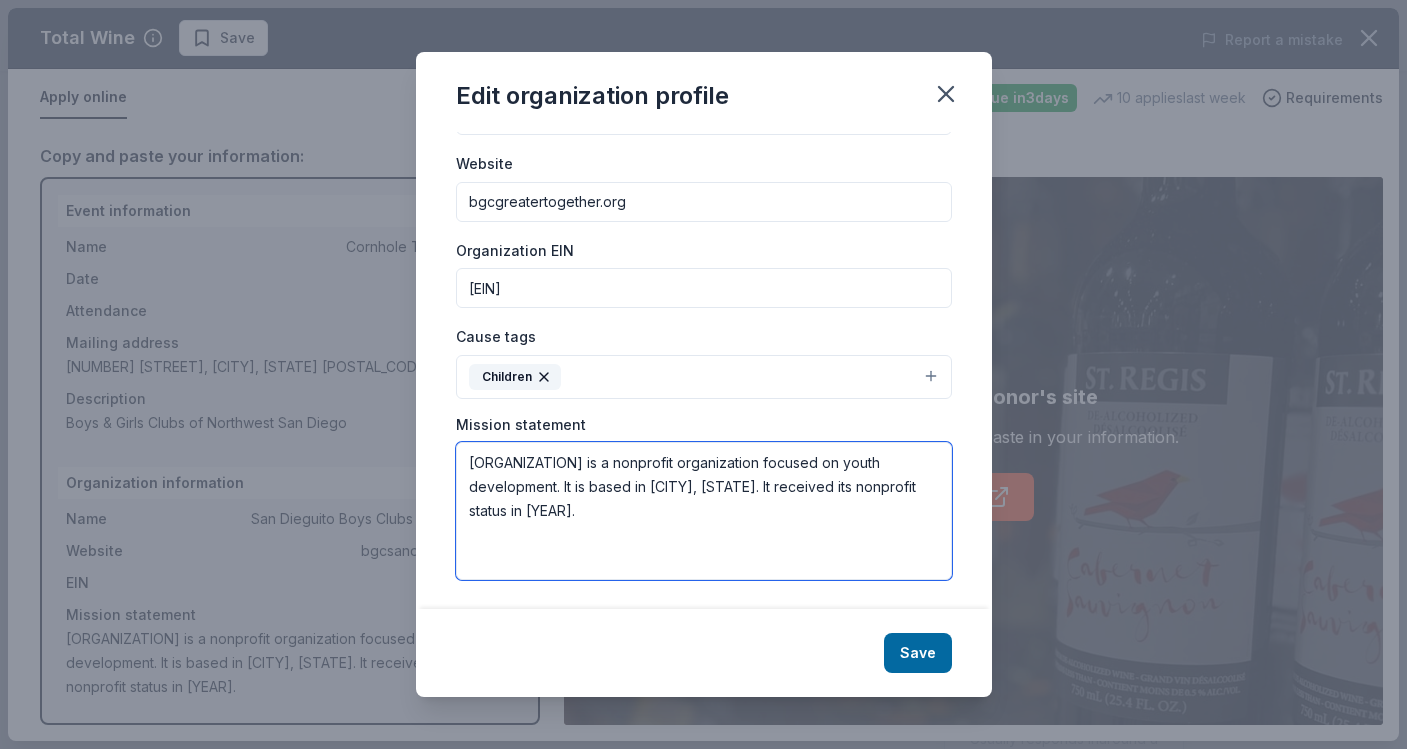 click on "San Dieguito Boys Clubs Foundation is a nonprofit organization focused on youth development. It is based in Solana Beach, CA. It received its nonprofit status in 1978." at bounding box center (704, 511) 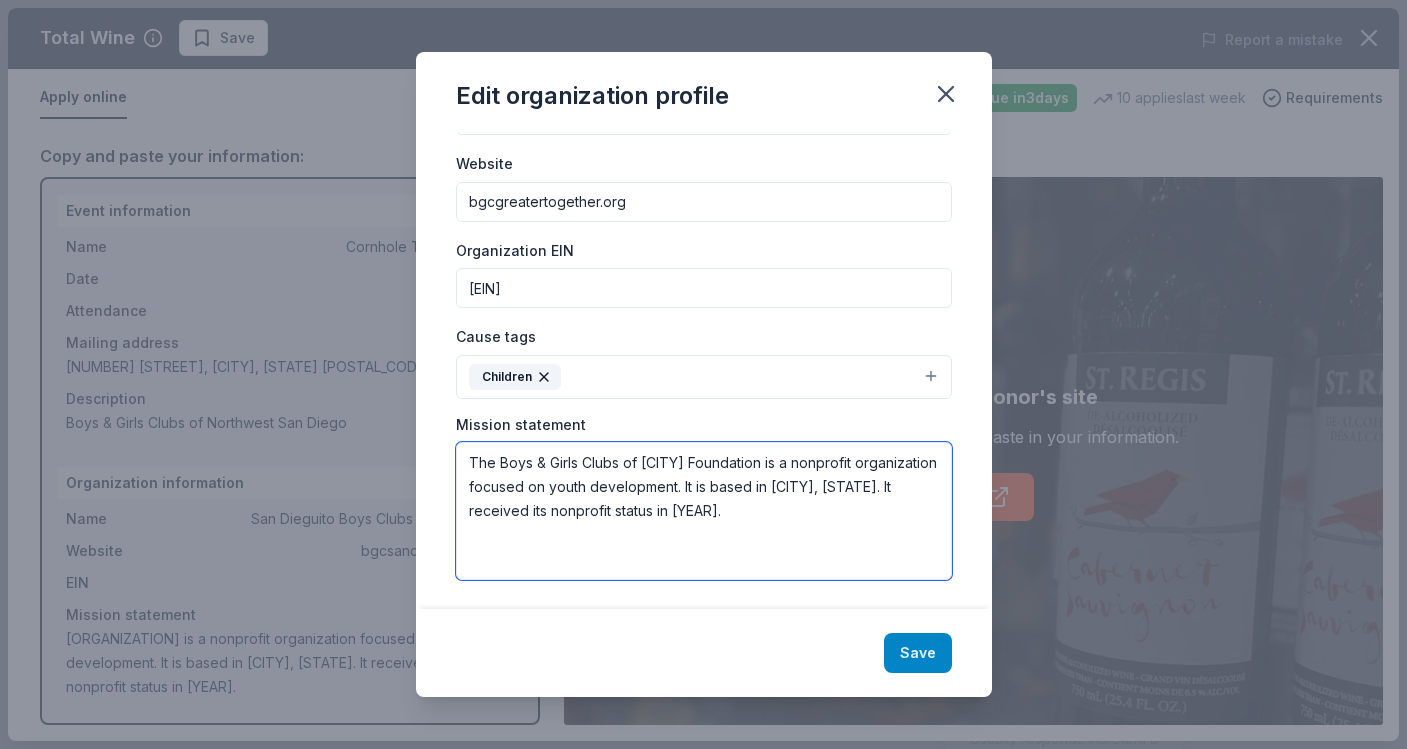 type on "The Boys & Girls Clubs of Northwest San Diego Foundation is a nonprofit organization focused on youth development. It is based in [CITY], [STATE]. It received its nonprofit status in [YEAR]." 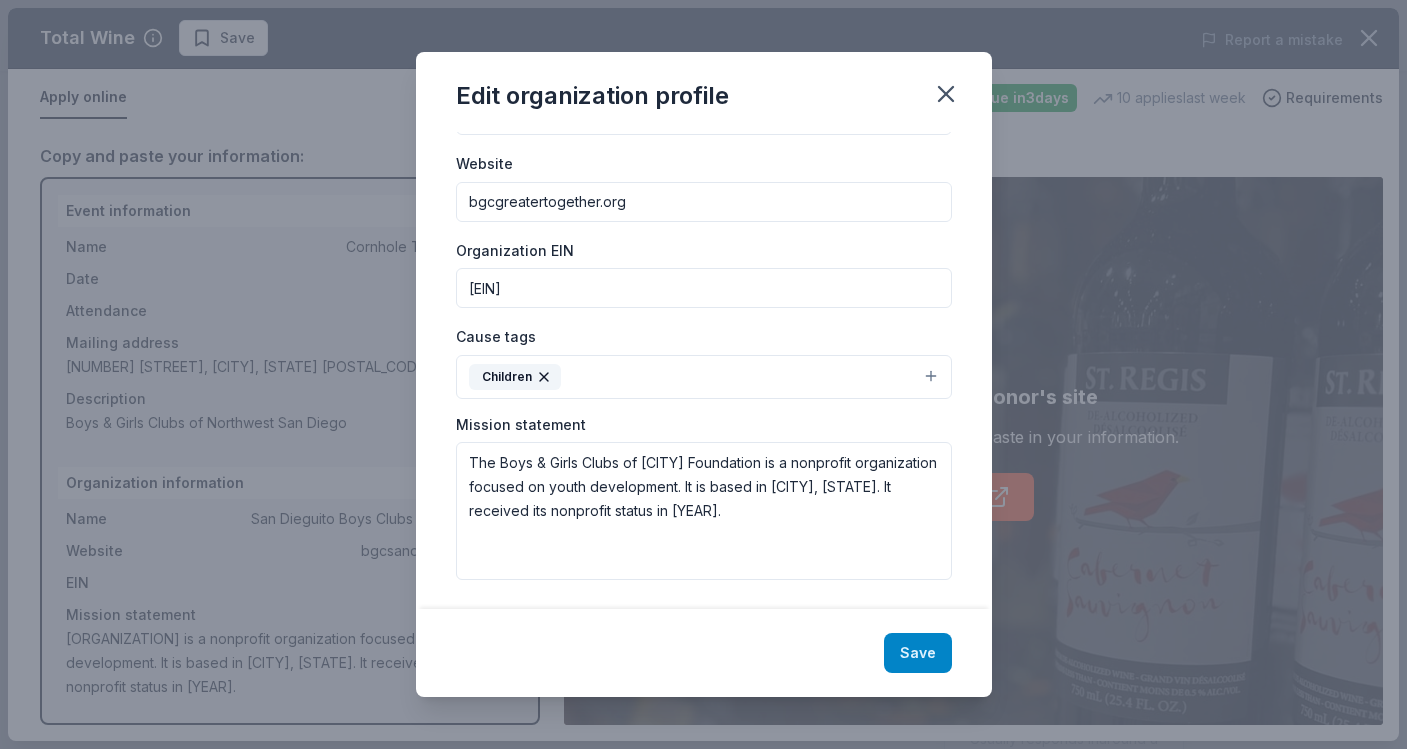 click on "Save" at bounding box center (918, 653) 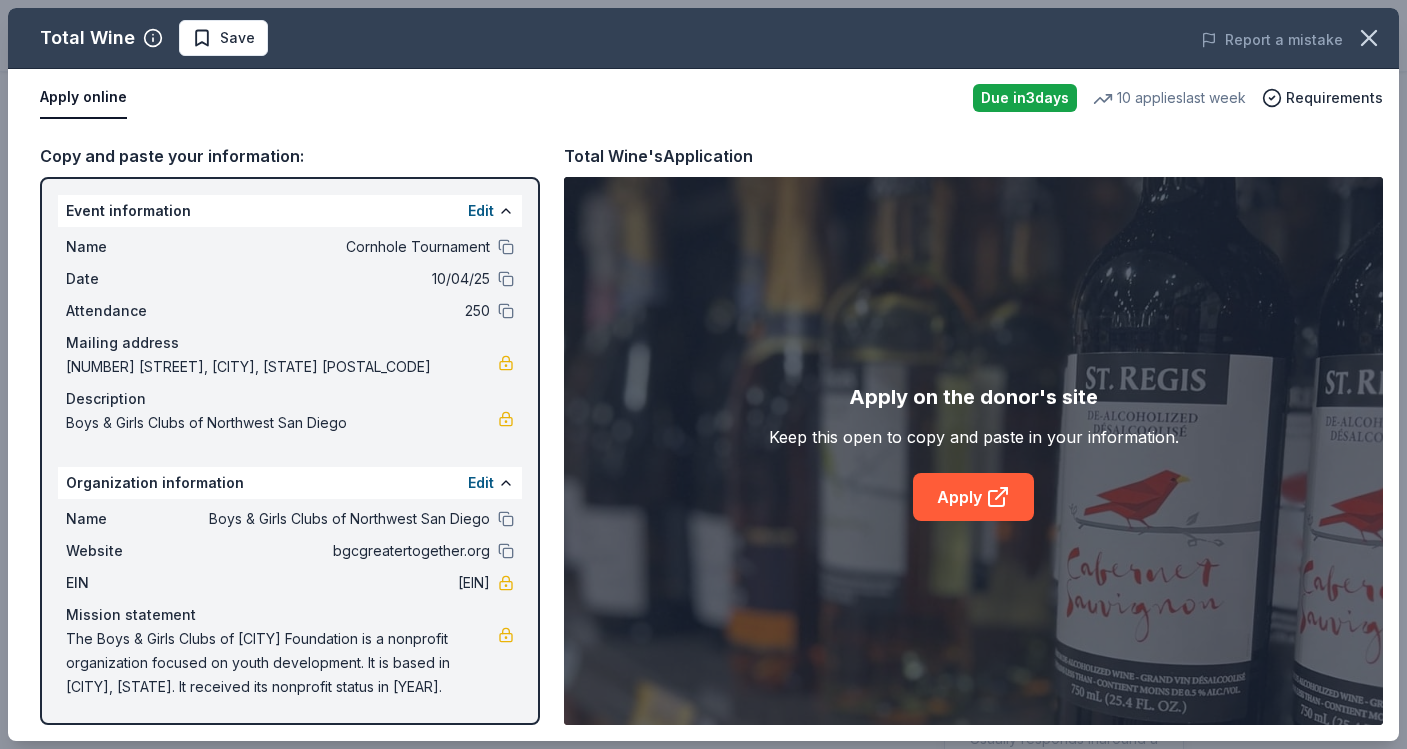scroll, scrollTop: 0, scrollLeft: 0, axis: both 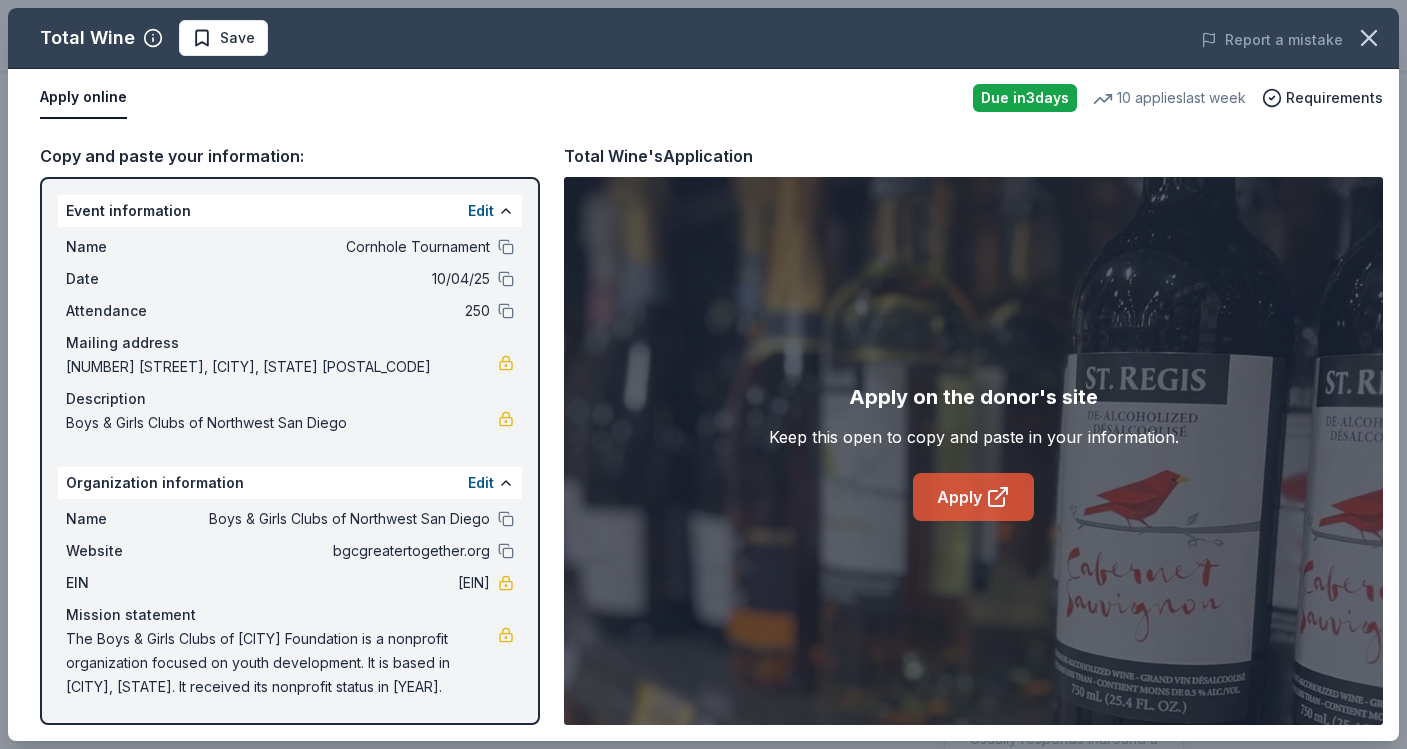 click on "Apply" at bounding box center [973, 497] 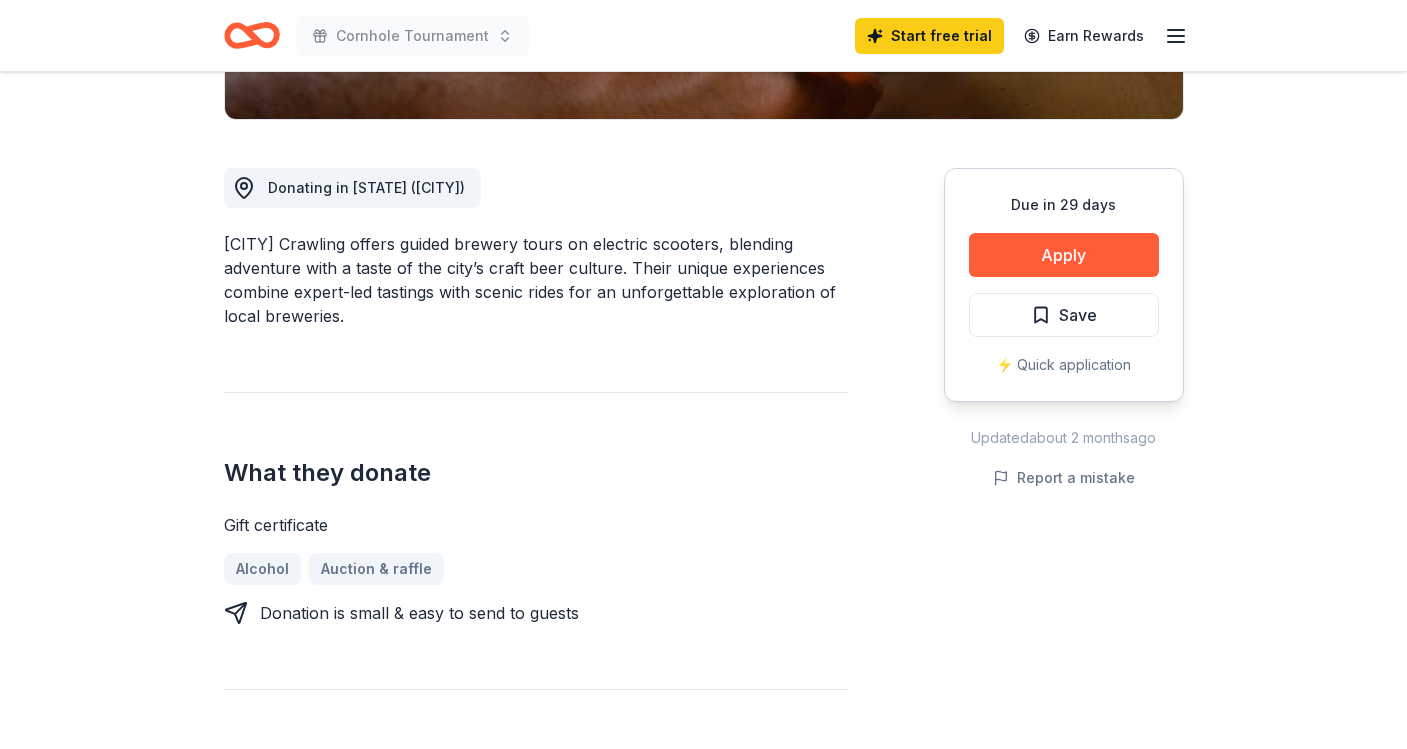 scroll, scrollTop: 490, scrollLeft: 0, axis: vertical 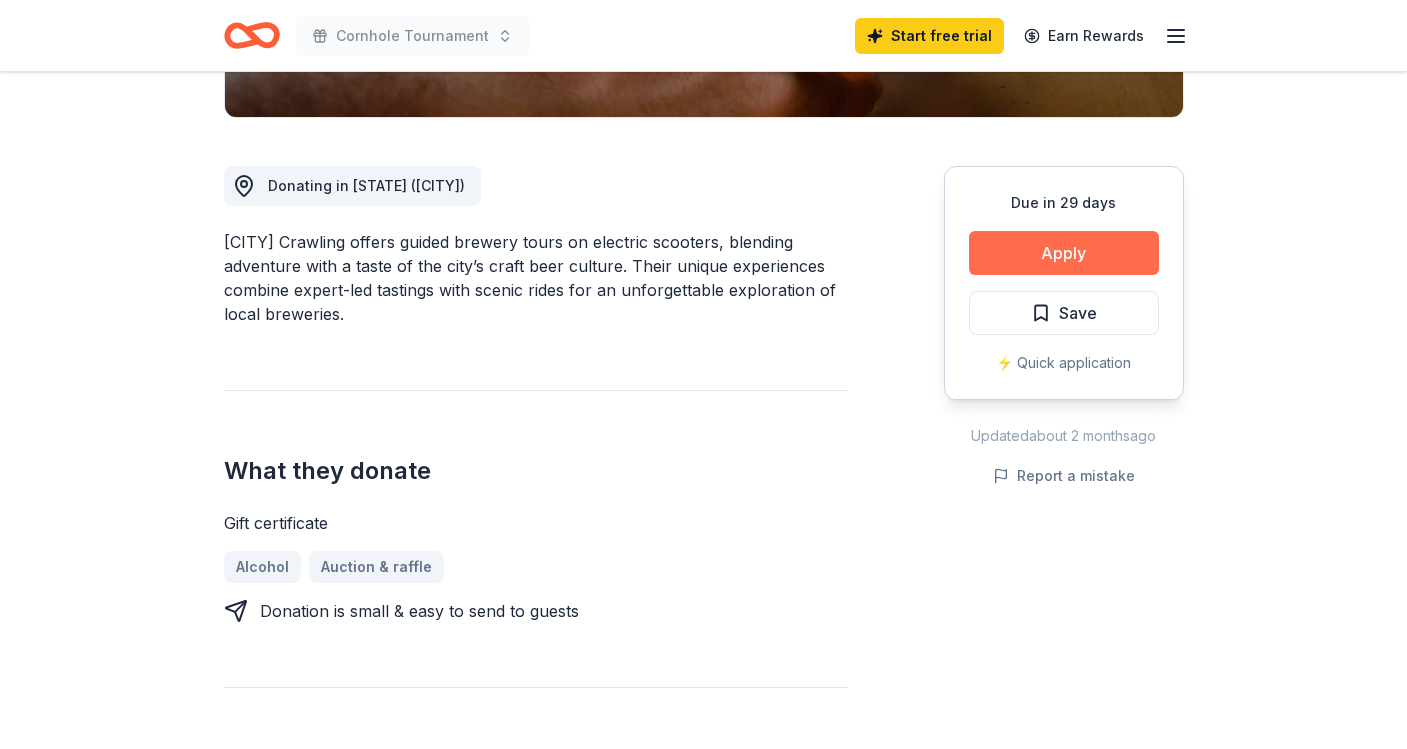 click on "Apply" at bounding box center (1064, 253) 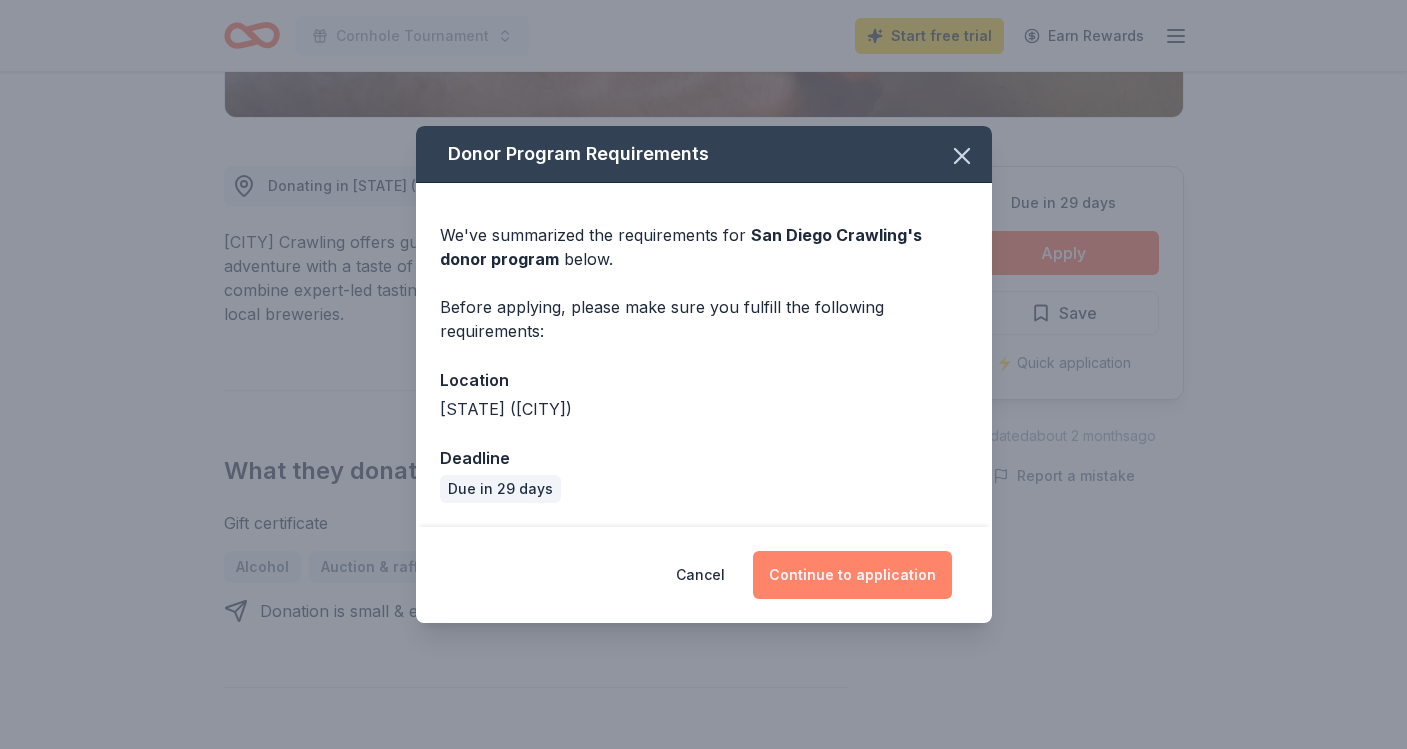 click on "Continue to application" at bounding box center (852, 575) 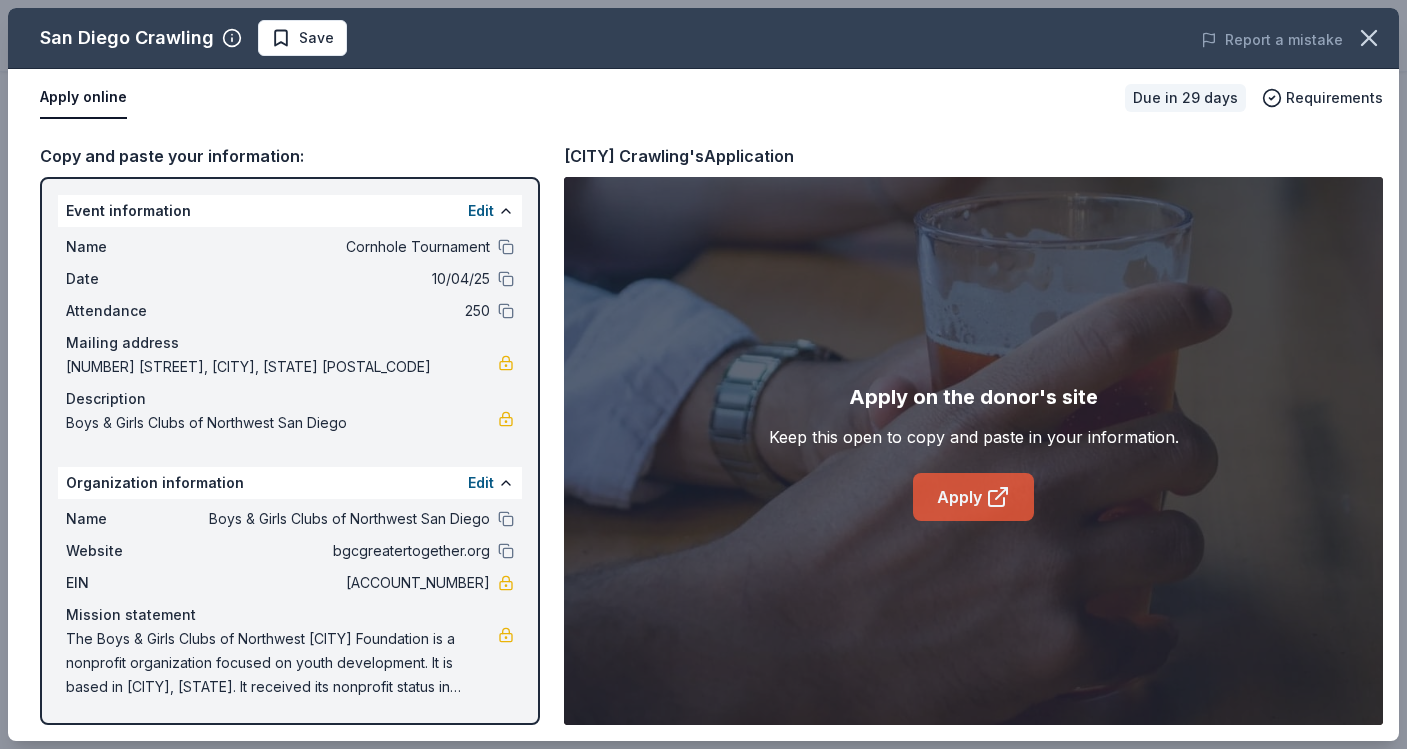 click on "Apply" at bounding box center (973, 497) 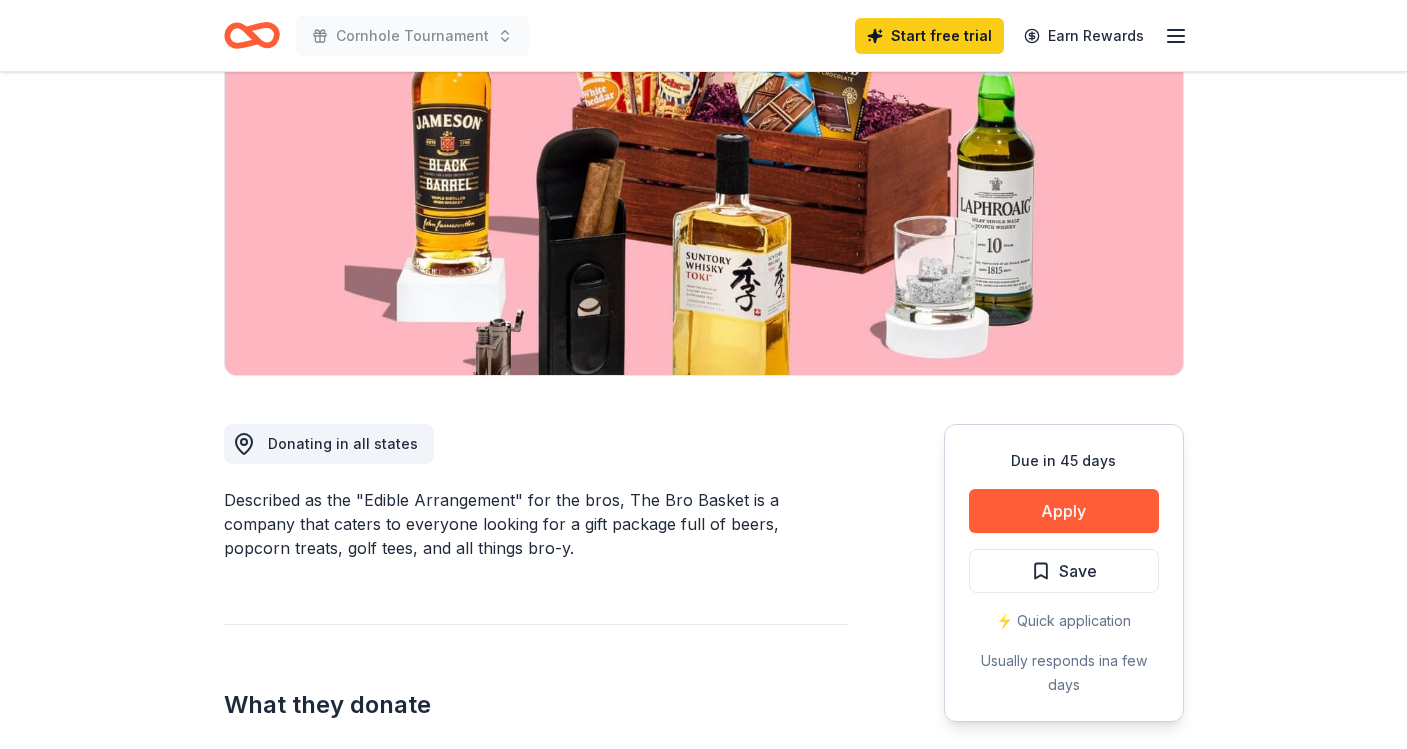 scroll, scrollTop: 234, scrollLeft: 0, axis: vertical 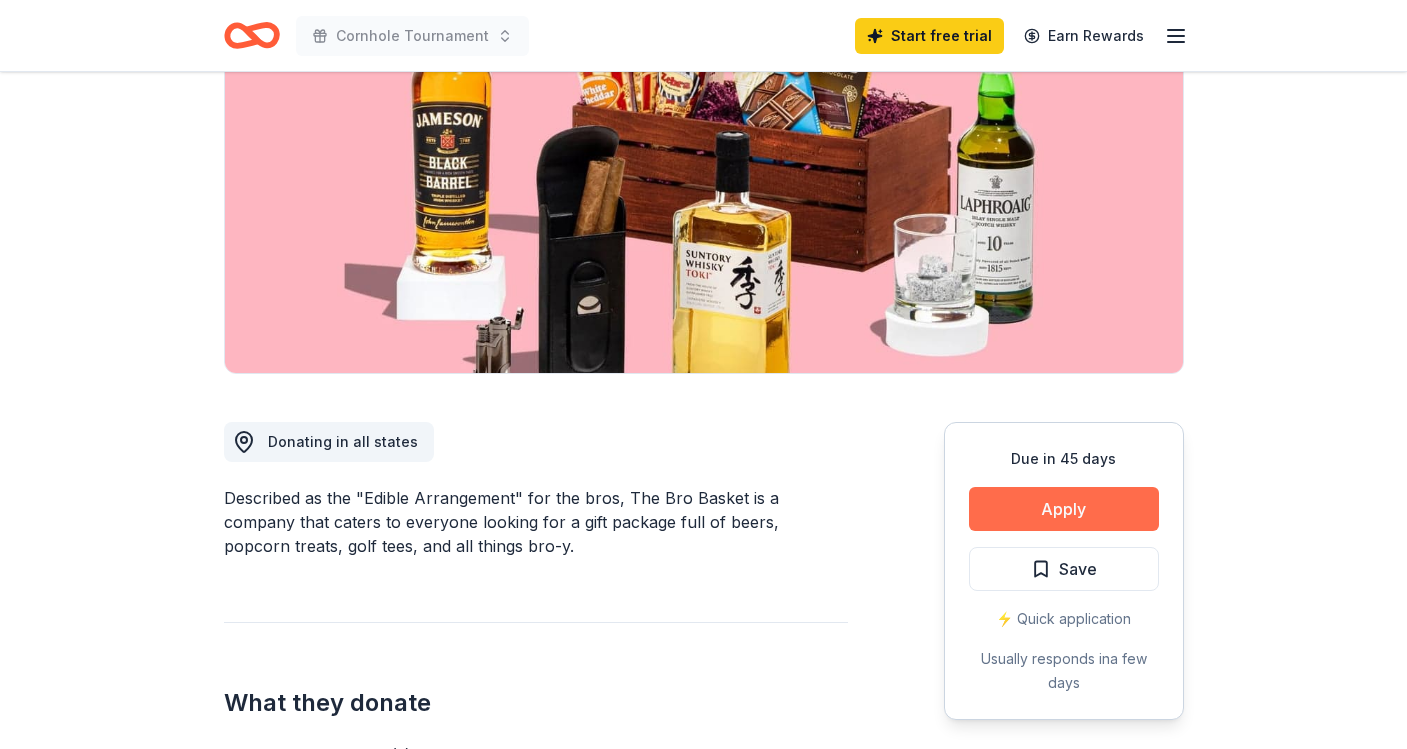 click on "Apply" at bounding box center (1064, 509) 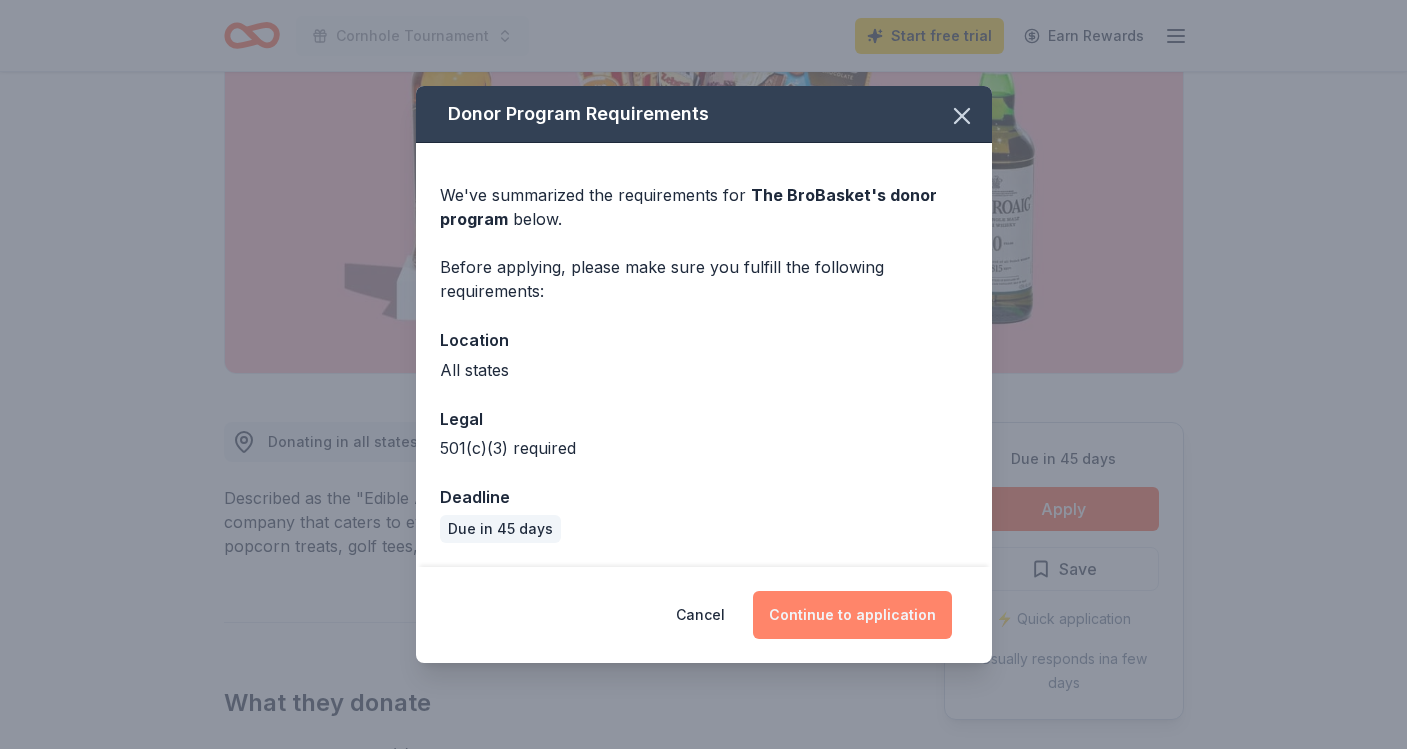click on "Continue to application" at bounding box center [852, 615] 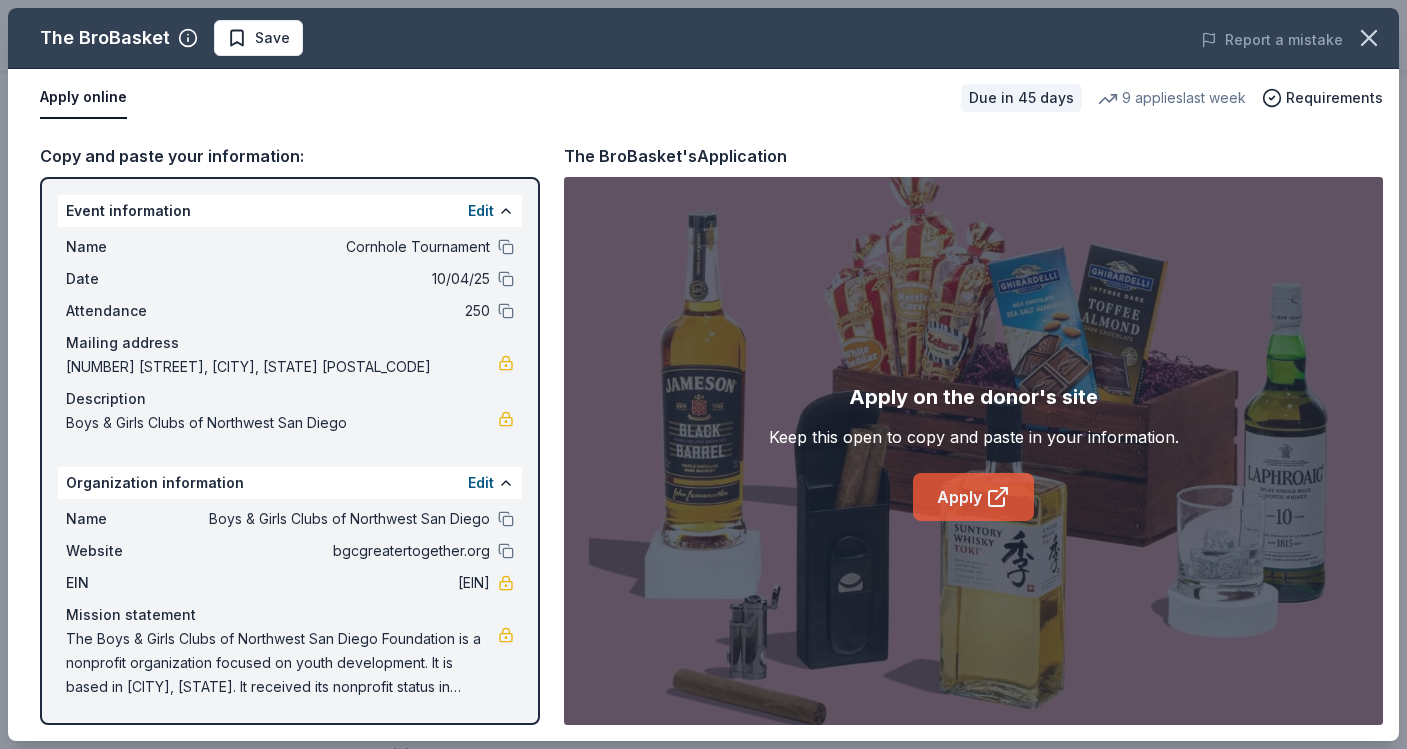 click on "Apply" at bounding box center (973, 497) 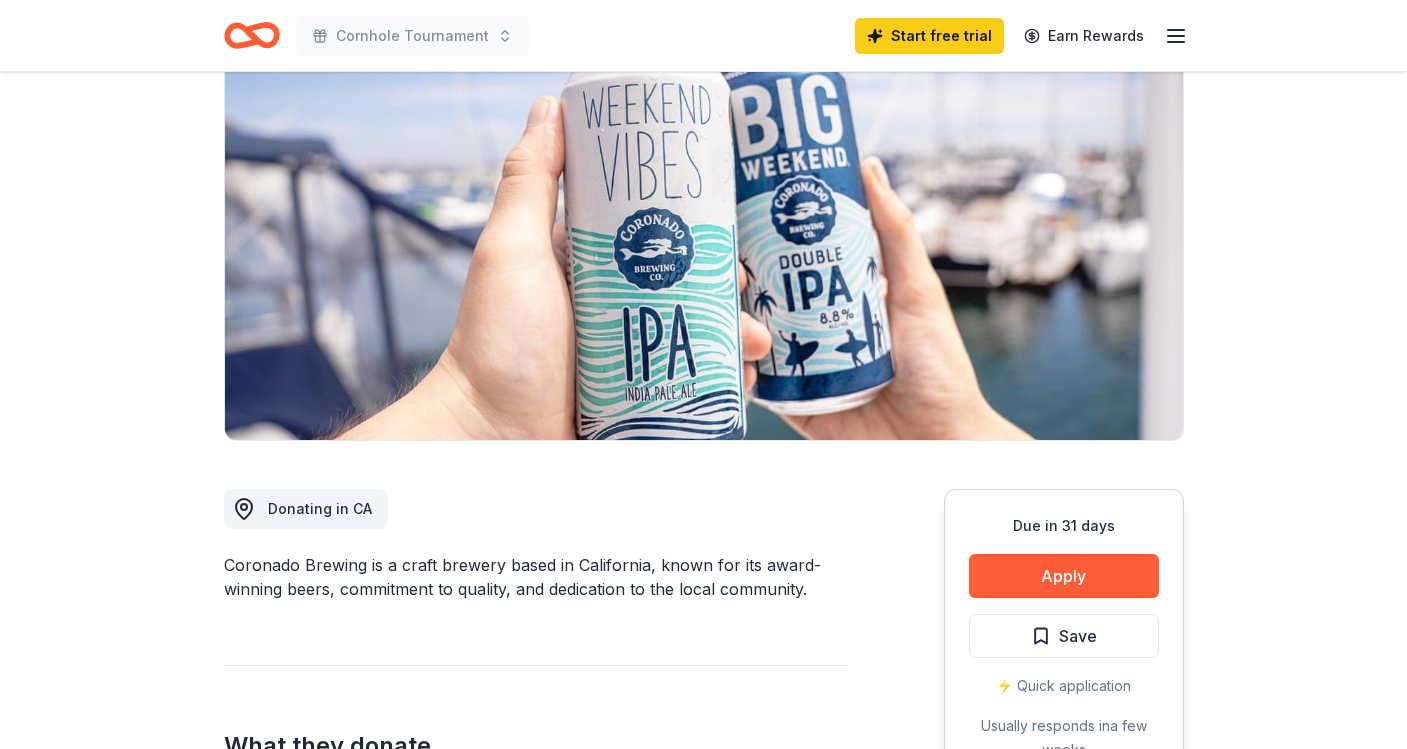 scroll, scrollTop: 182, scrollLeft: 0, axis: vertical 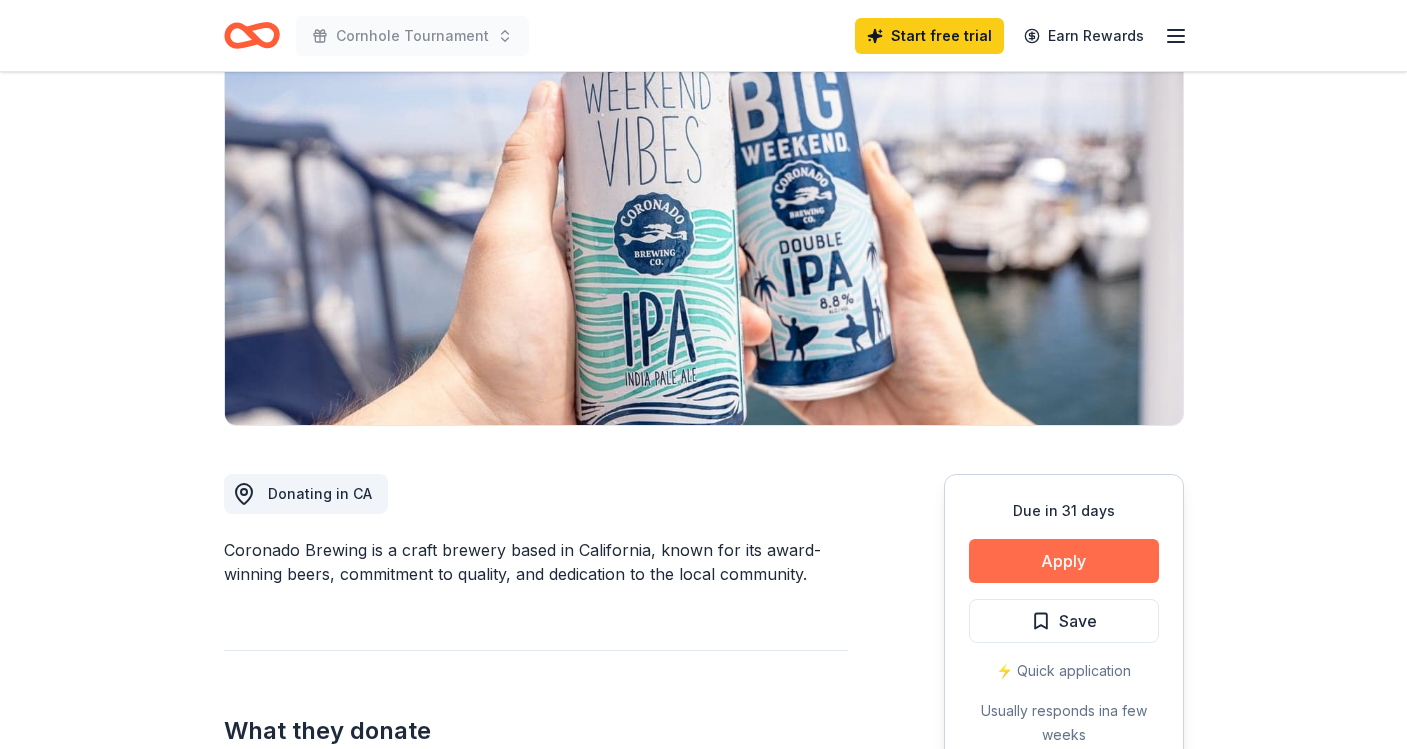 click on "Apply" at bounding box center (1064, 561) 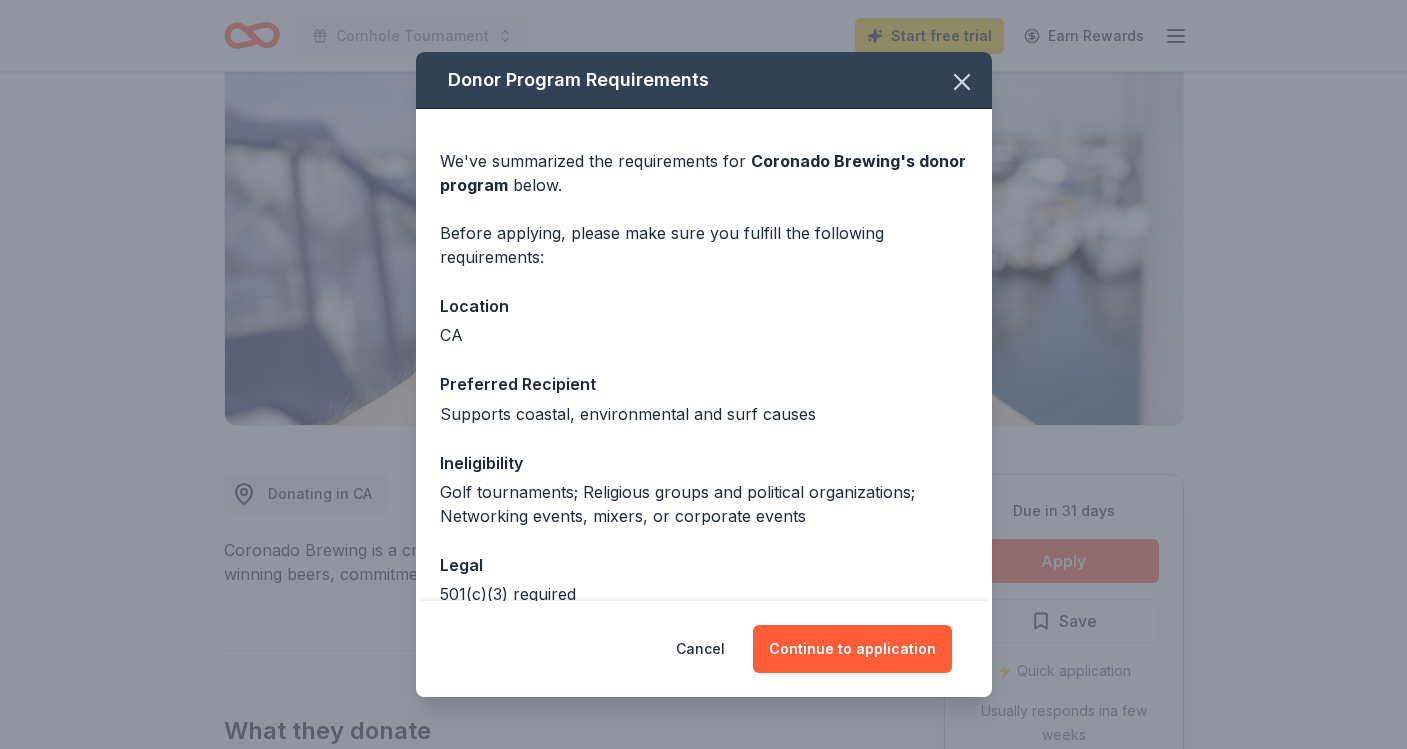 scroll, scrollTop: 111, scrollLeft: 0, axis: vertical 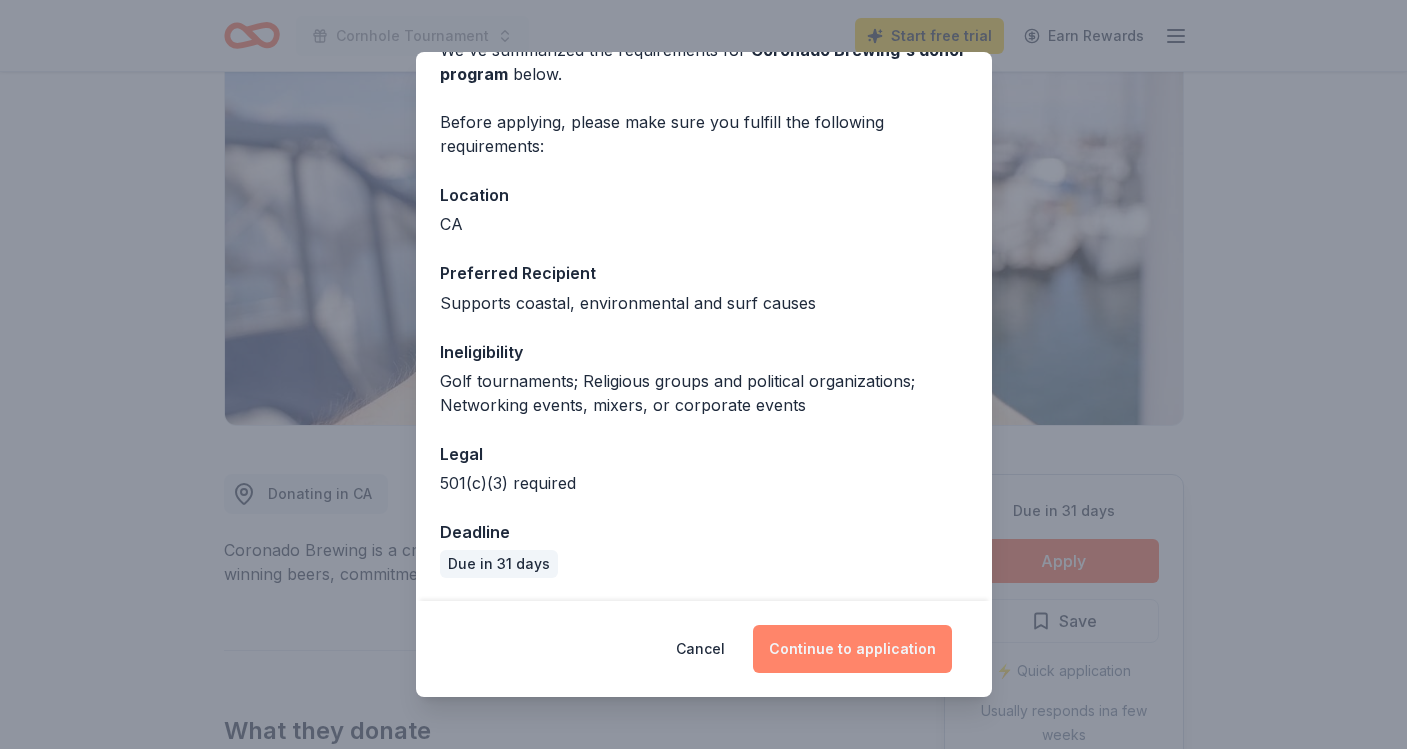 click on "Continue to application" at bounding box center (852, 649) 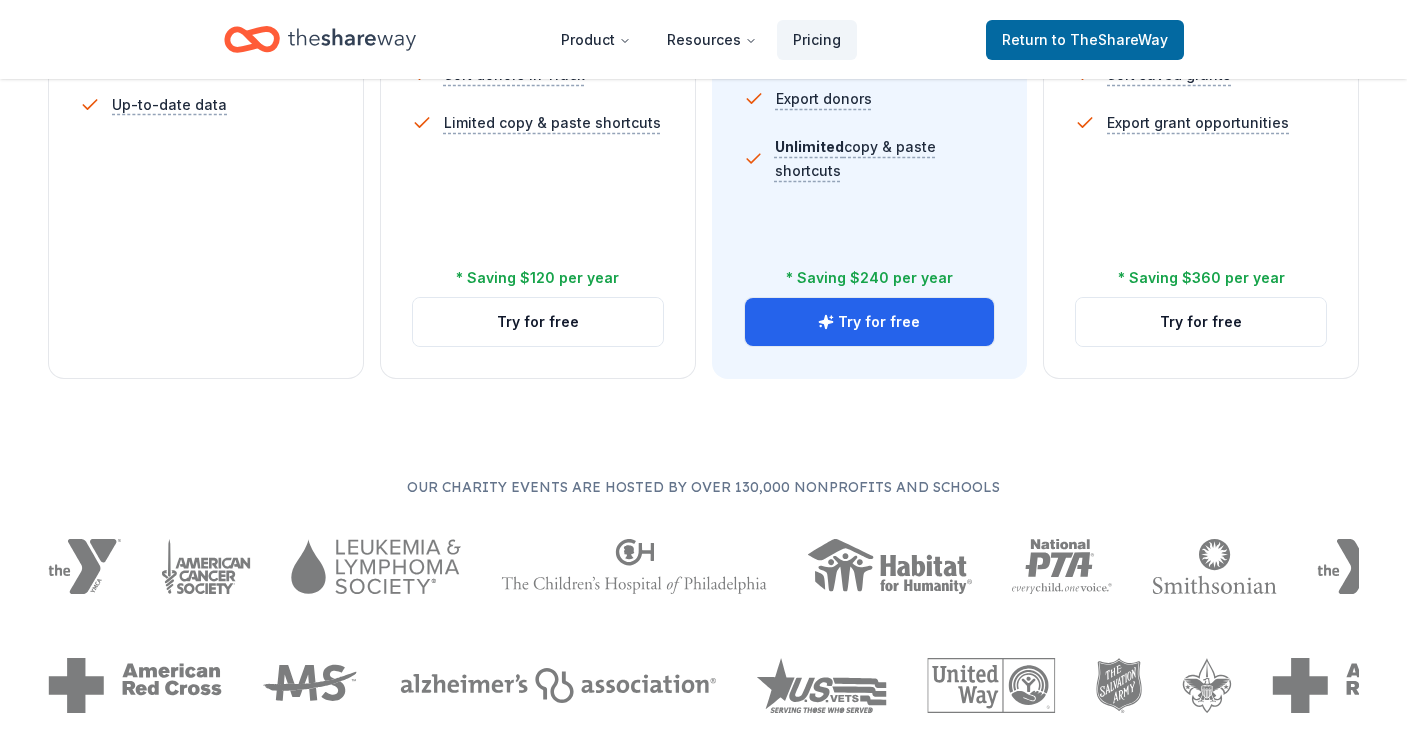 scroll, scrollTop: 864, scrollLeft: 0, axis: vertical 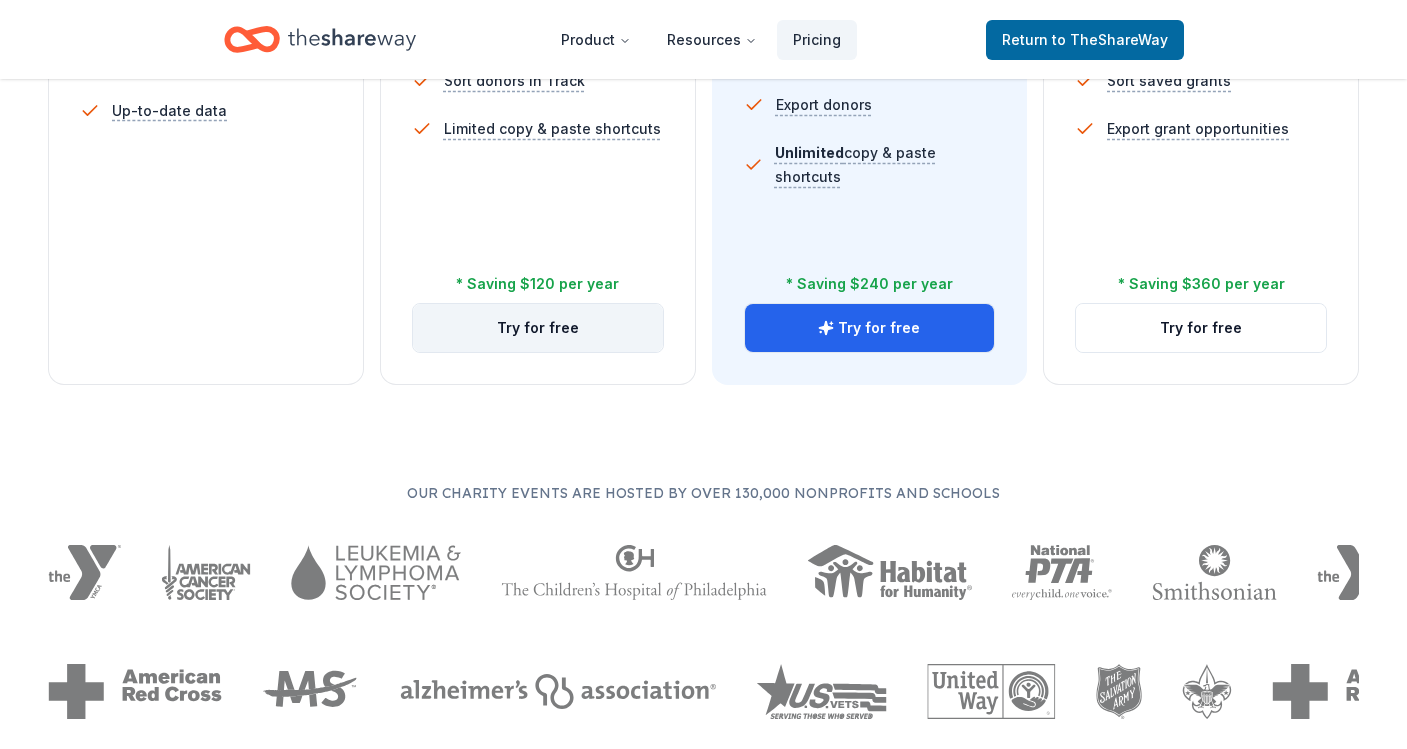 click on "Try for free" at bounding box center (538, 328) 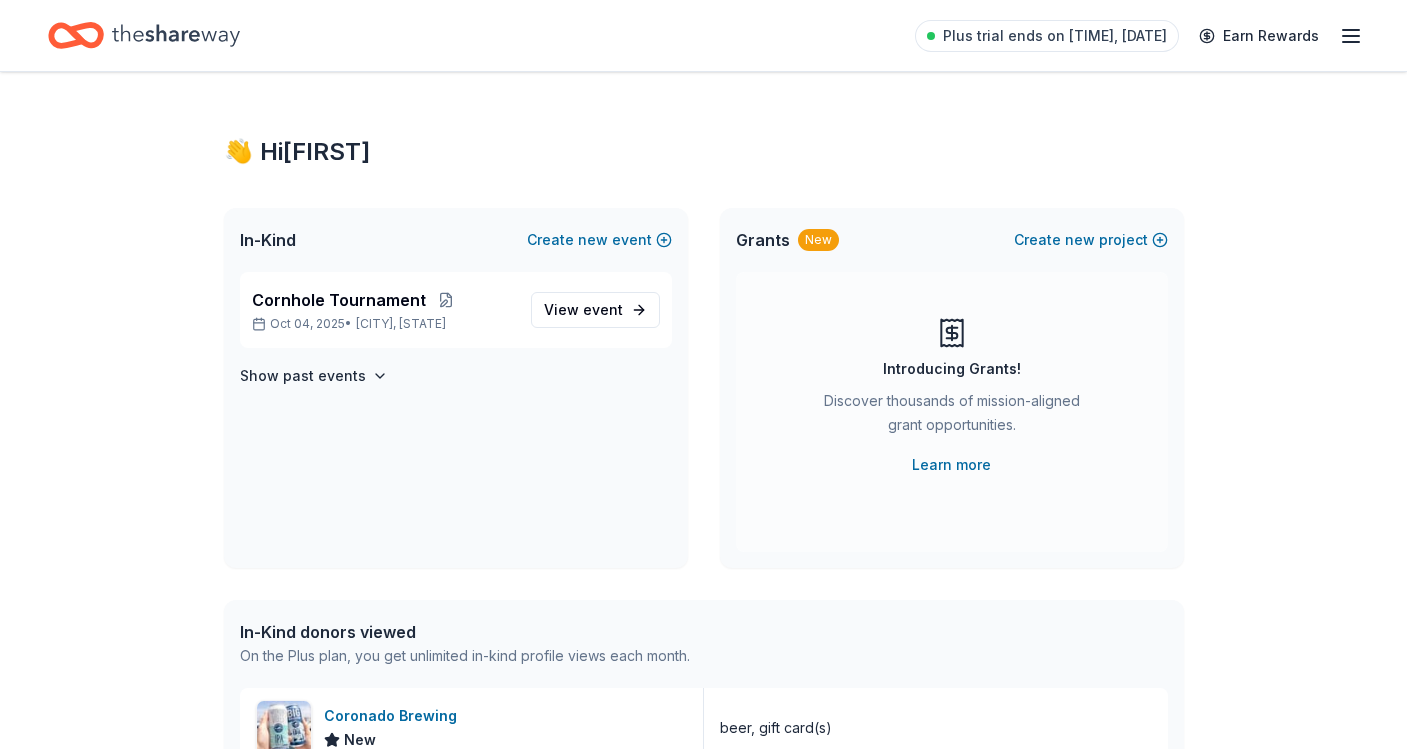 scroll, scrollTop: 0, scrollLeft: 0, axis: both 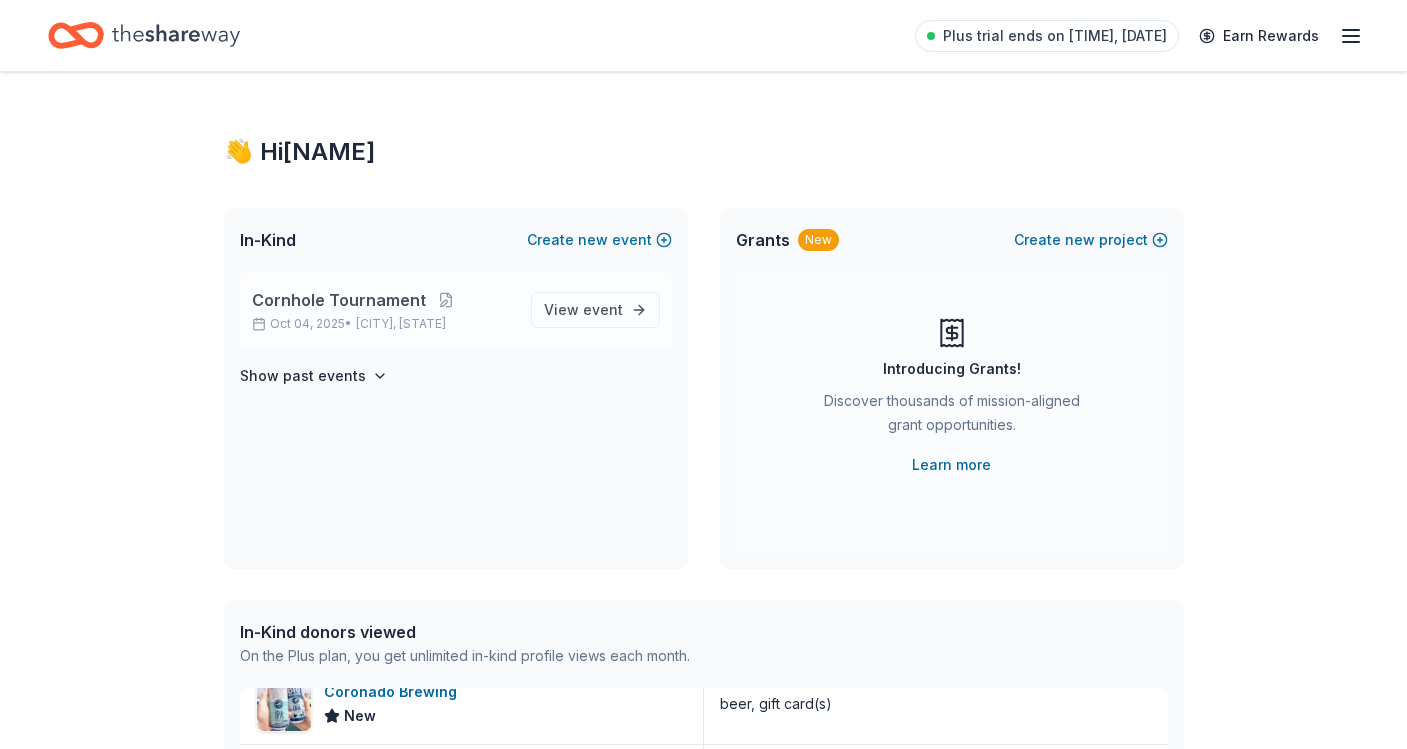 click on "Cornhole Tournament" at bounding box center [383, 300] 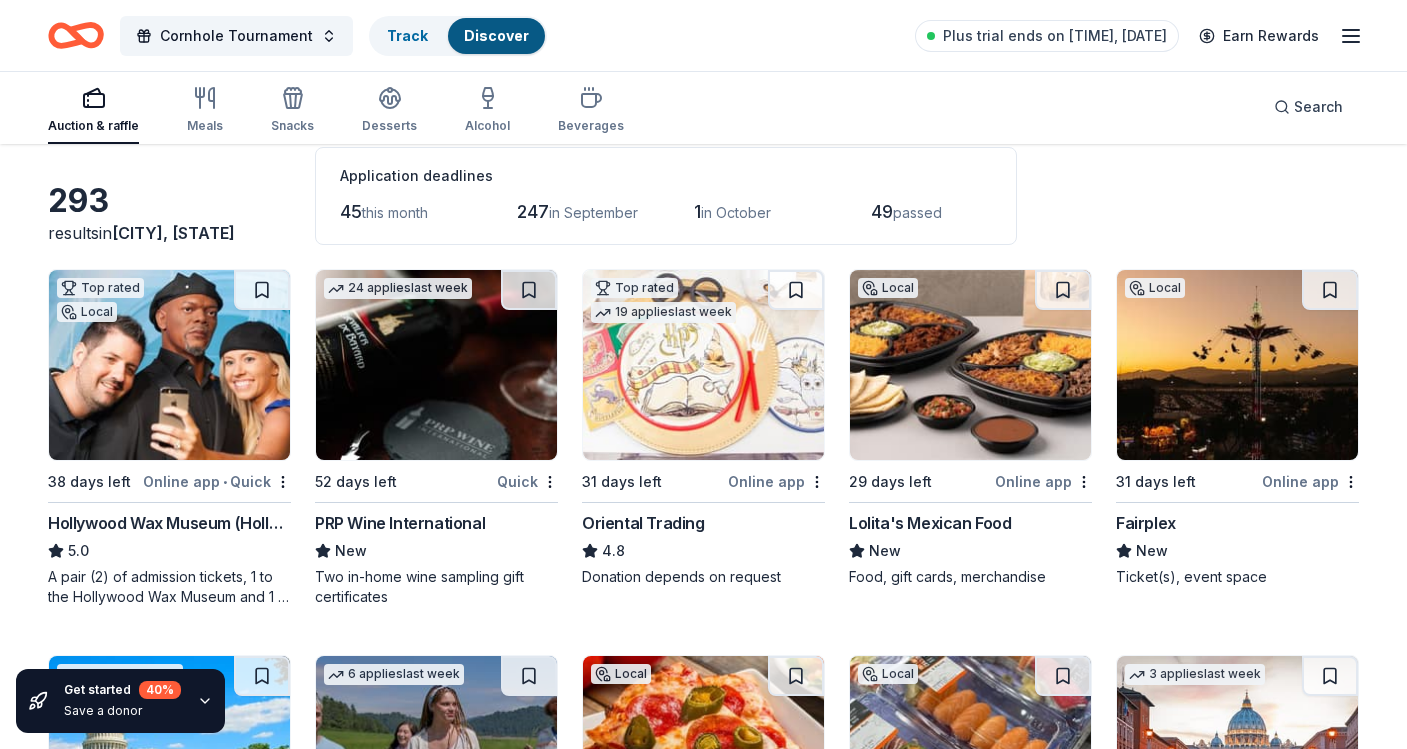 scroll, scrollTop: 138, scrollLeft: 0, axis: vertical 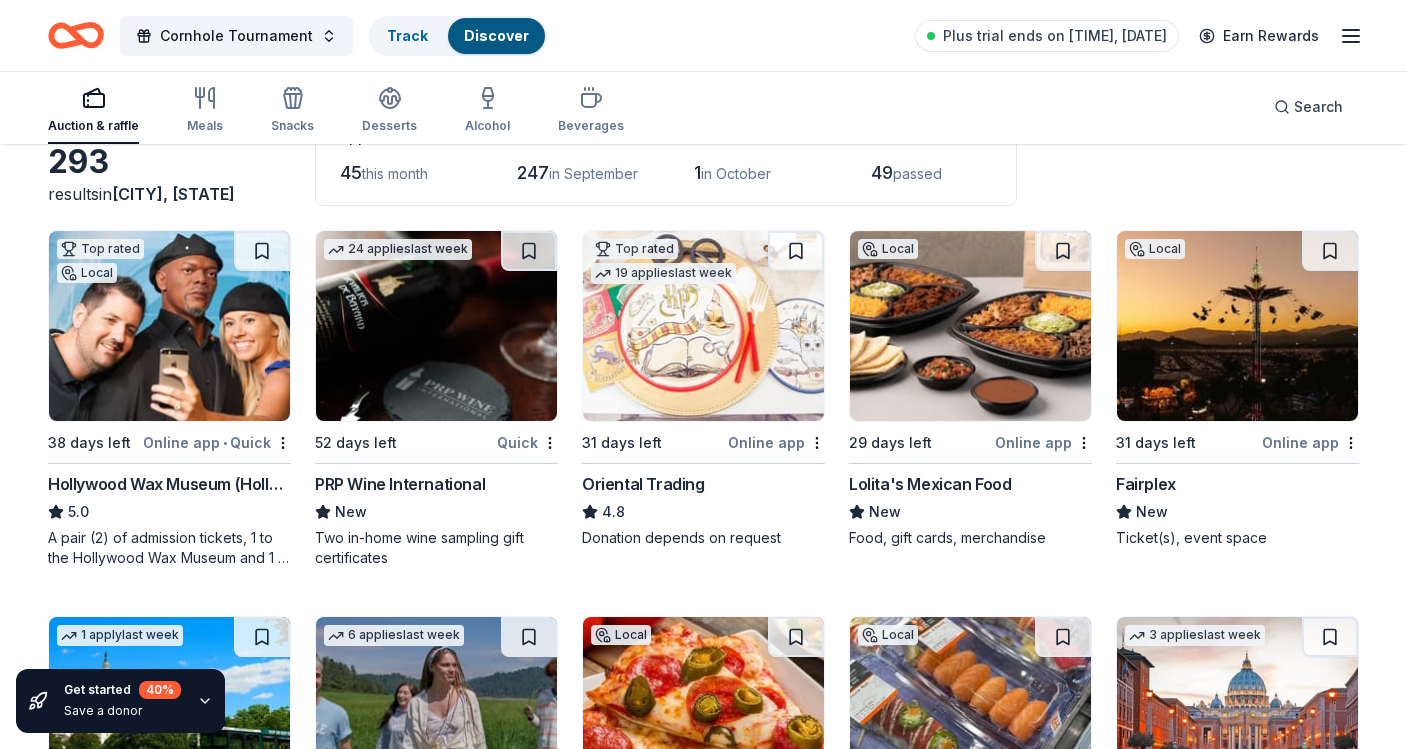 click on "Oriental Trading" at bounding box center (643, 484) 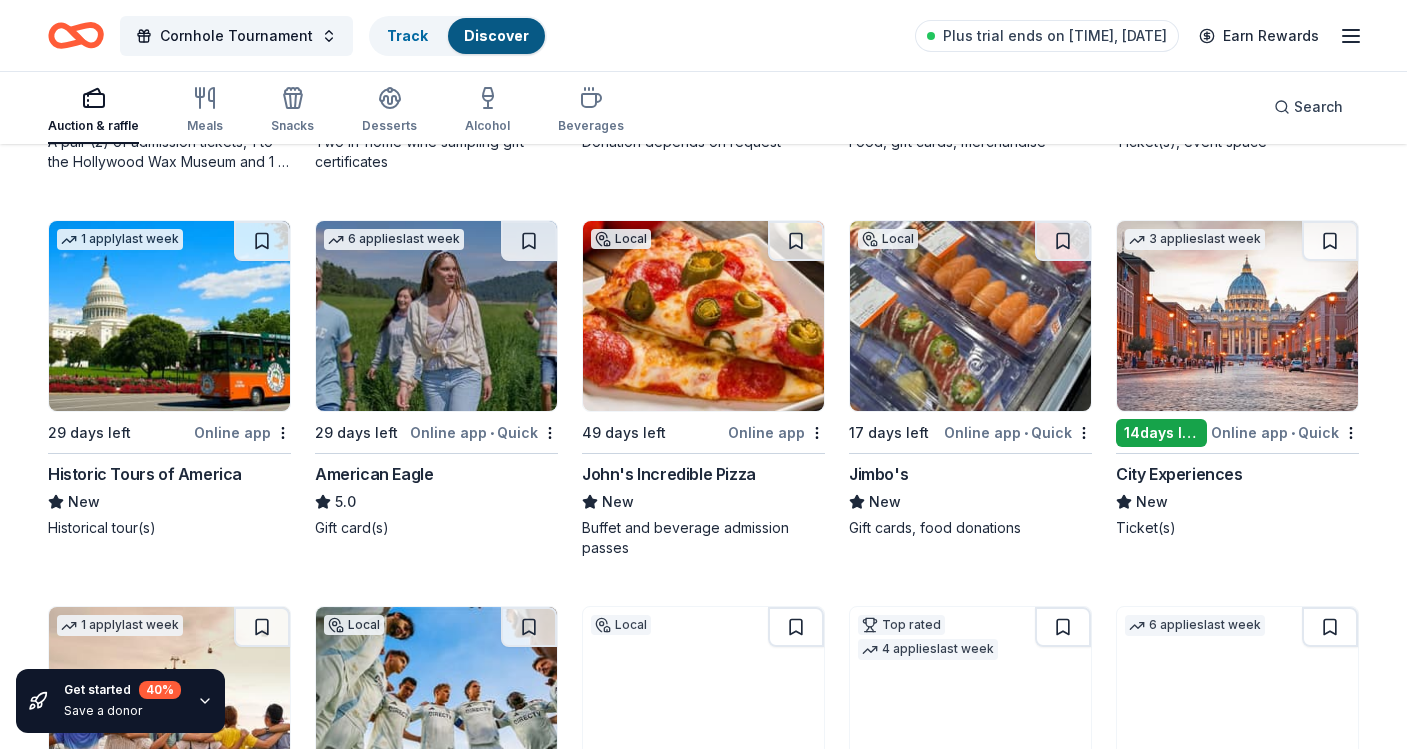 scroll, scrollTop: 541, scrollLeft: 0, axis: vertical 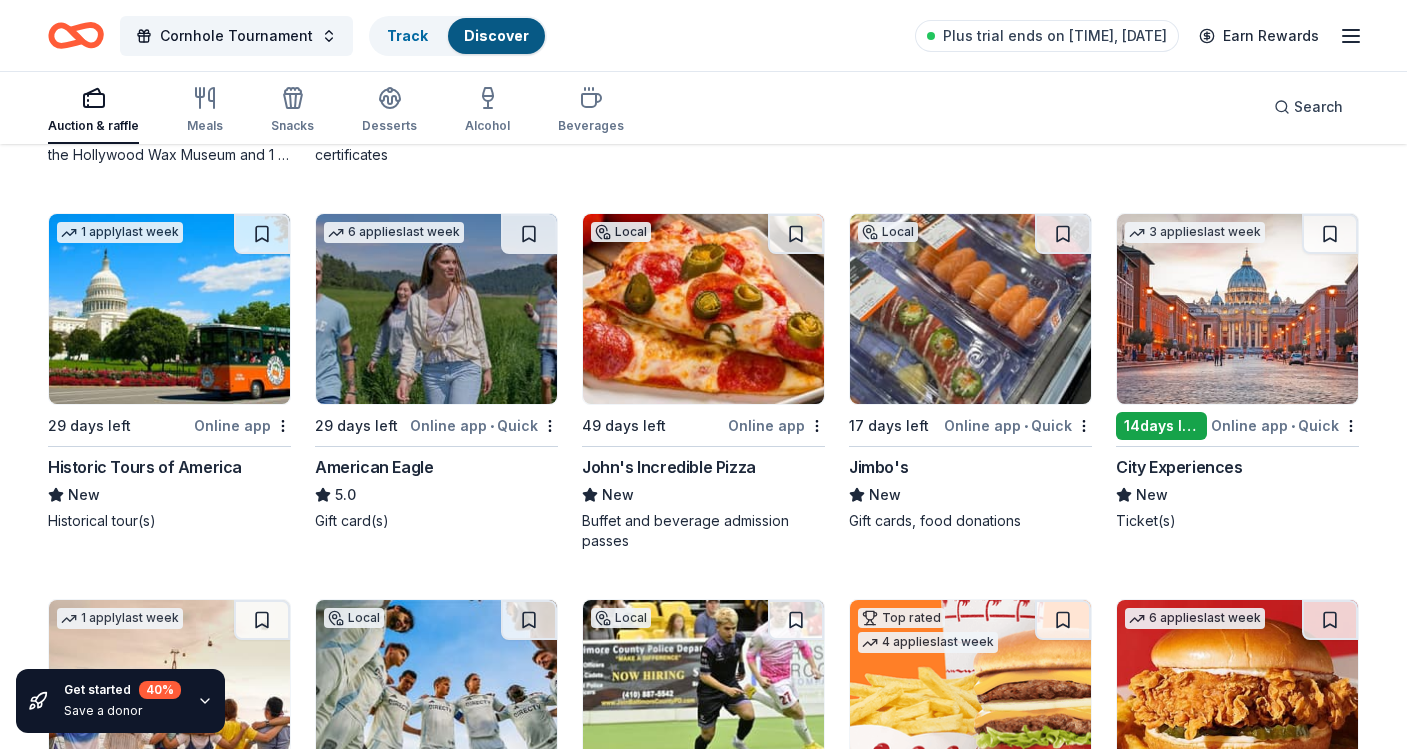 click at bounding box center (970, 309) 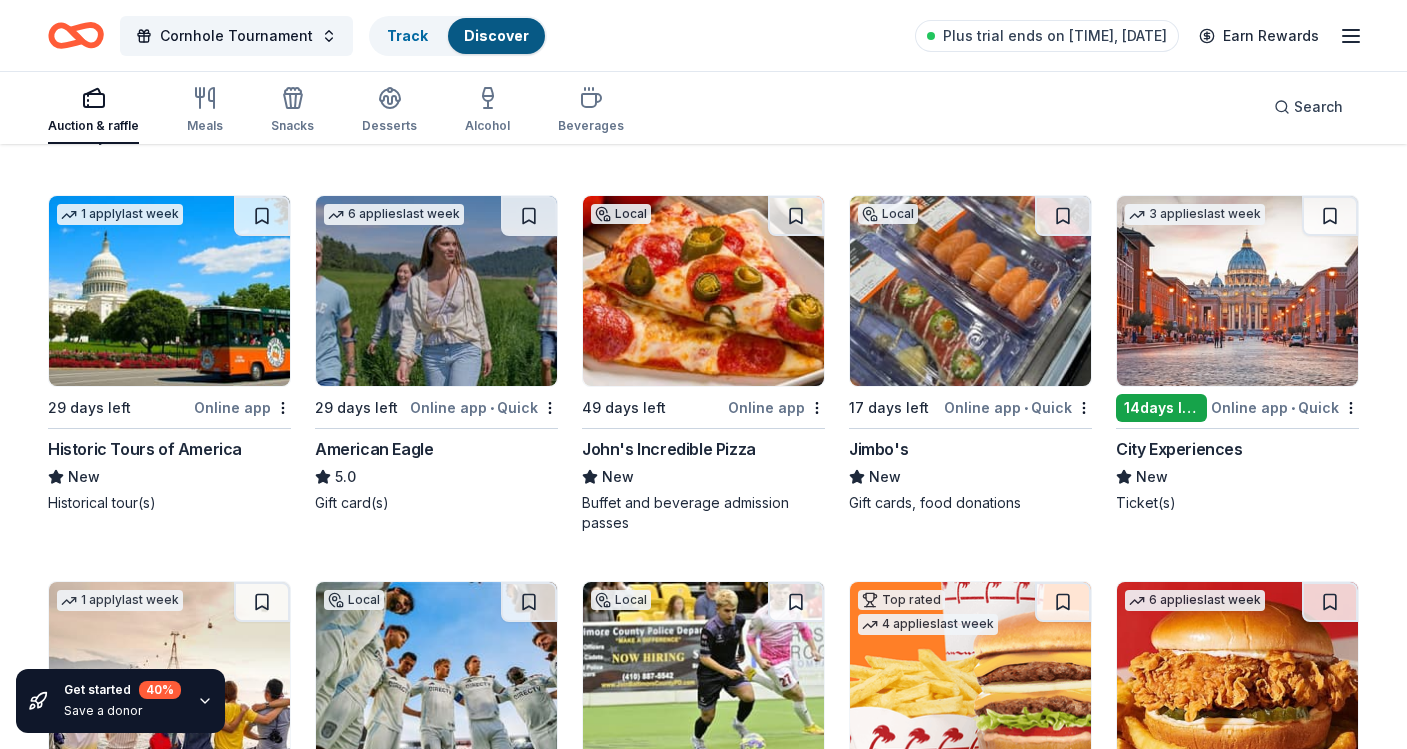 scroll, scrollTop: 571, scrollLeft: 0, axis: vertical 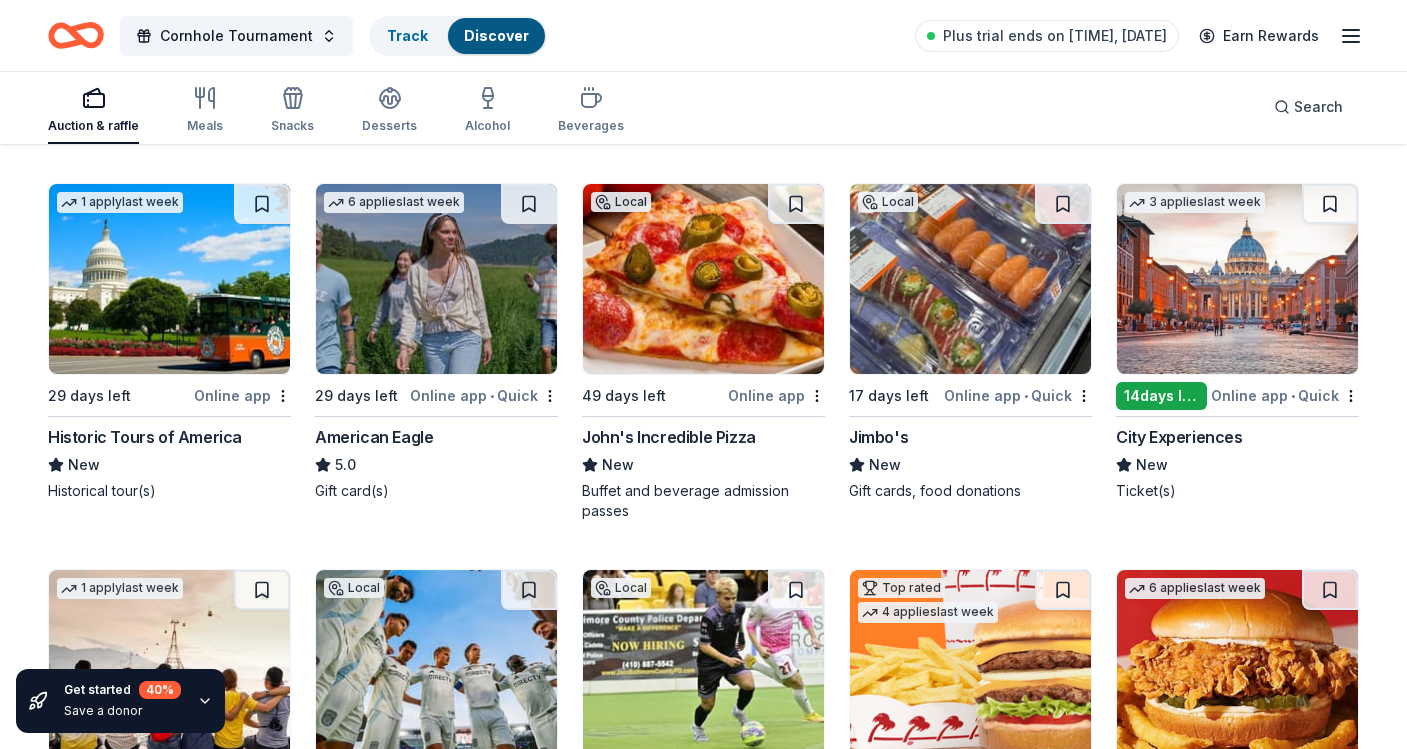 click at bounding box center [1237, 279] 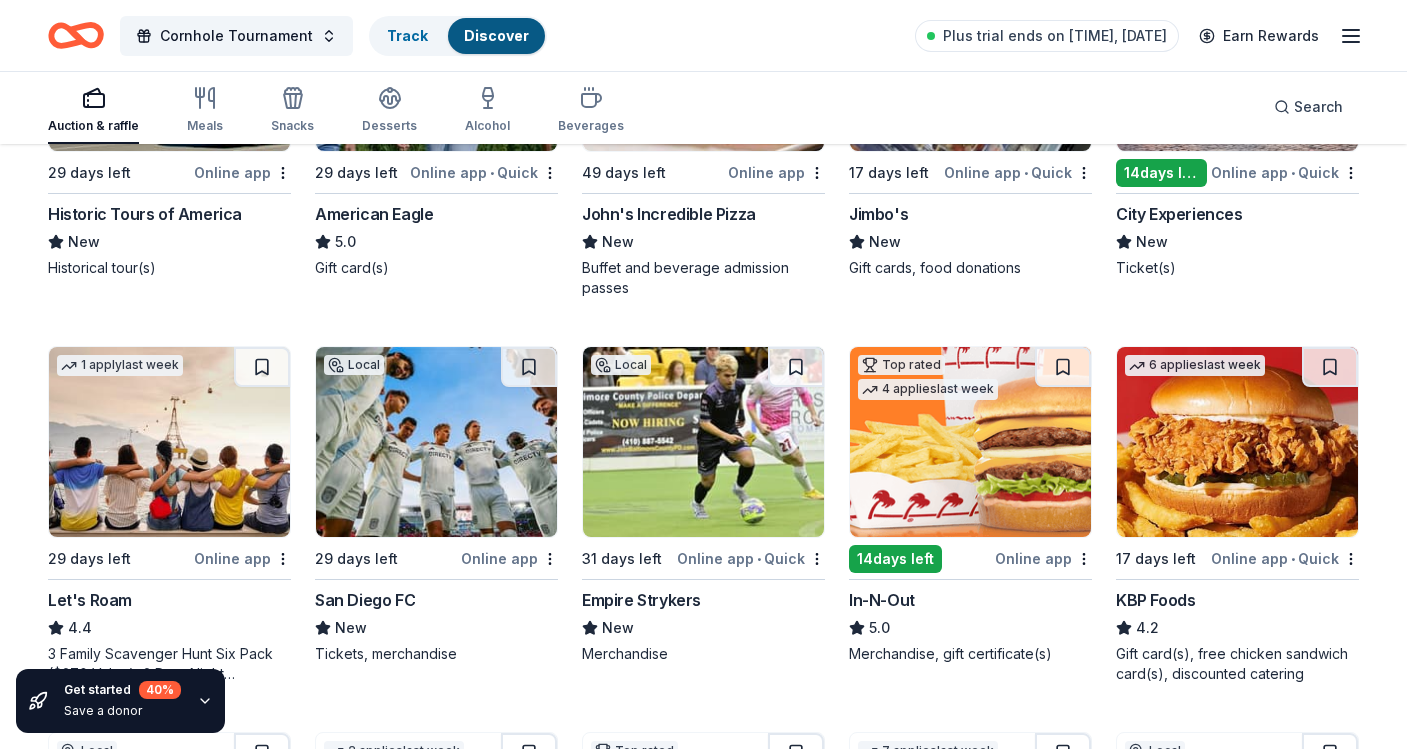scroll, scrollTop: 798, scrollLeft: 0, axis: vertical 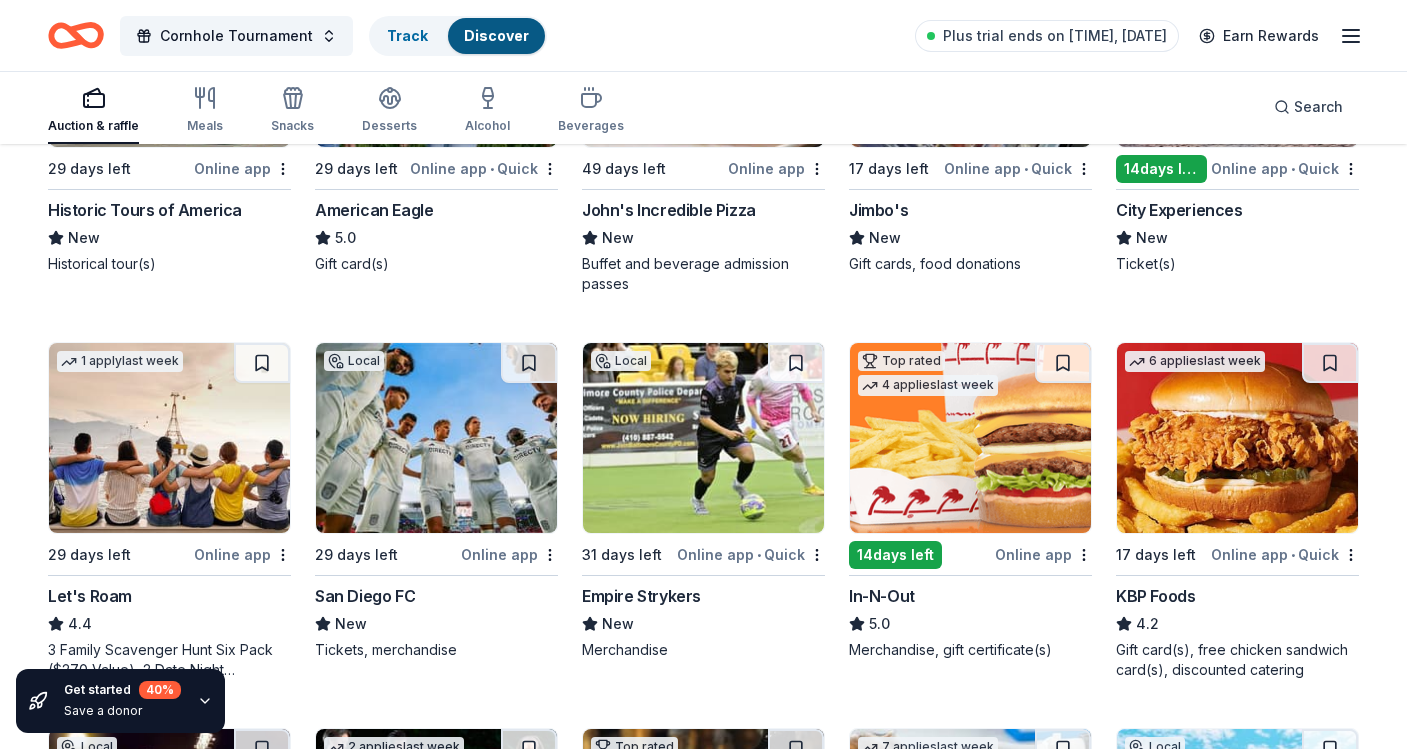 click at bounding box center (436, 438) 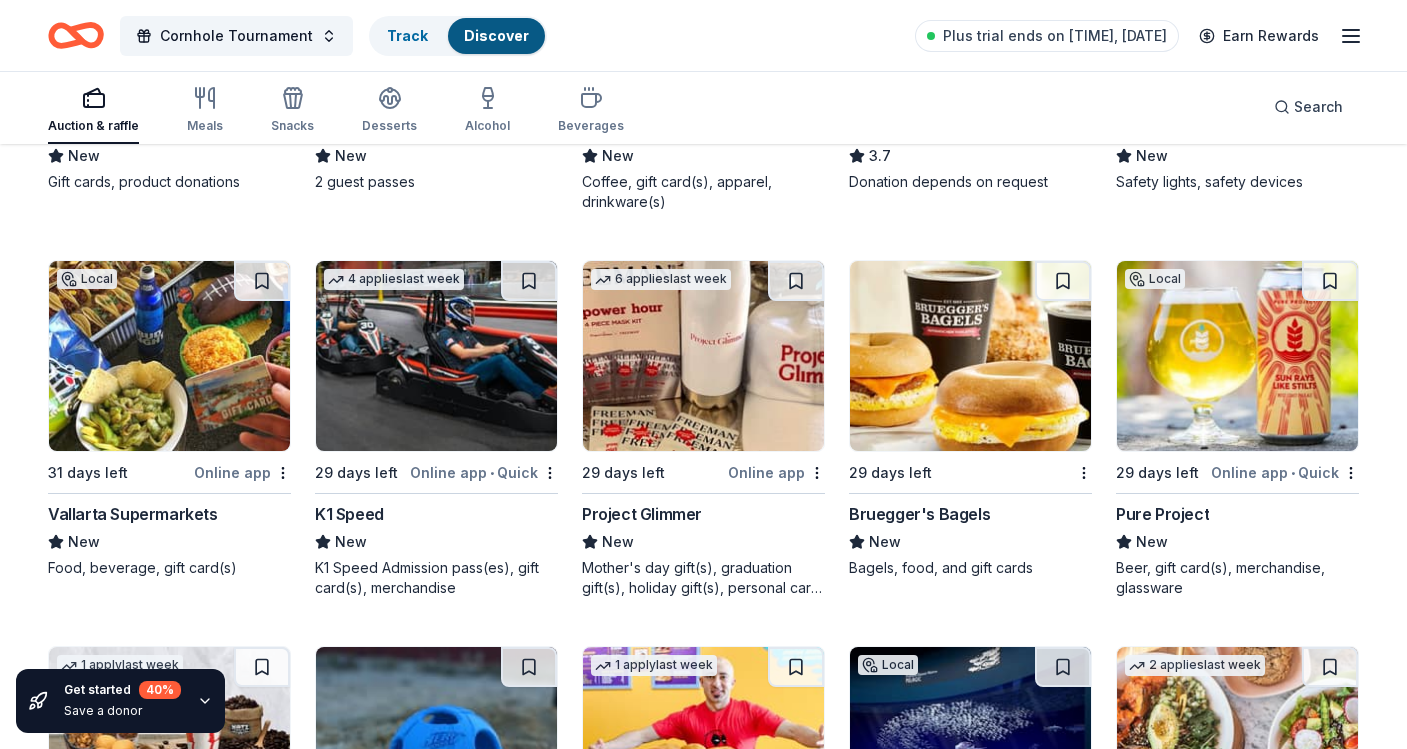 scroll, scrollTop: 4704, scrollLeft: 0, axis: vertical 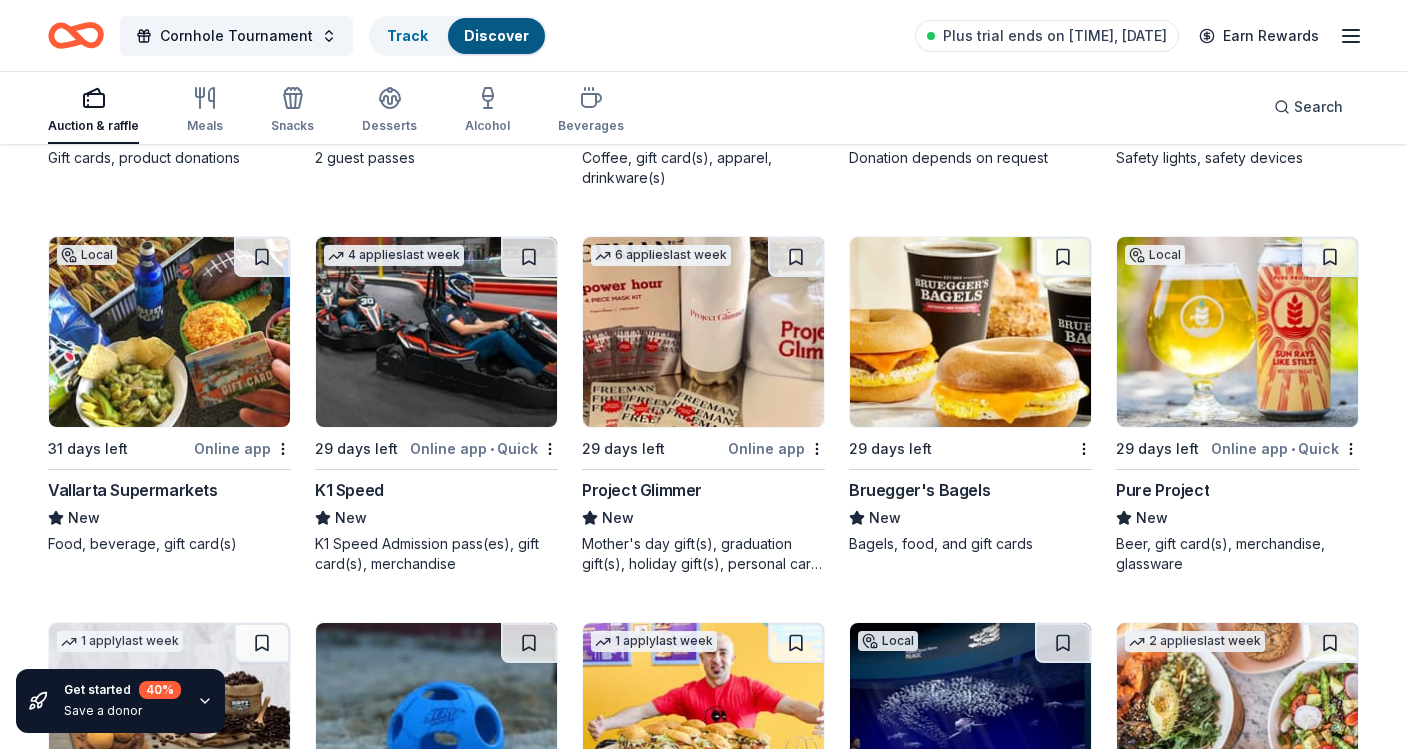 click at bounding box center (970, 332) 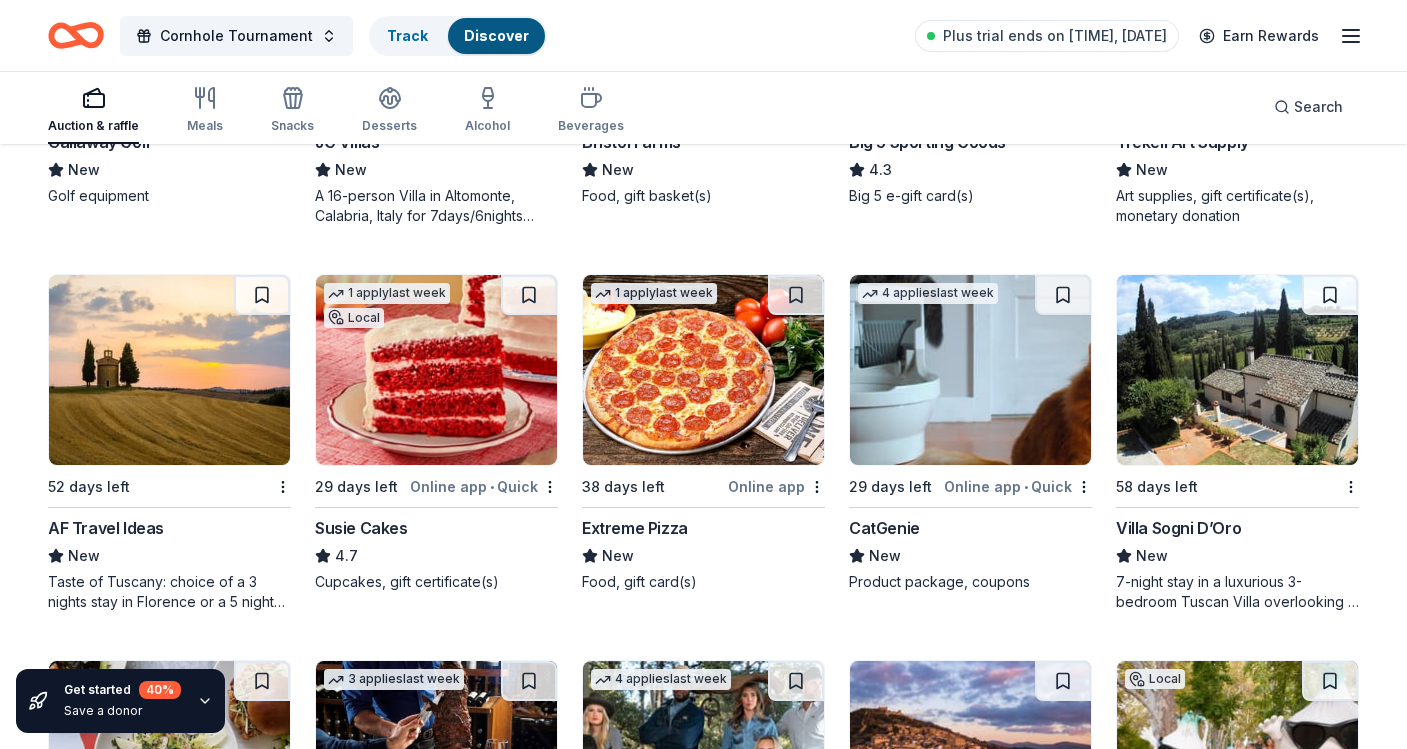 scroll, scrollTop: 7384, scrollLeft: 0, axis: vertical 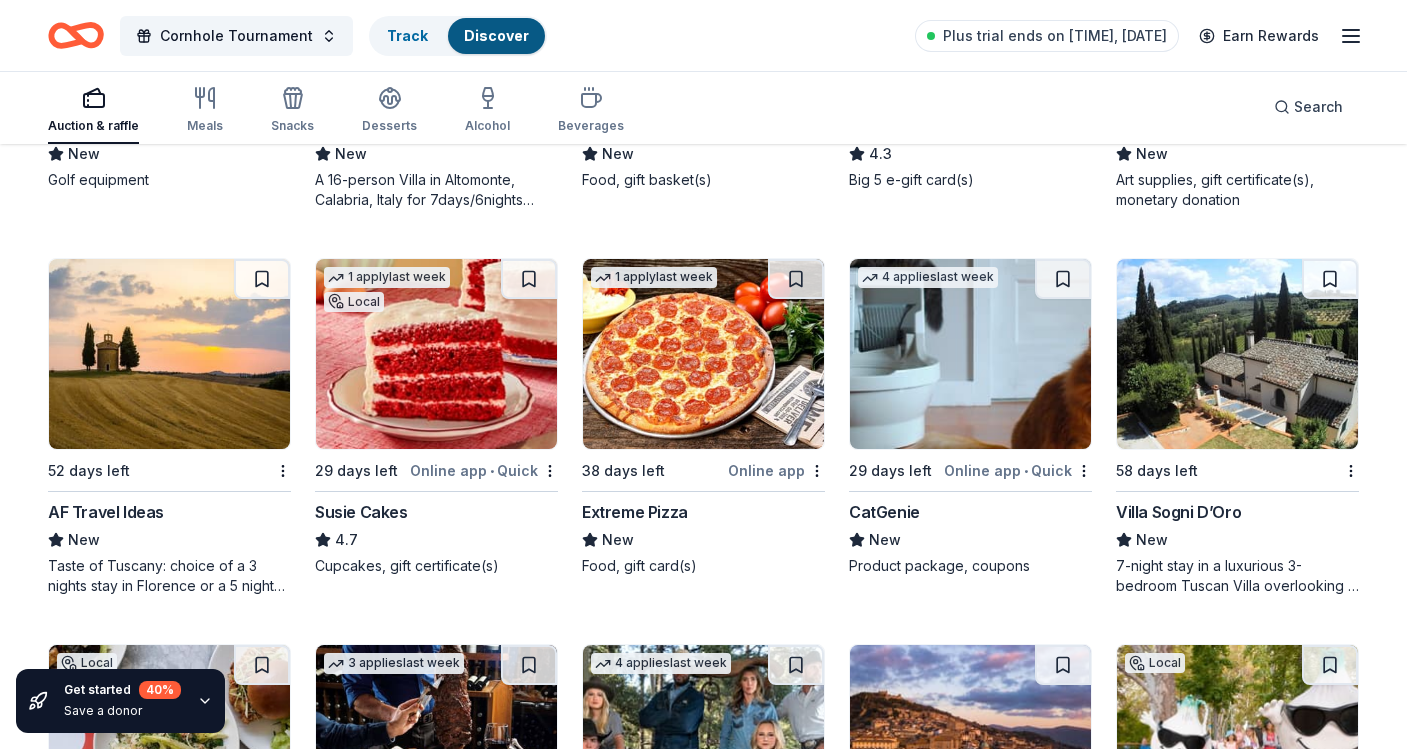 click at bounding box center (1237, 354) 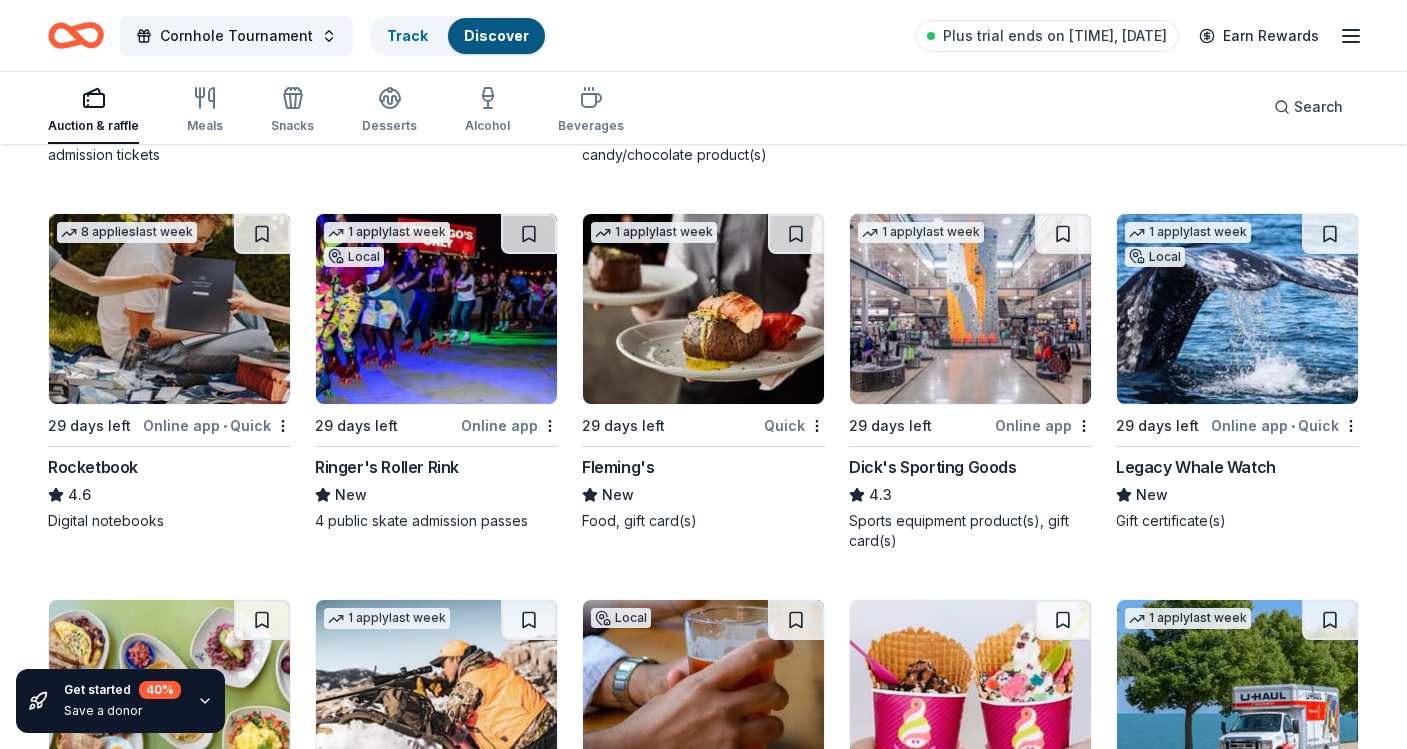 scroll, scrollTop: 8948, scrollLeft: 0, axis: vertical 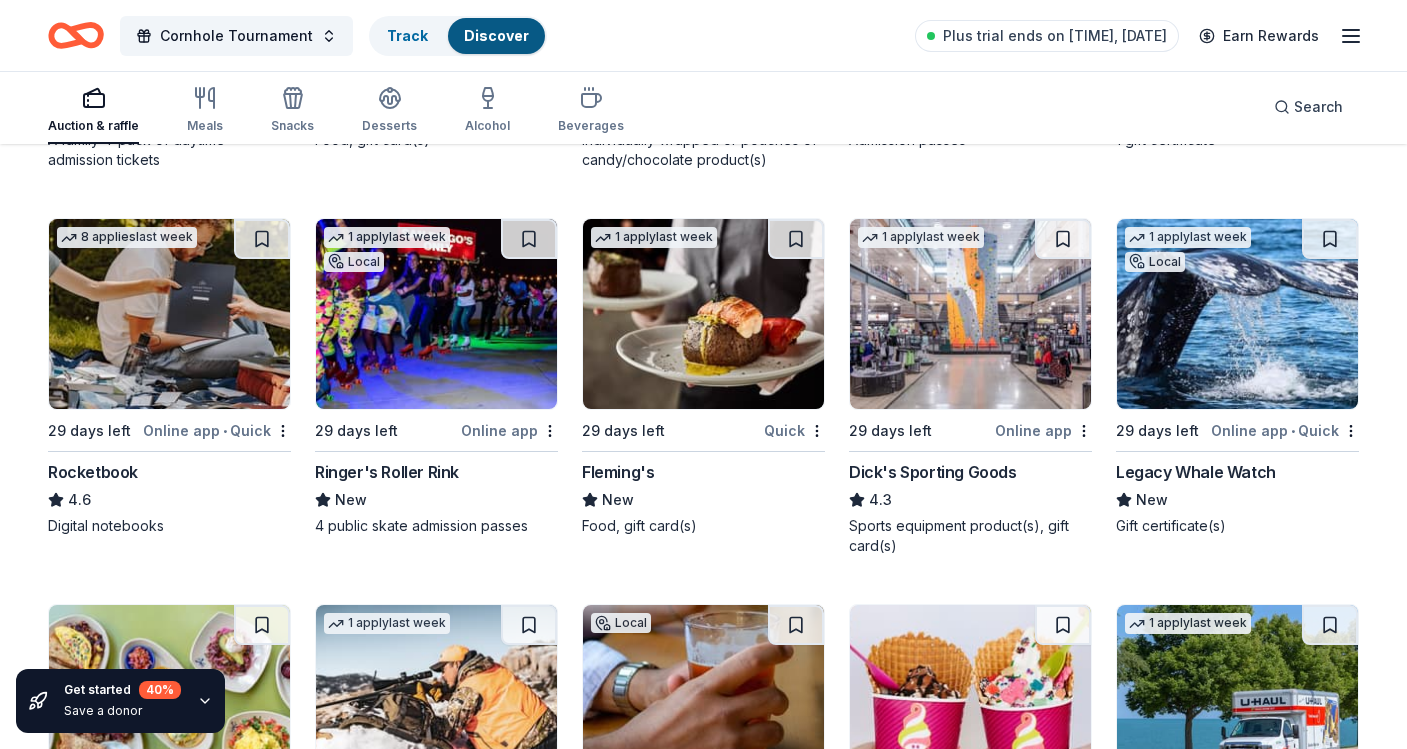click at bounding box center [970, 314] 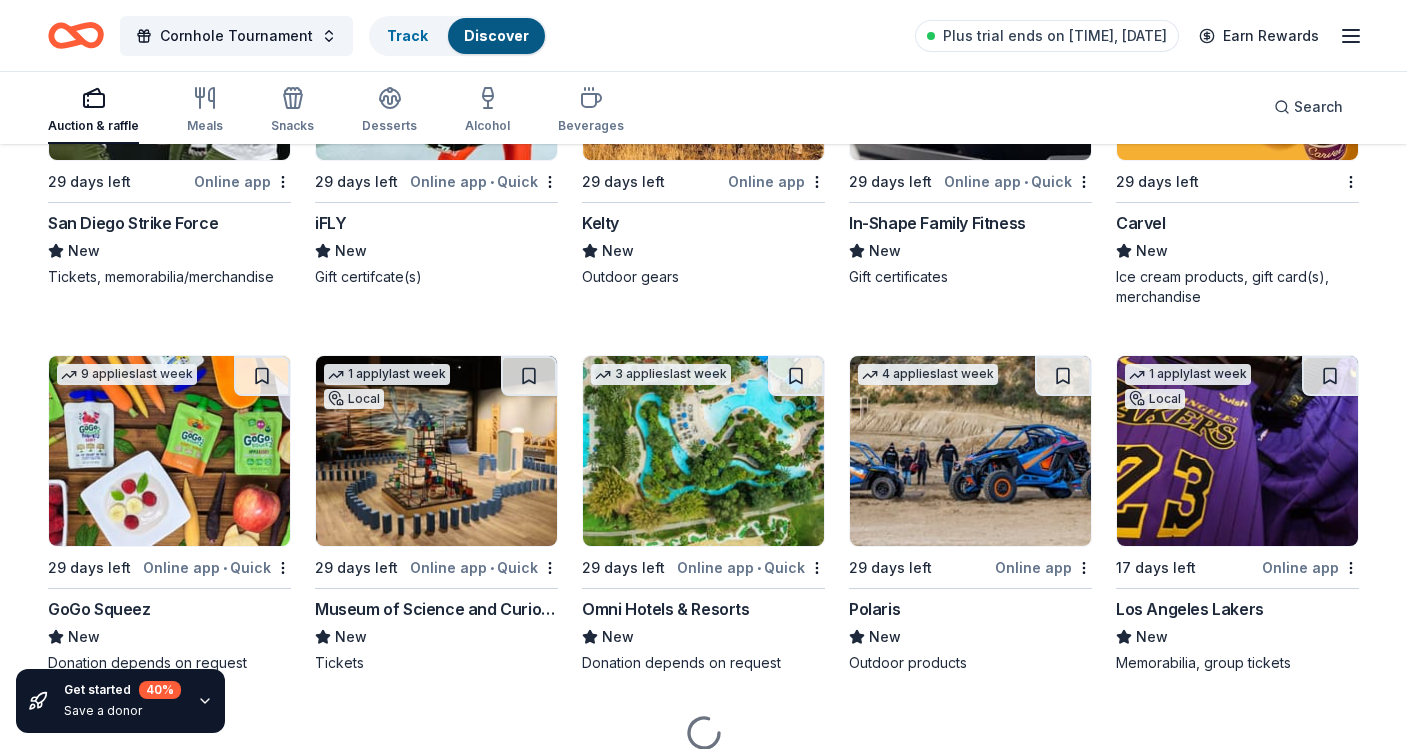 scroll, scrollTop: 11089, scrollLeft: 0, axis: vertical 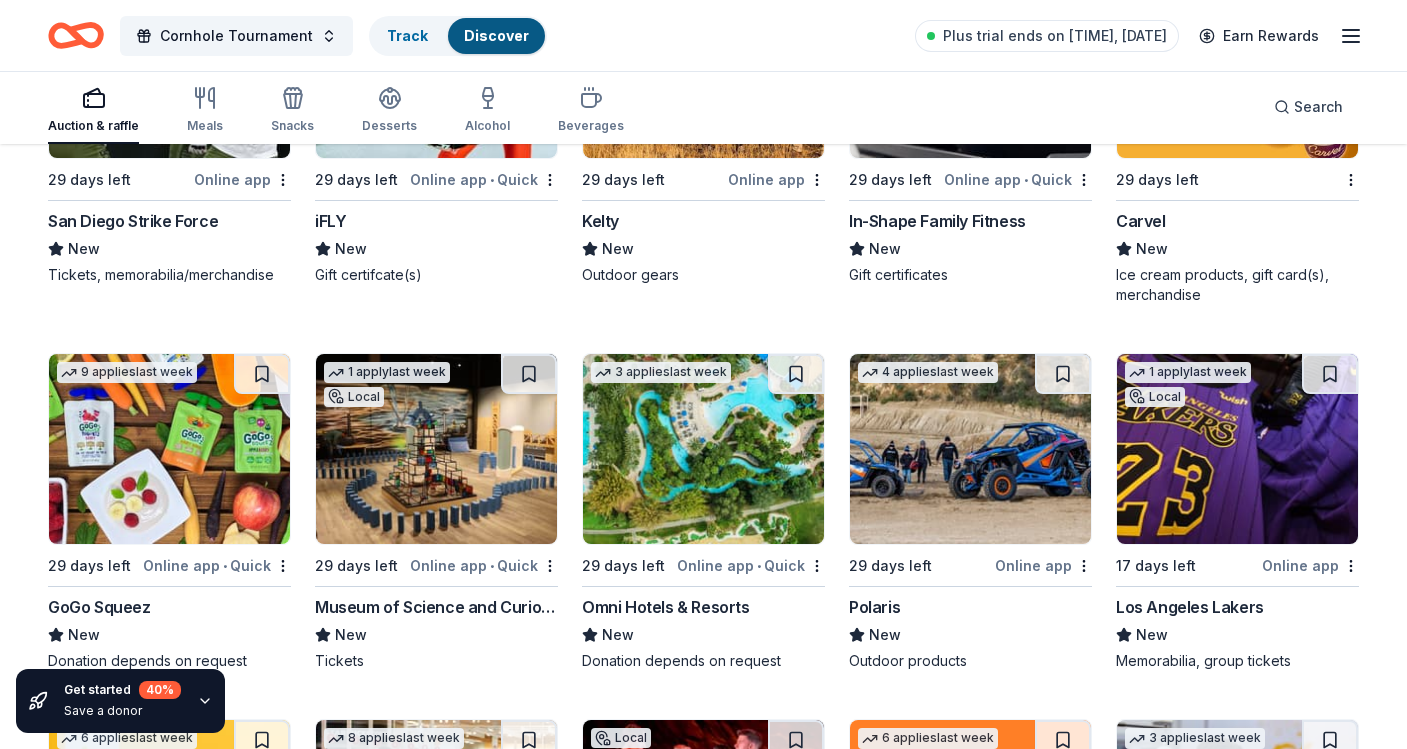 click at bounding box center [1237, 449] 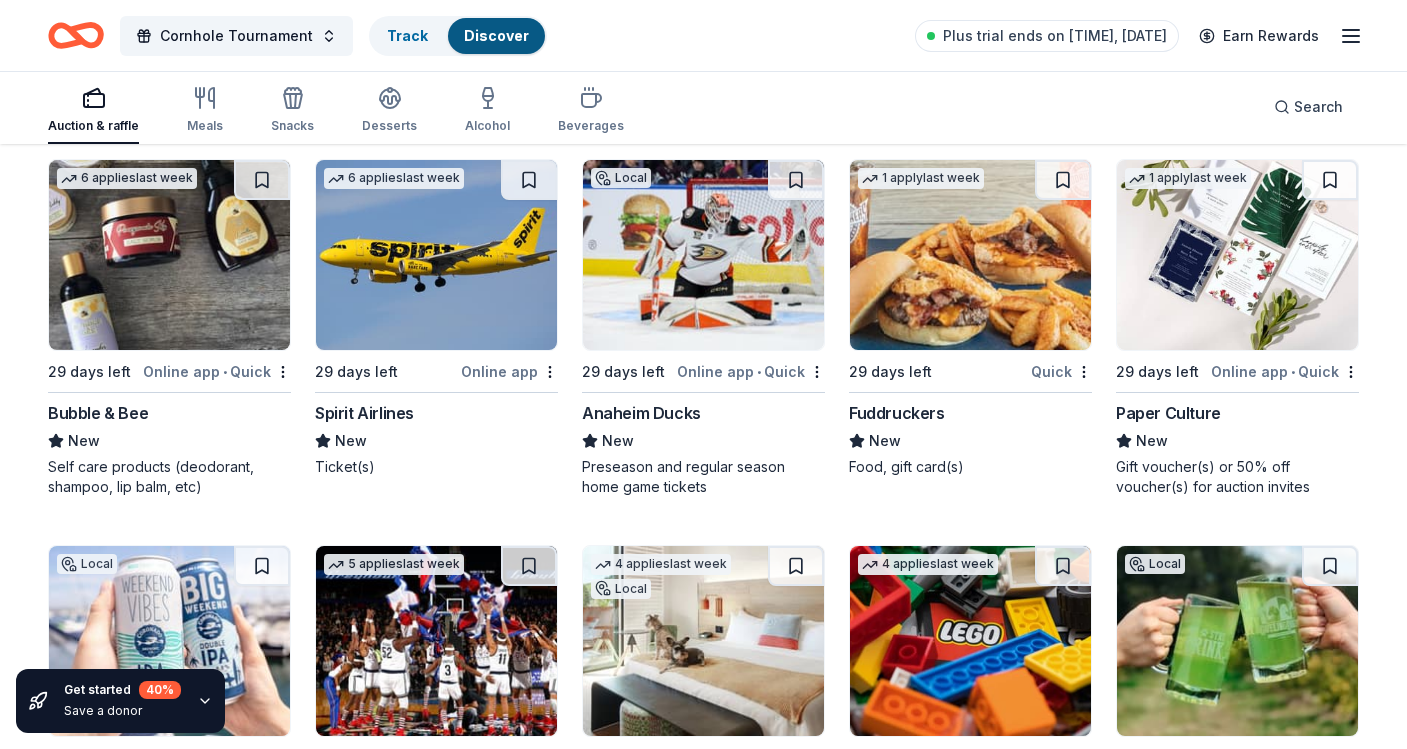 scroll, scrollTop: 12791, scrollLeft: 0, axis: vertical 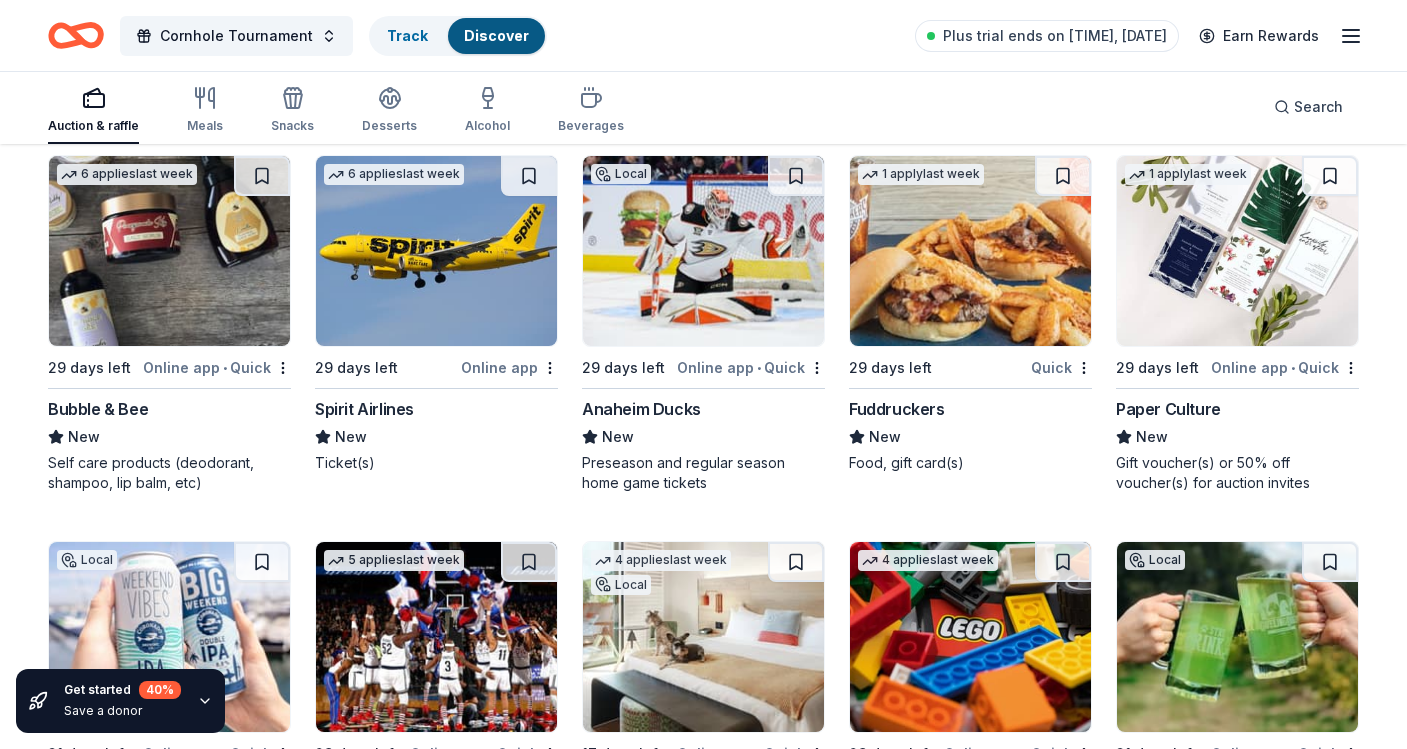 click at bounding box center [436, 251] 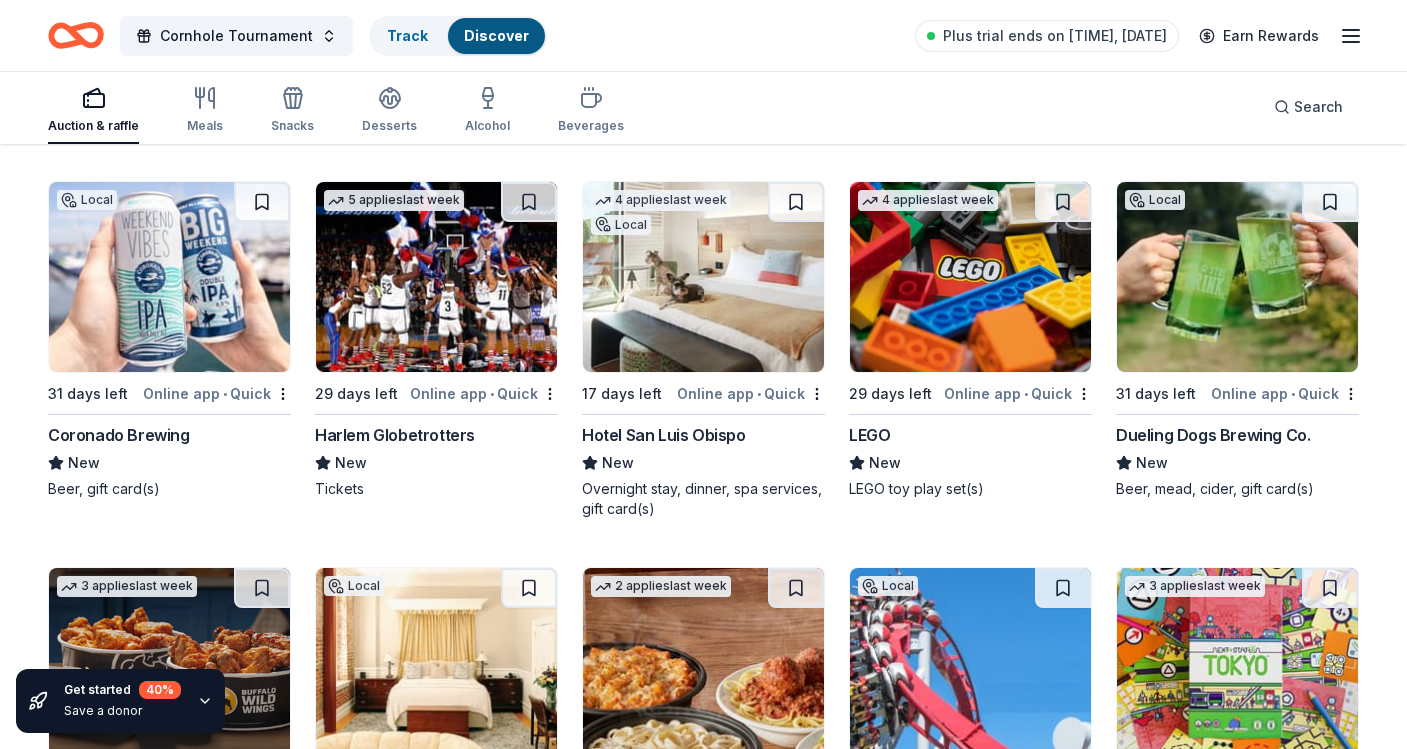 scroll, scrollTop: 13148, scrollLeft: 0, axis: vertical 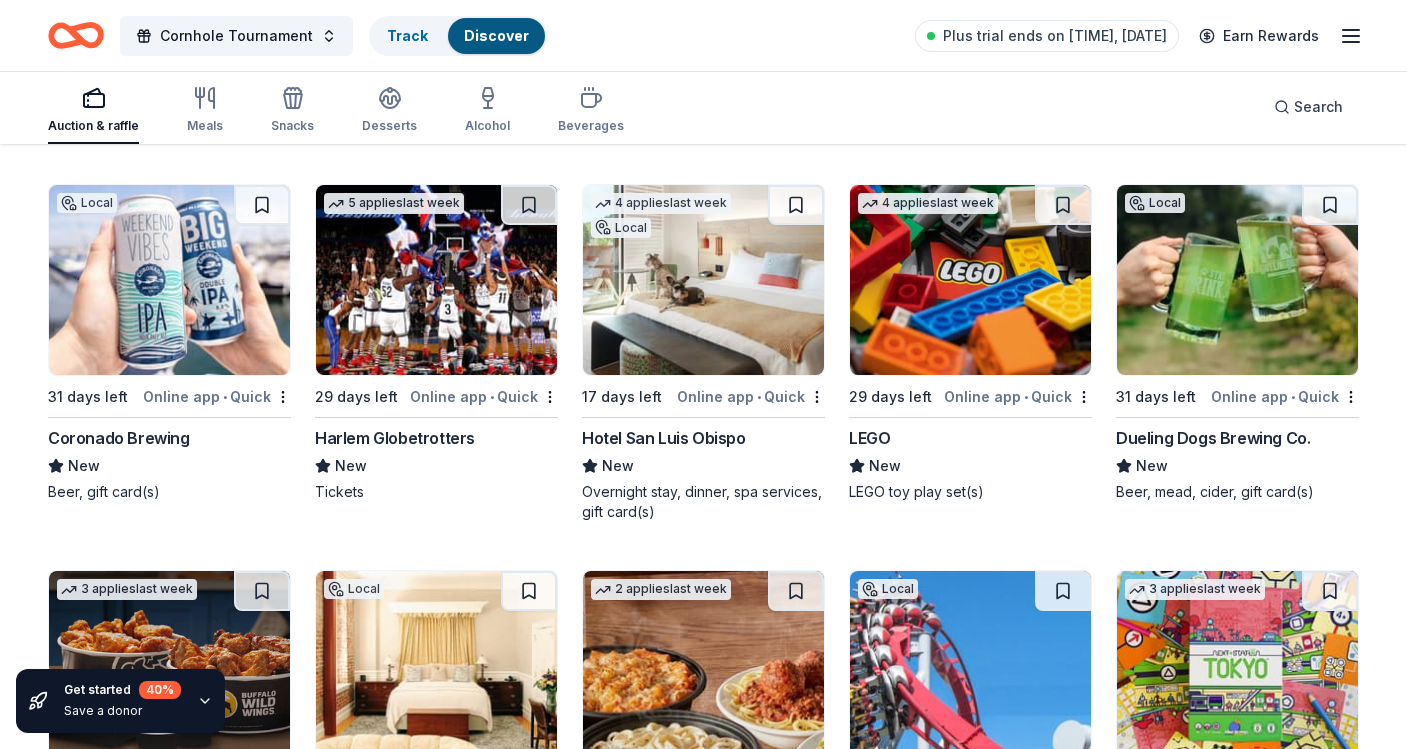click at bounding box center [703, 280] 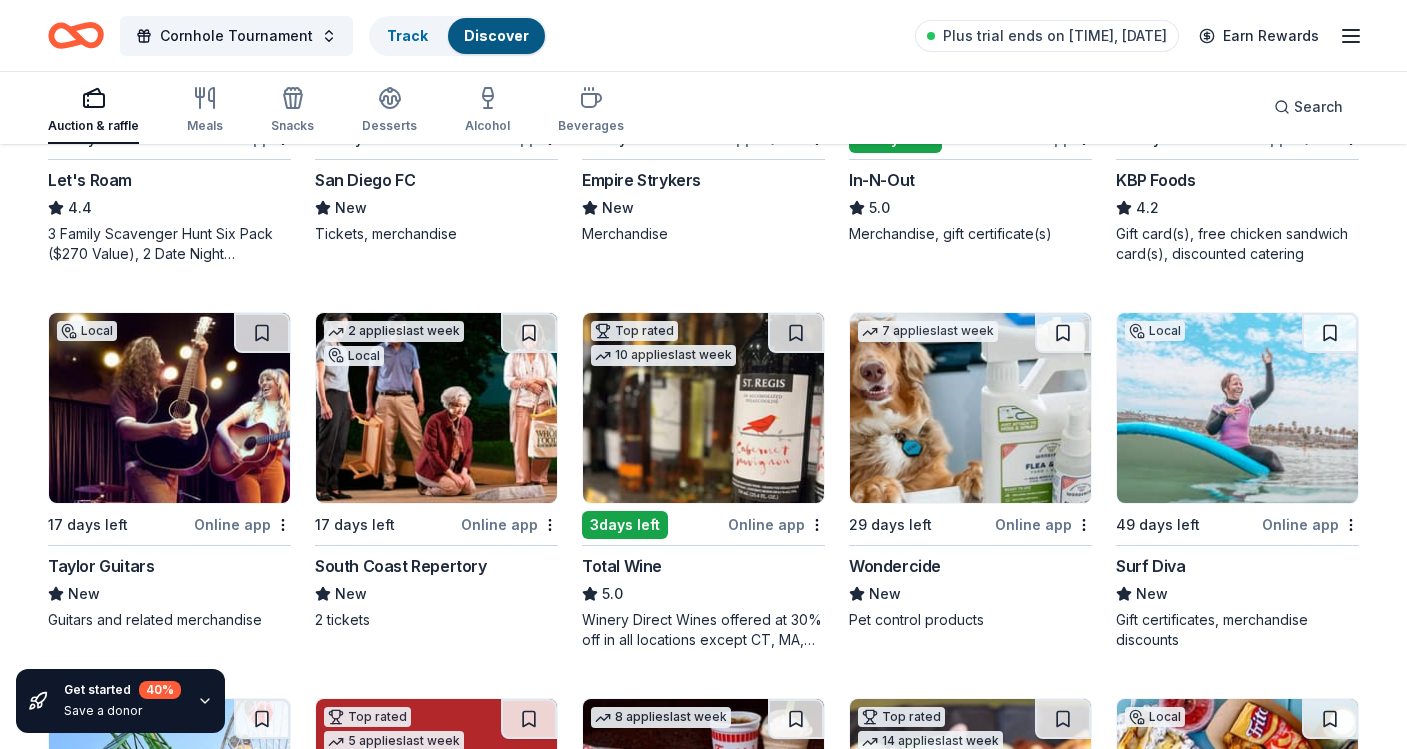 scroll, scrollTop: 1223, scrollLeft: 0, axis: vertical 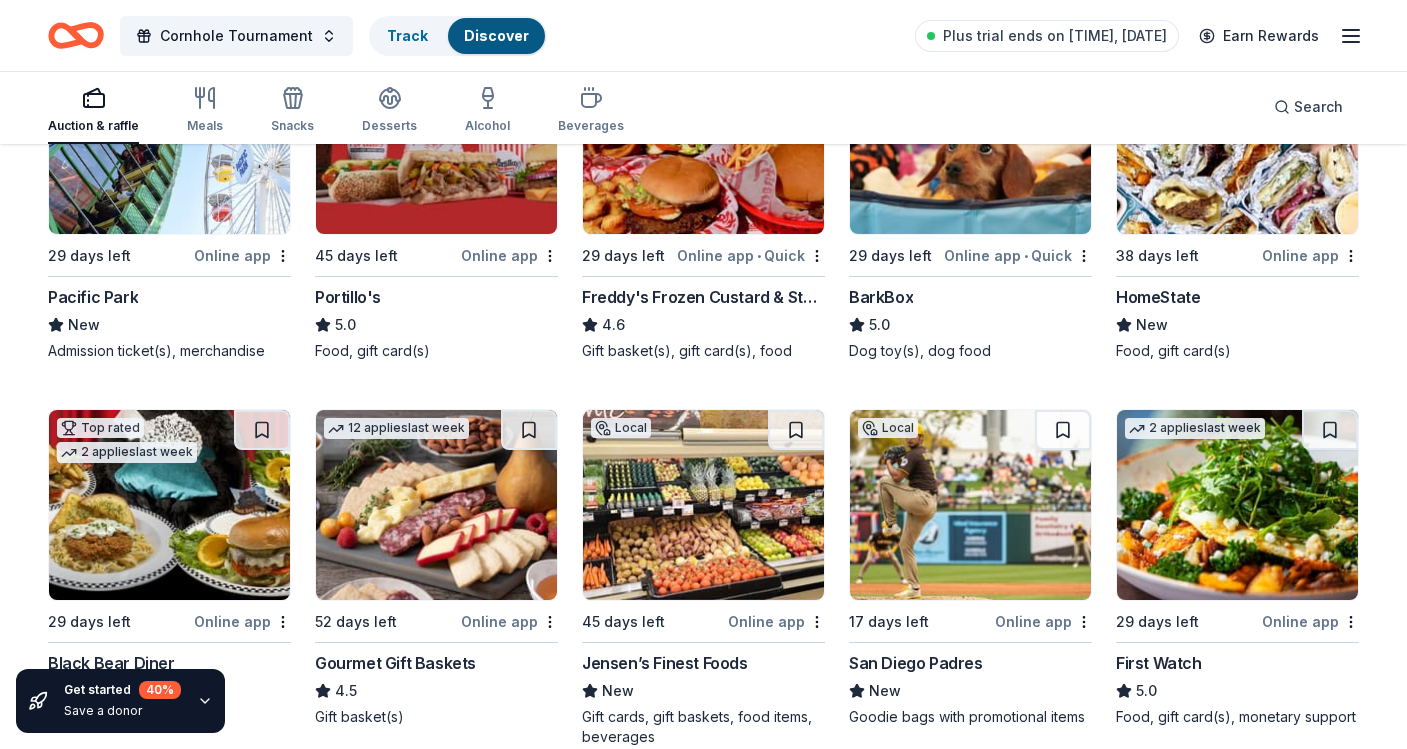 click at bounding box center (970, 505) 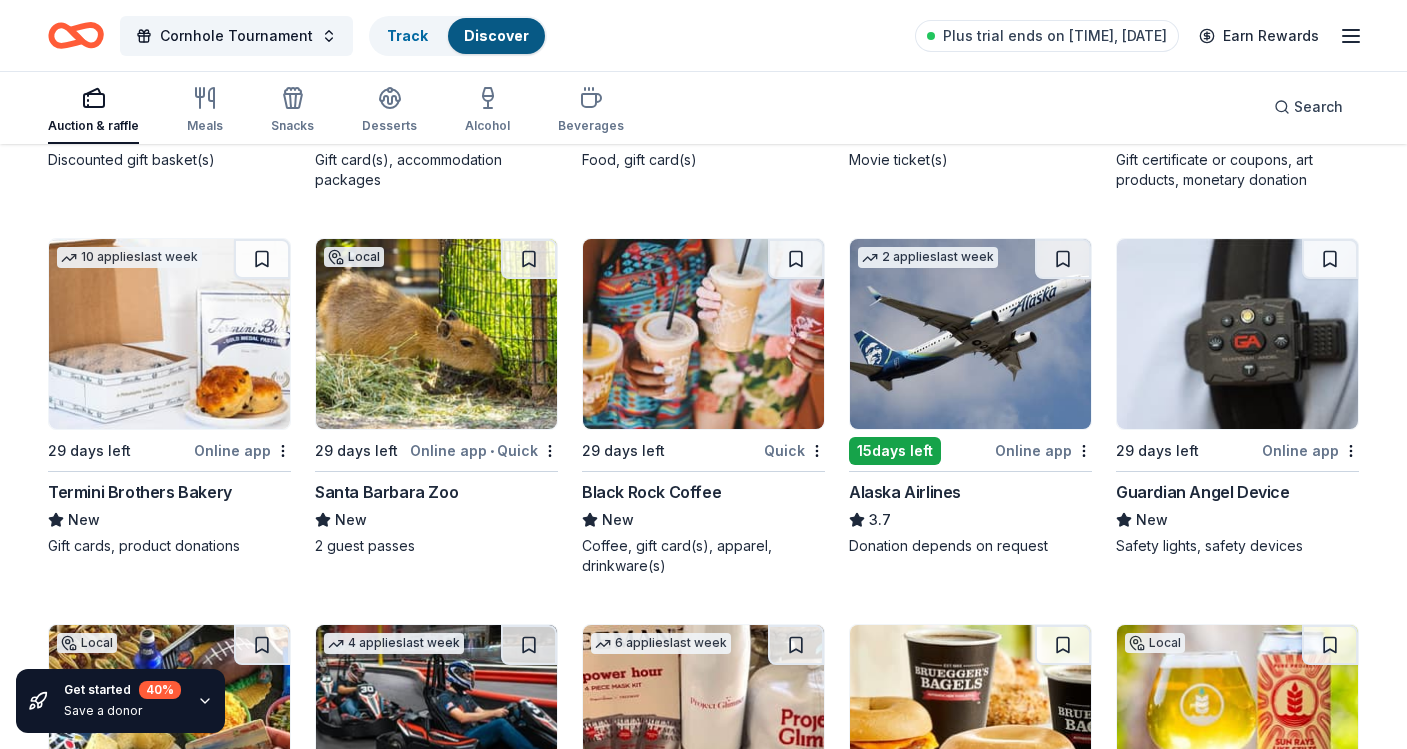 scroll, scrollTop: 4322, scrollLeft: 0, axis: vertical 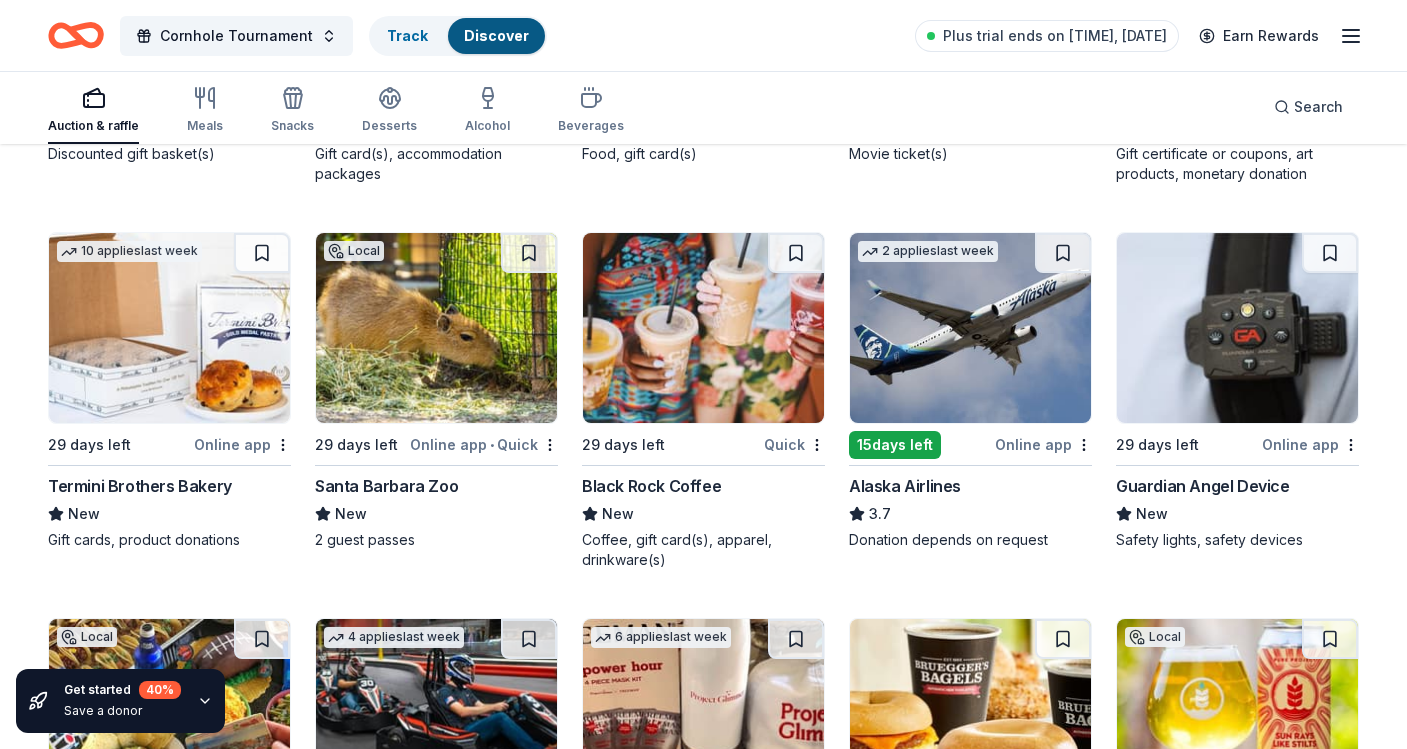 click at bounding box center [970, 328] 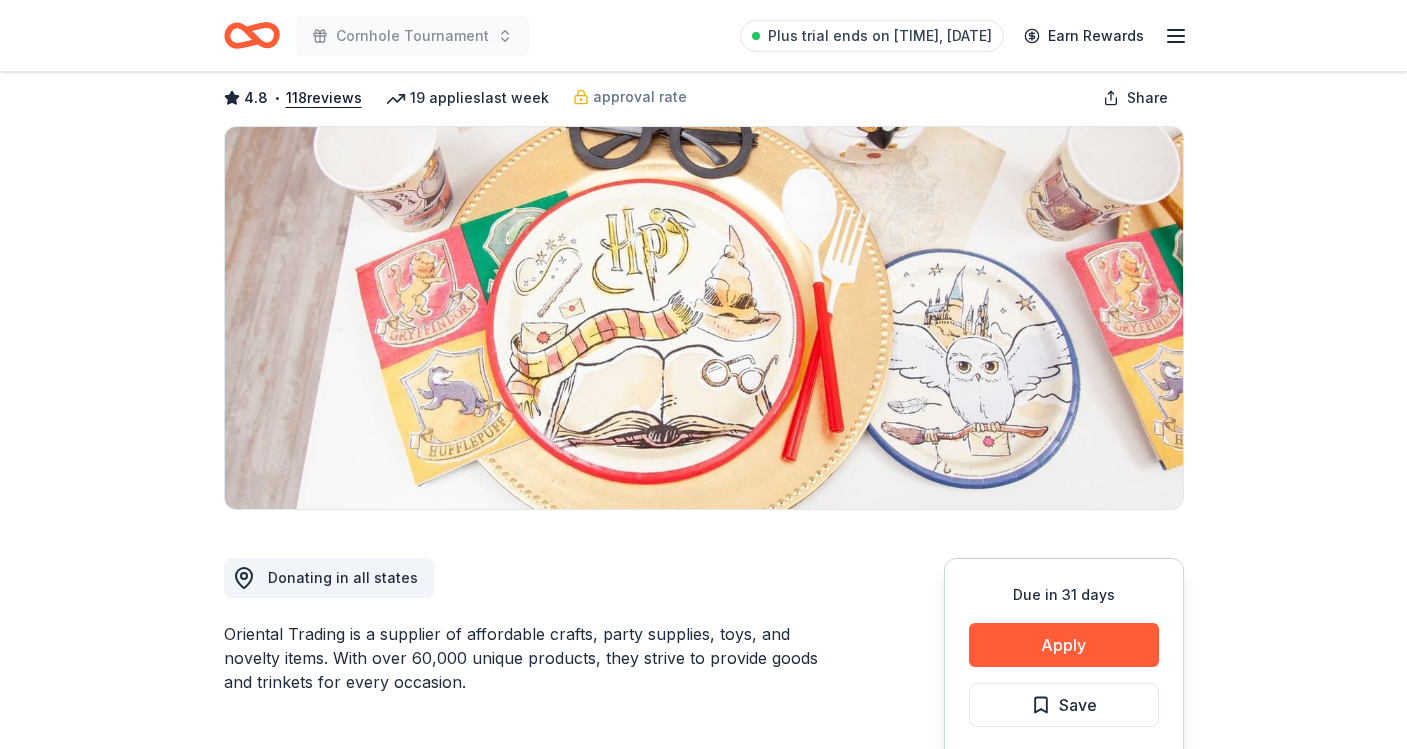 scroll, scrollTop: 0, scrollLeft: 0, axis: both 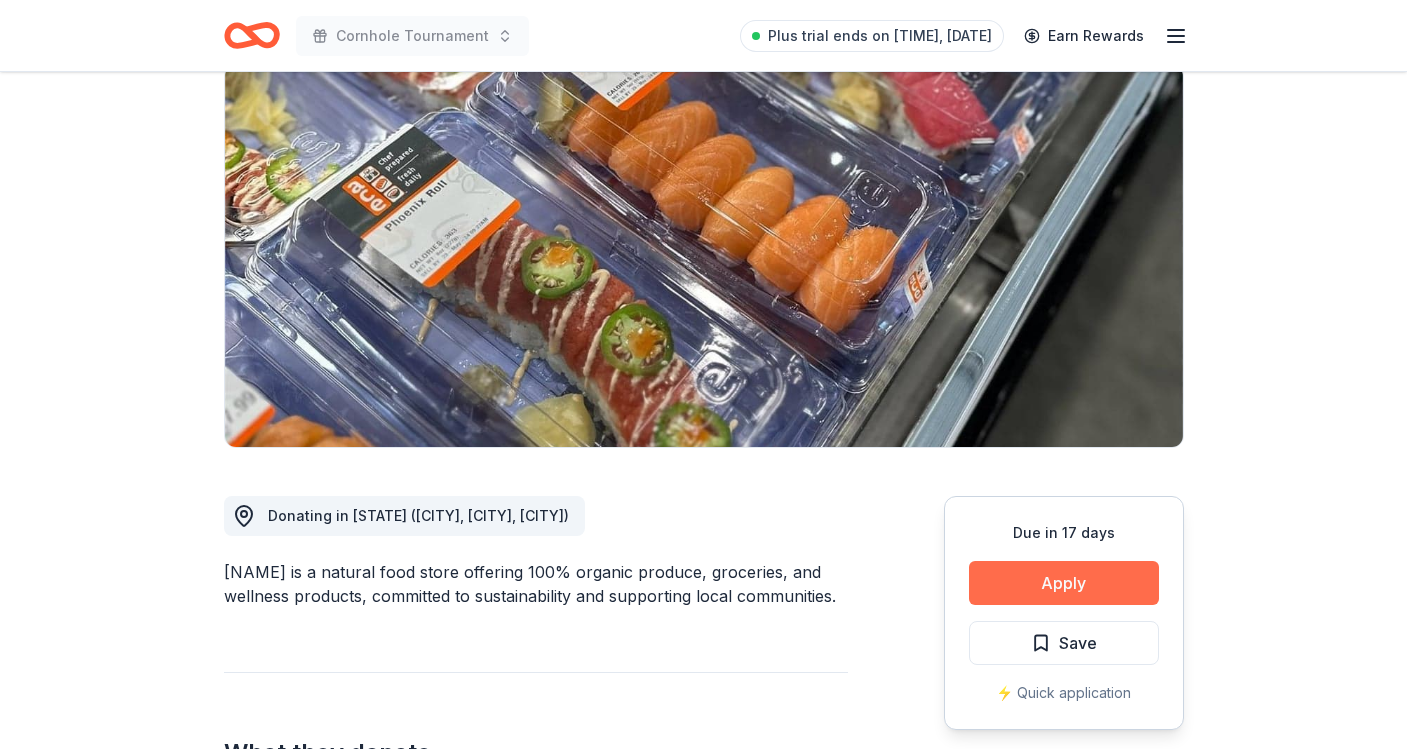 click on "Apply" at bounding box center (1064, 583) 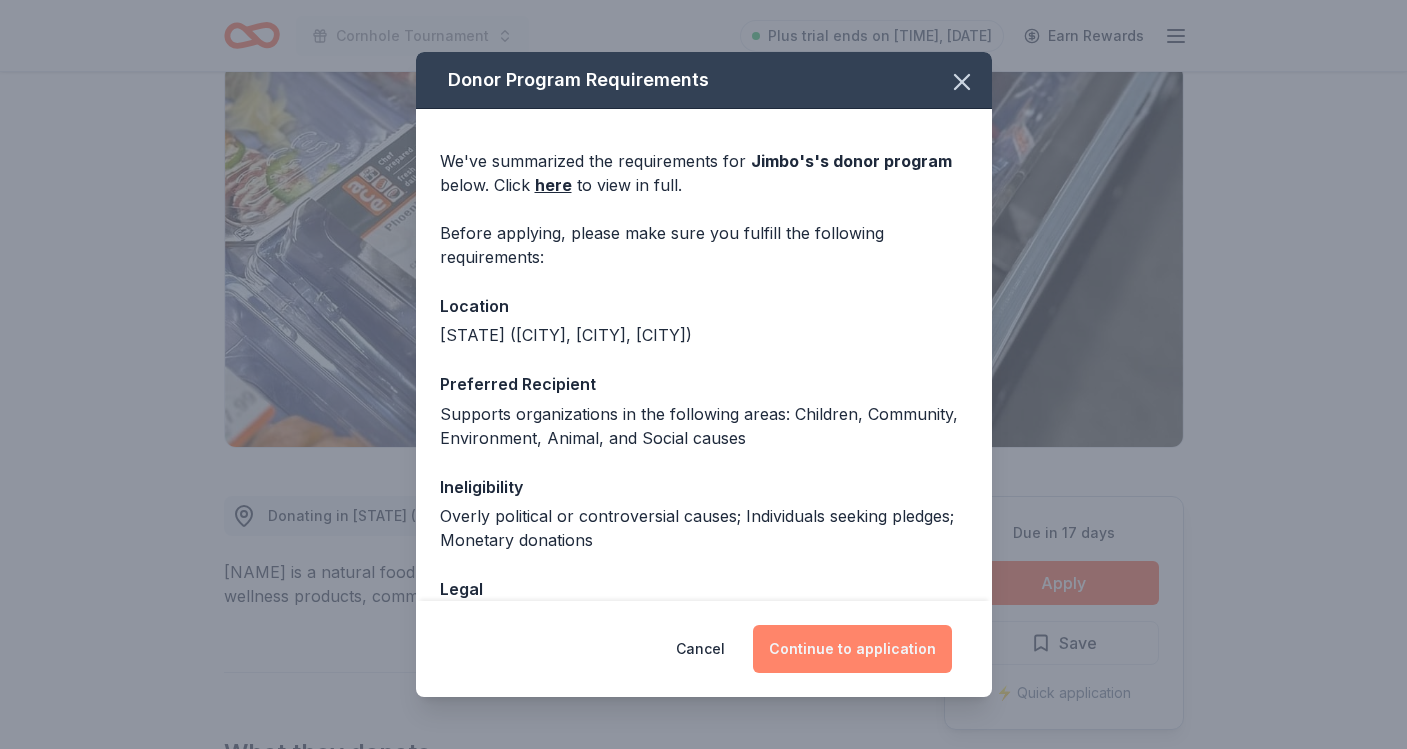 click on "Continue to application" at bounding box center (852, 649) 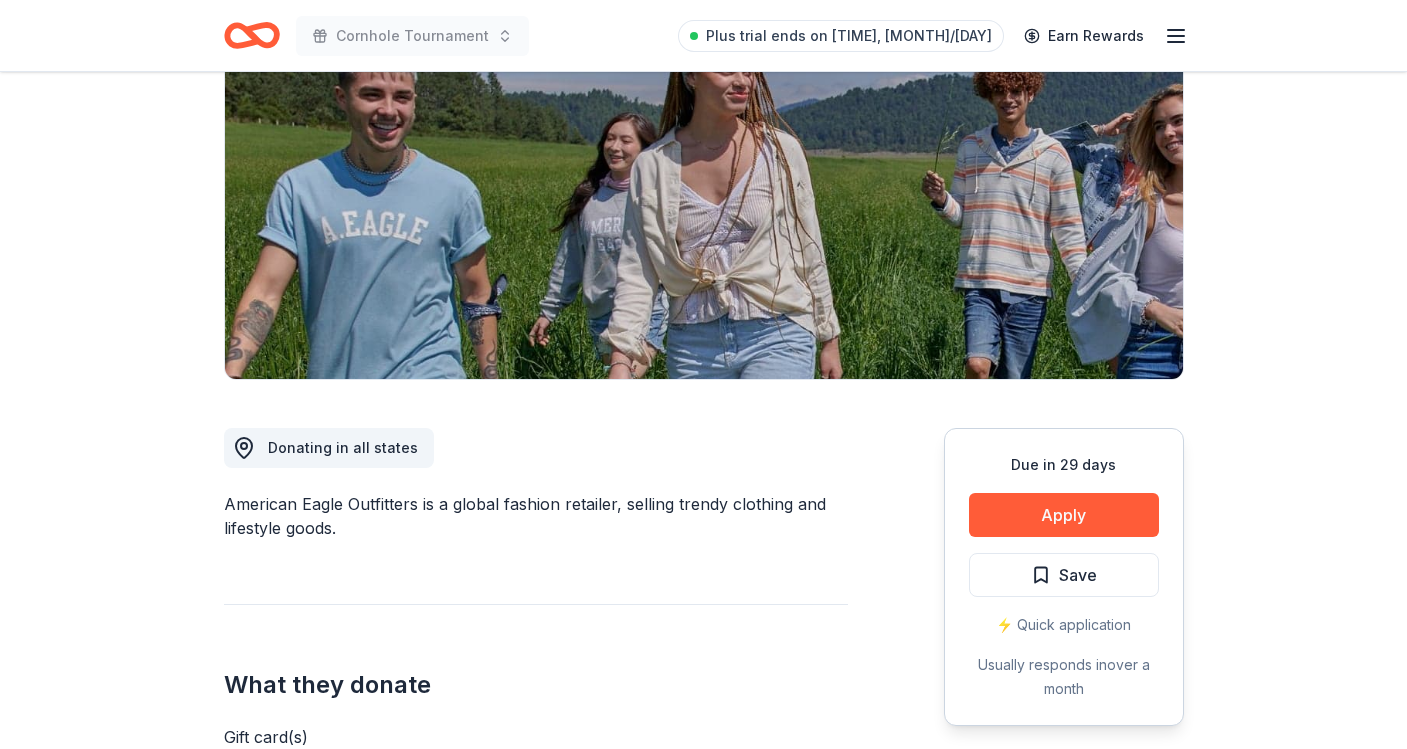 scroll, scrollTop: 218, scrollLeft: 0, axis: vertical 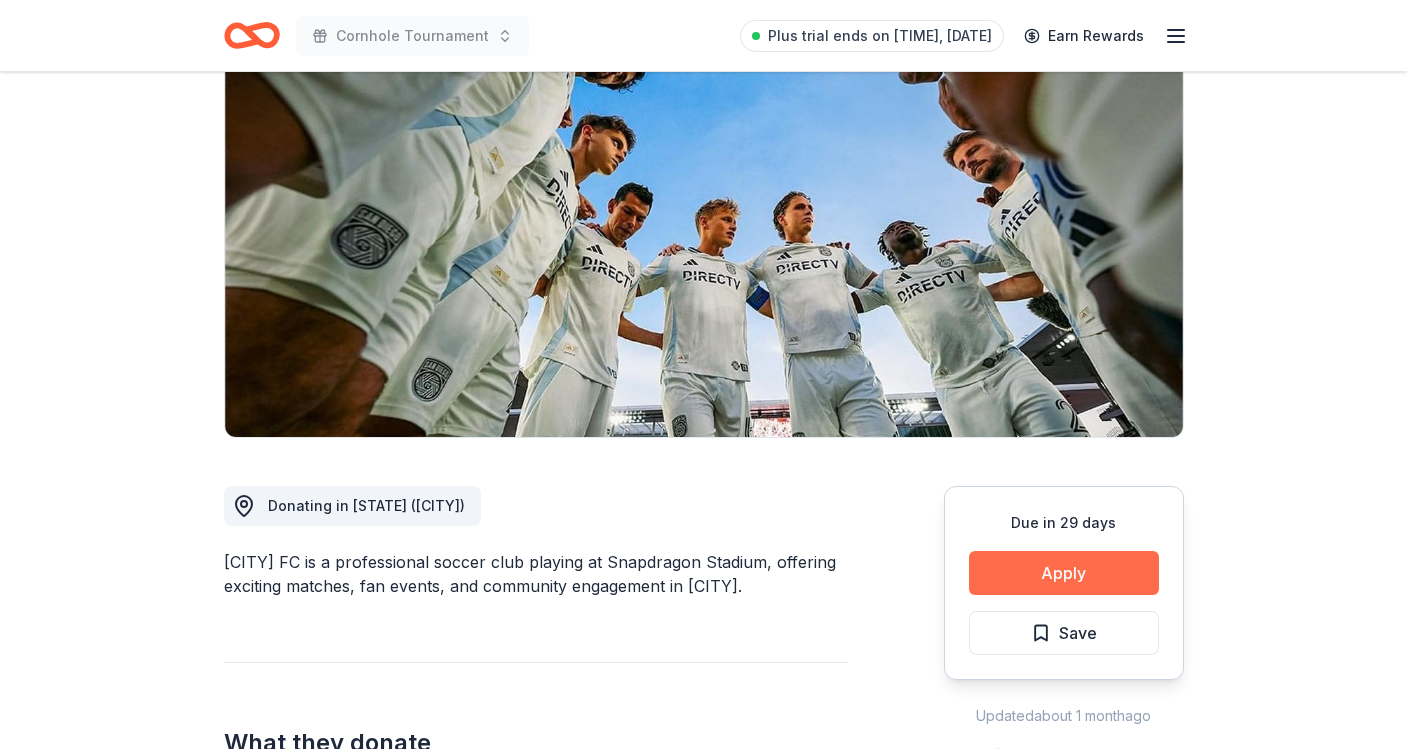 click on "Apply" at bounding box center (1064, 573) 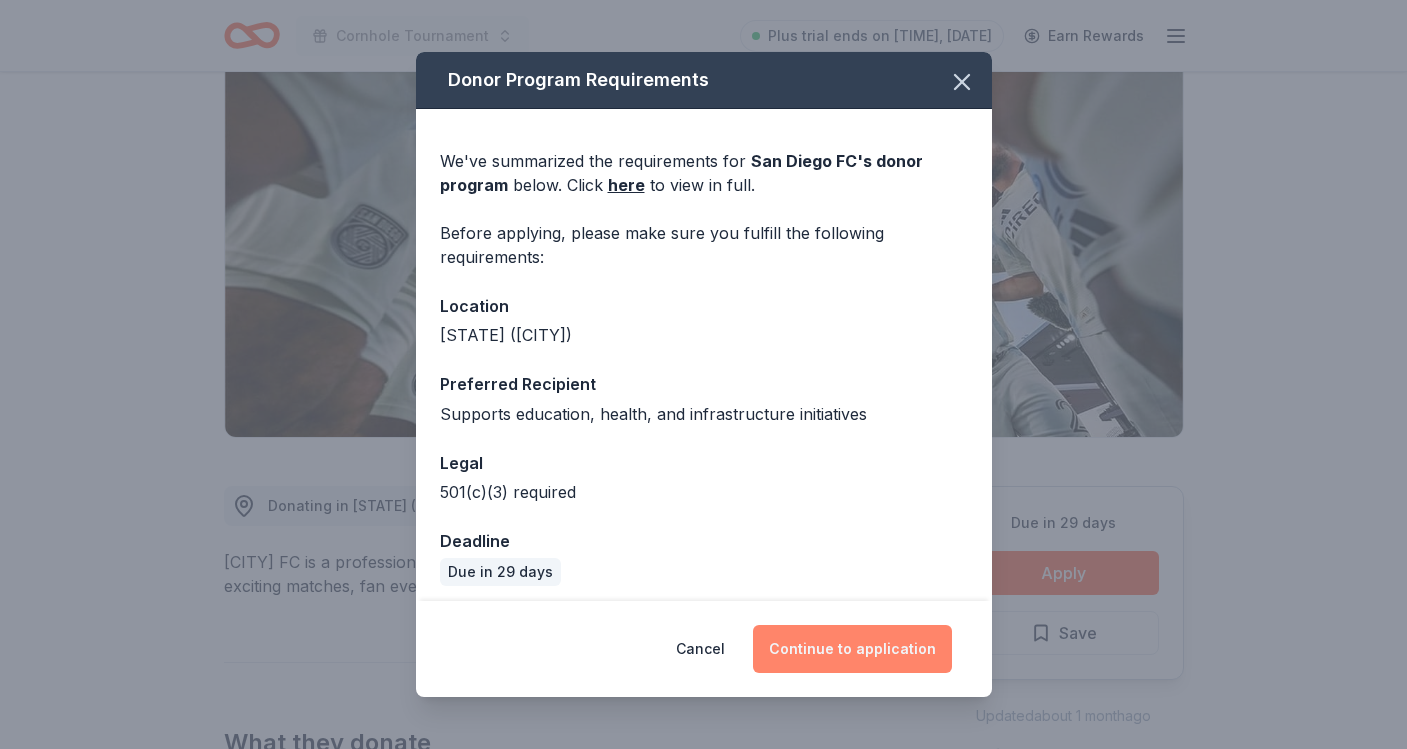 click on "Continue to application" at bounding box center (852, 649) 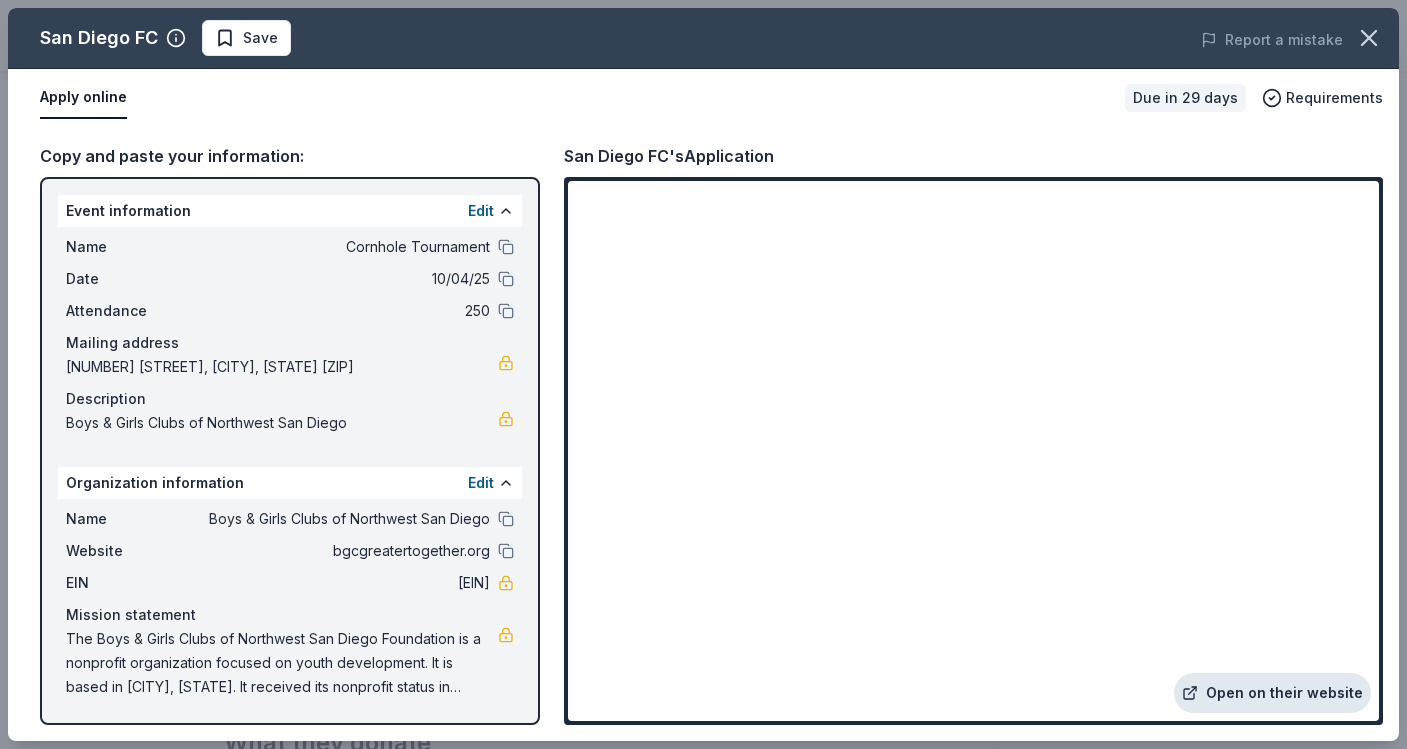 click on "Open on their website" at bounding box center (1272, 693) 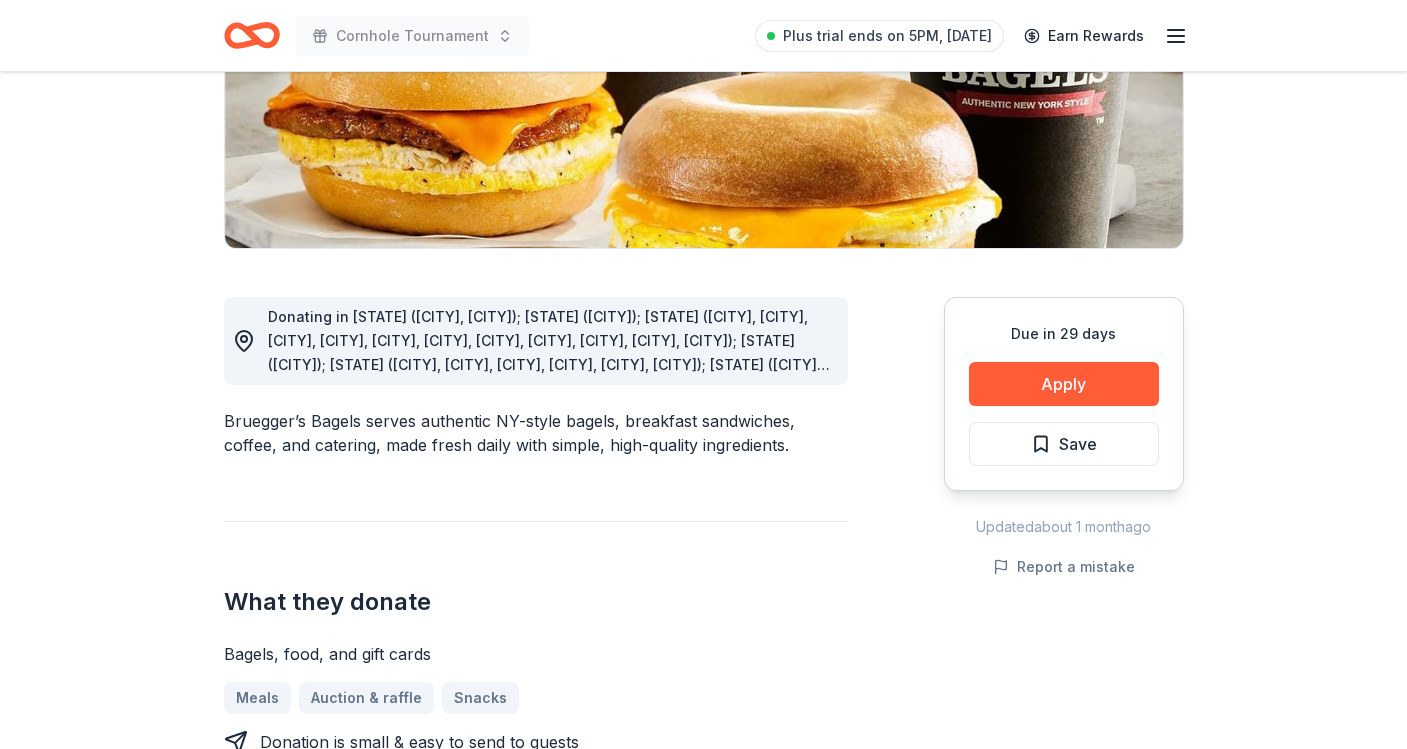 scroll, scrollTop: 367, scrollLeft: 0, axis: vertical 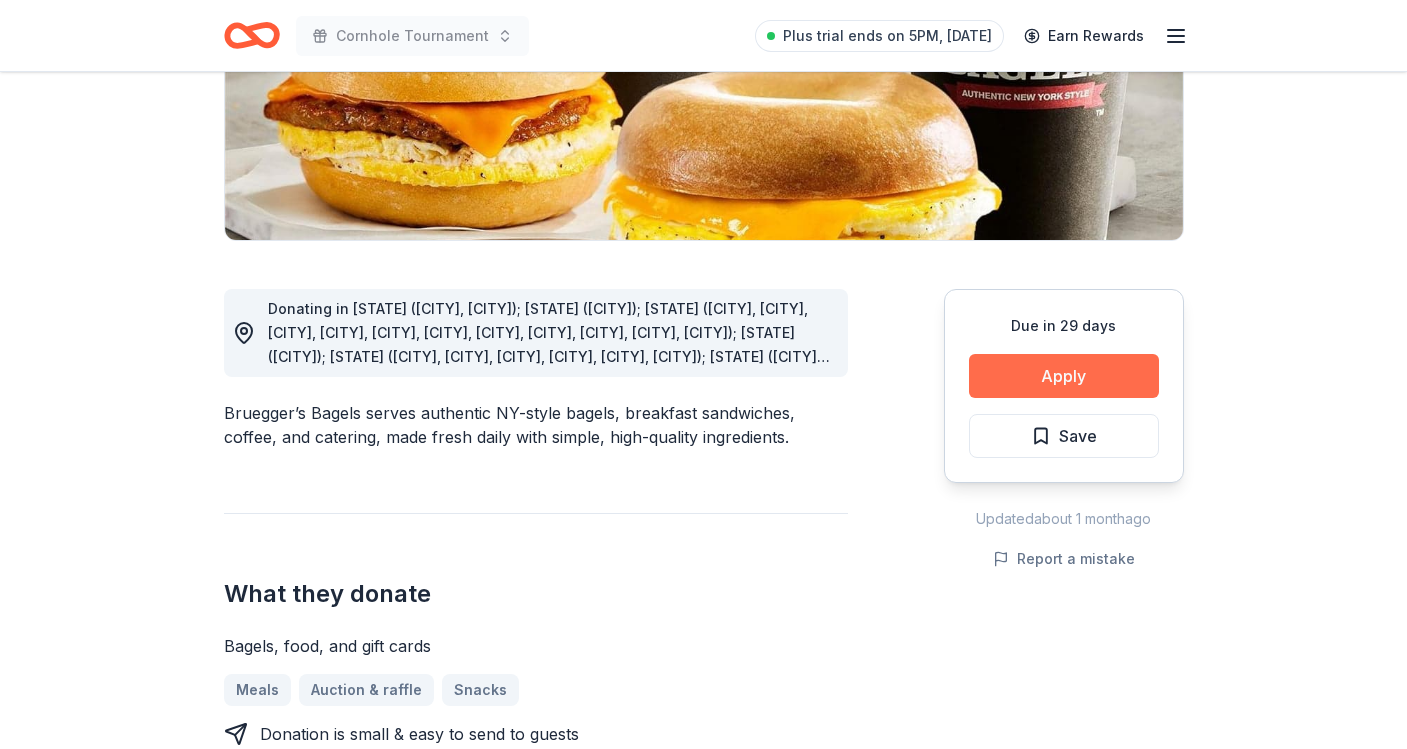 click on "Apply" at bounding box center [1064, 376] 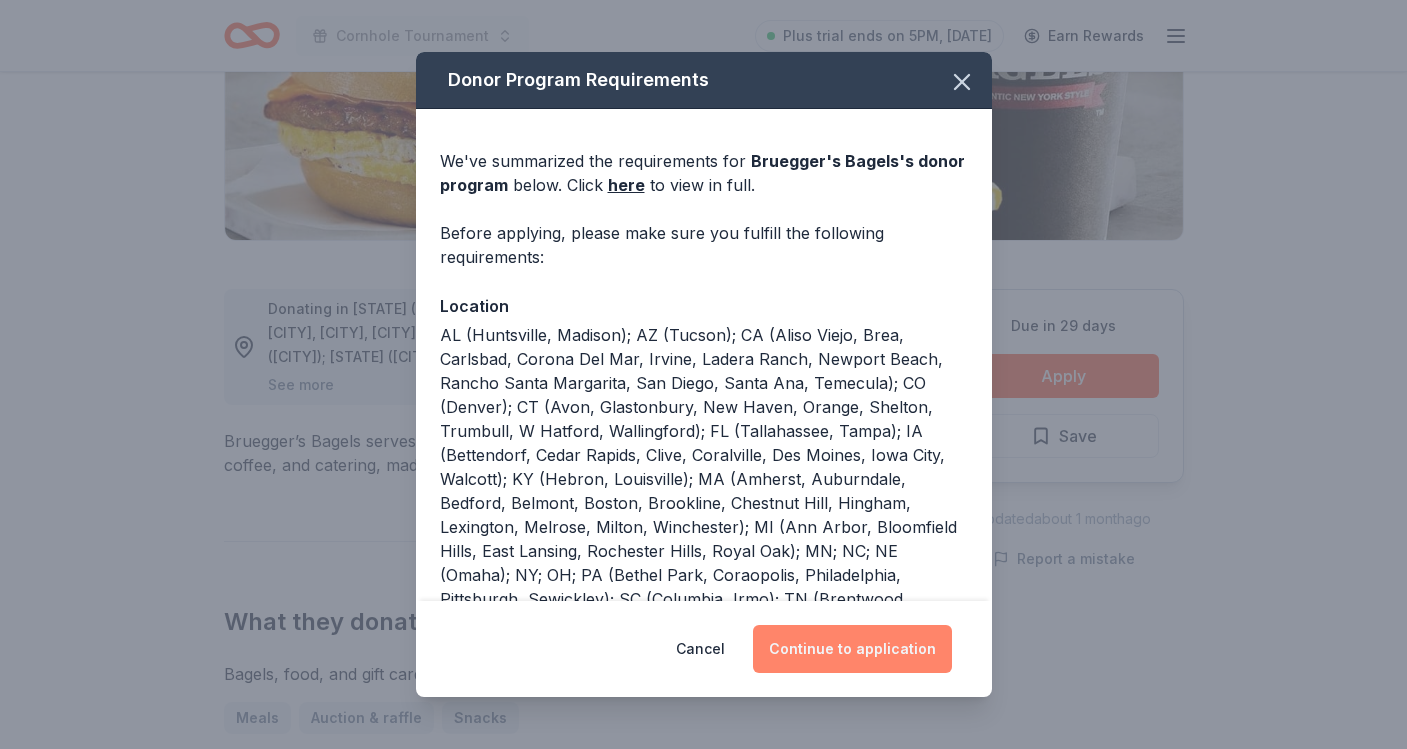 click on "Continue to application" at bounding box center [852, 649] 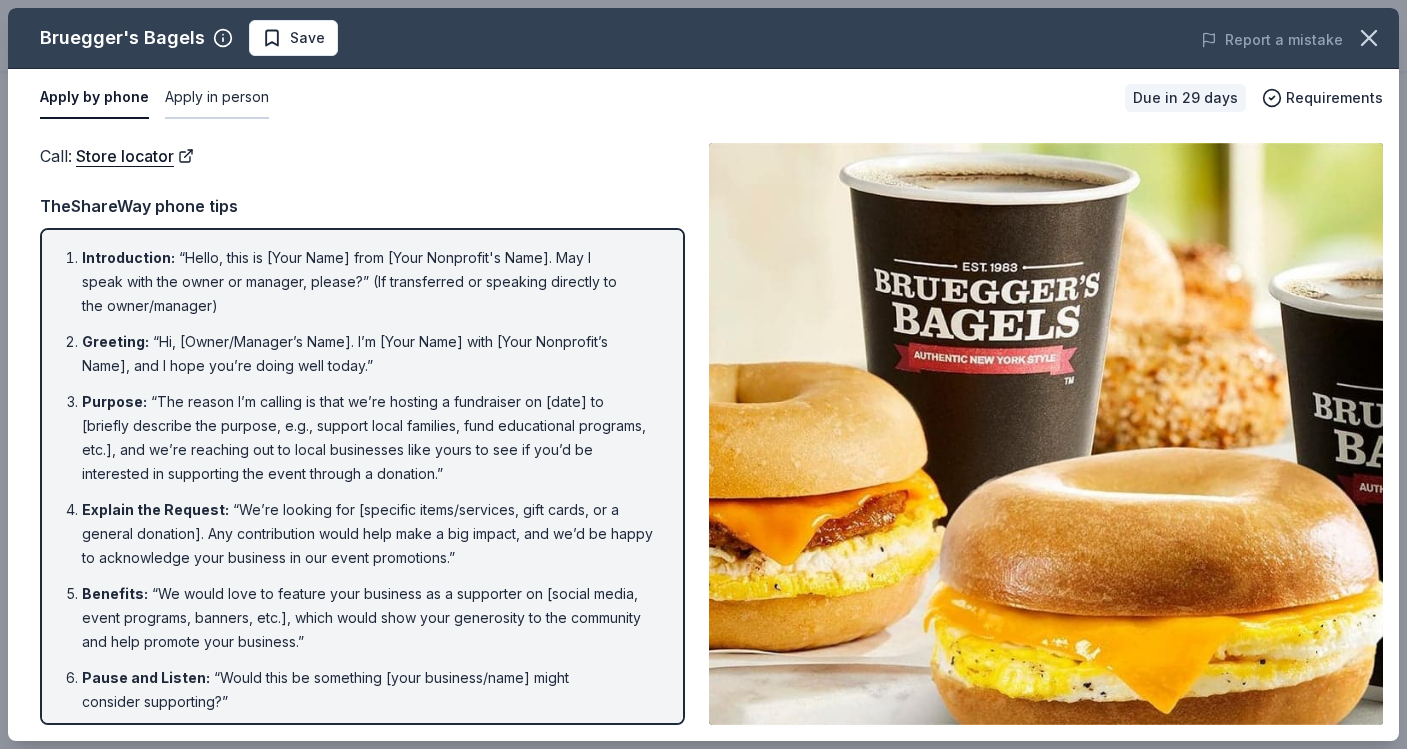 click on "Apply in person" at bounding box center [217, 98] 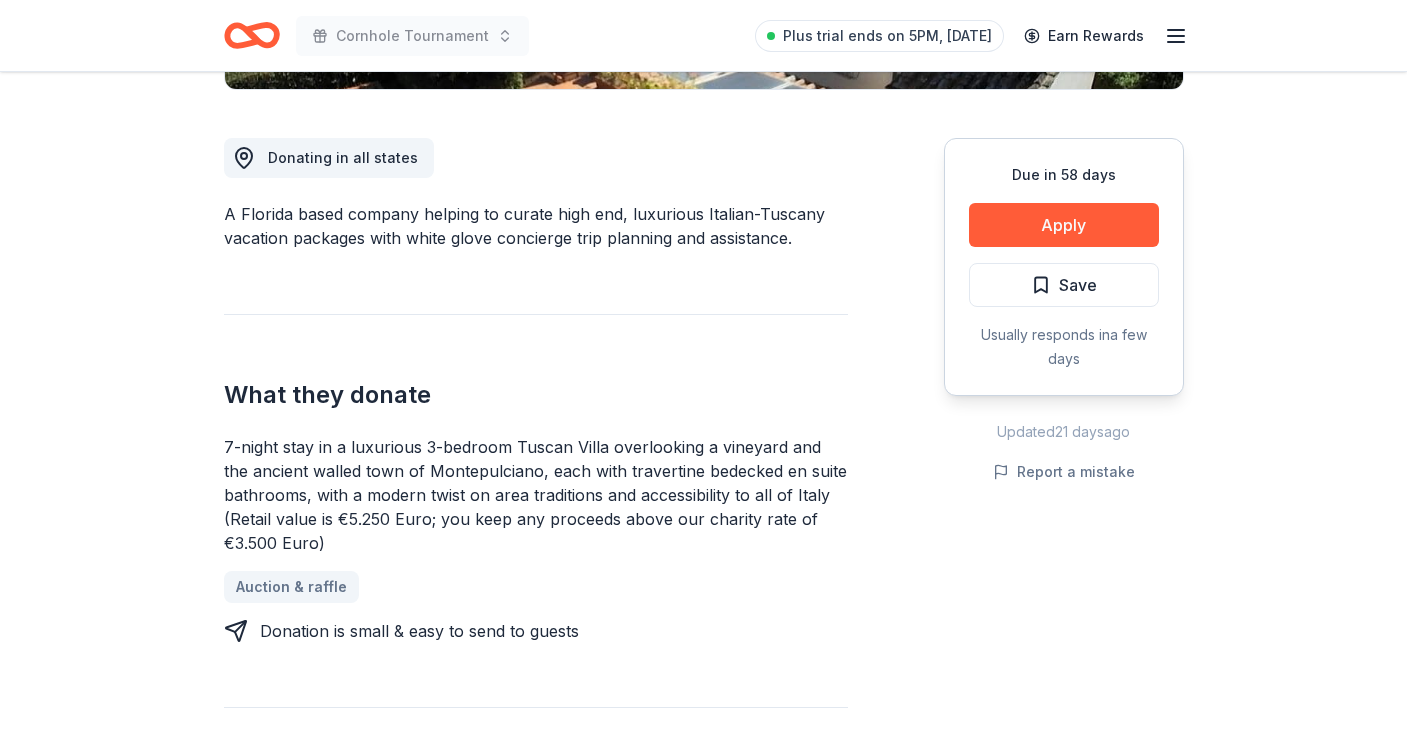 scroll, scrollTop: 547, scrollLeft: 0, axis: vertical 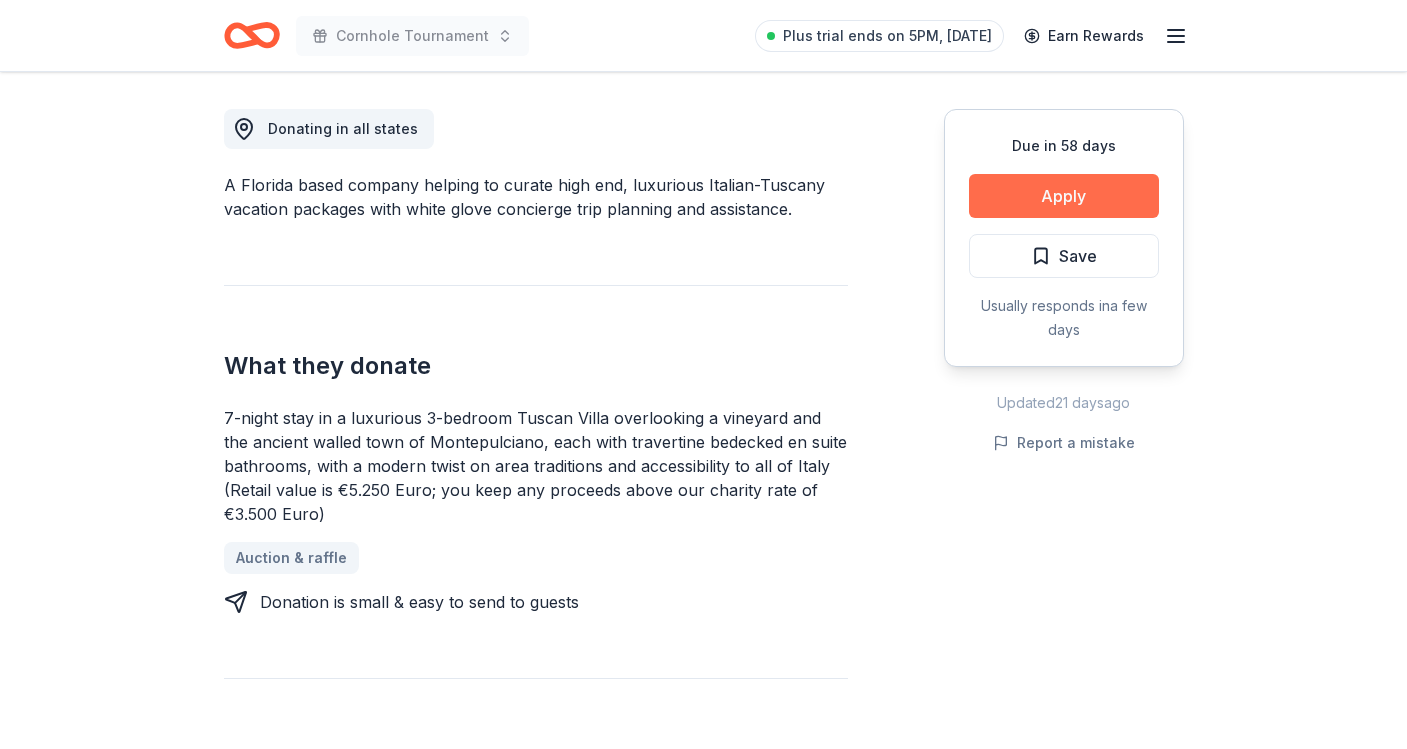 click on "Apply" at bounding box center [1064, 196] 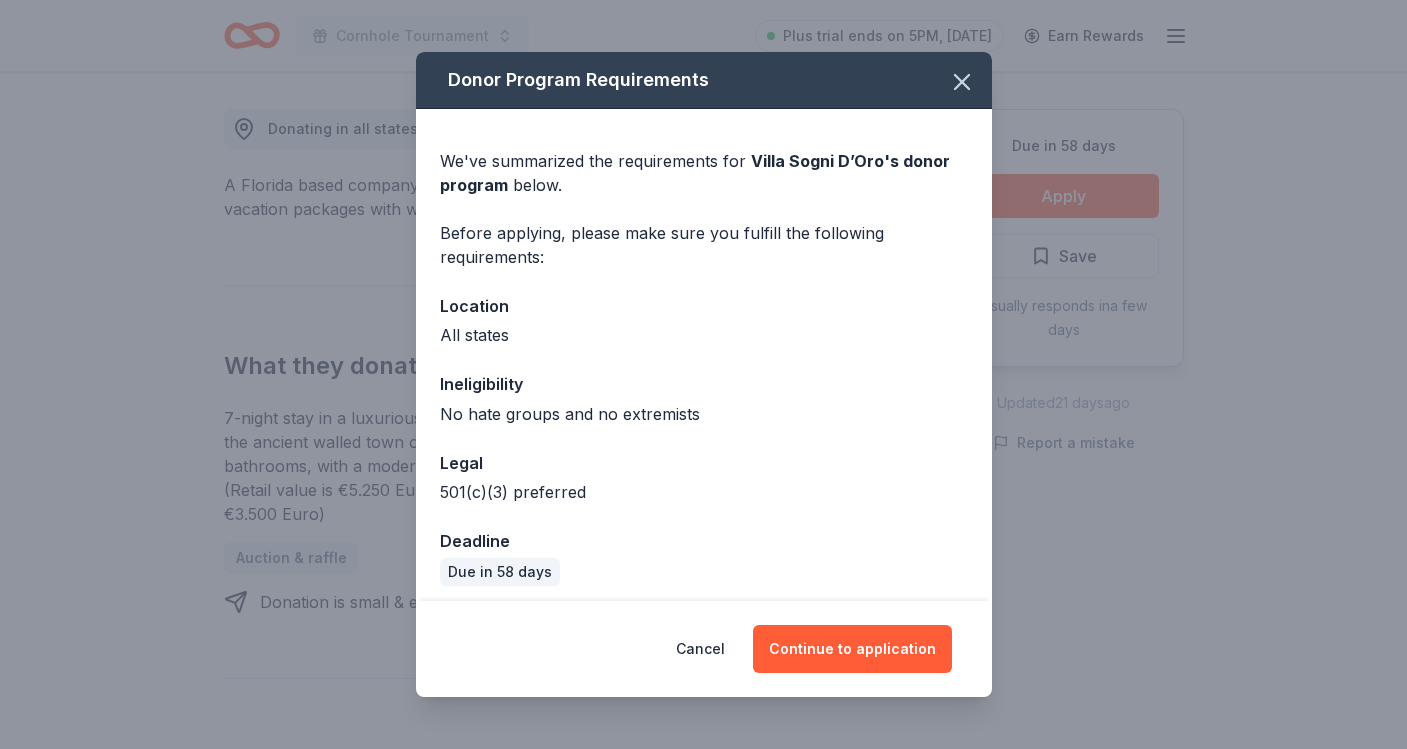 scroll, scrollTop: 9, scrollLeft: 0, axis: vertical 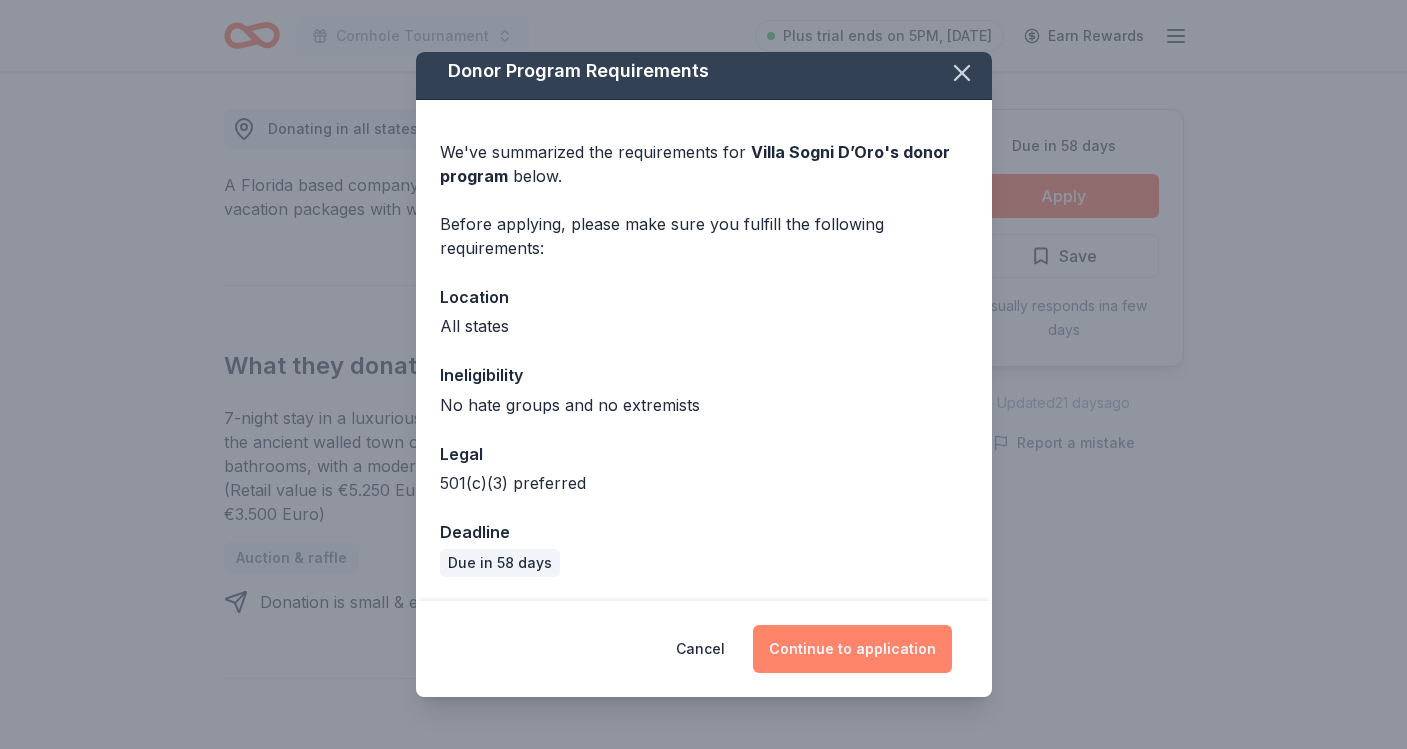 click on "Continue to application" at bounding box center [852, 649] 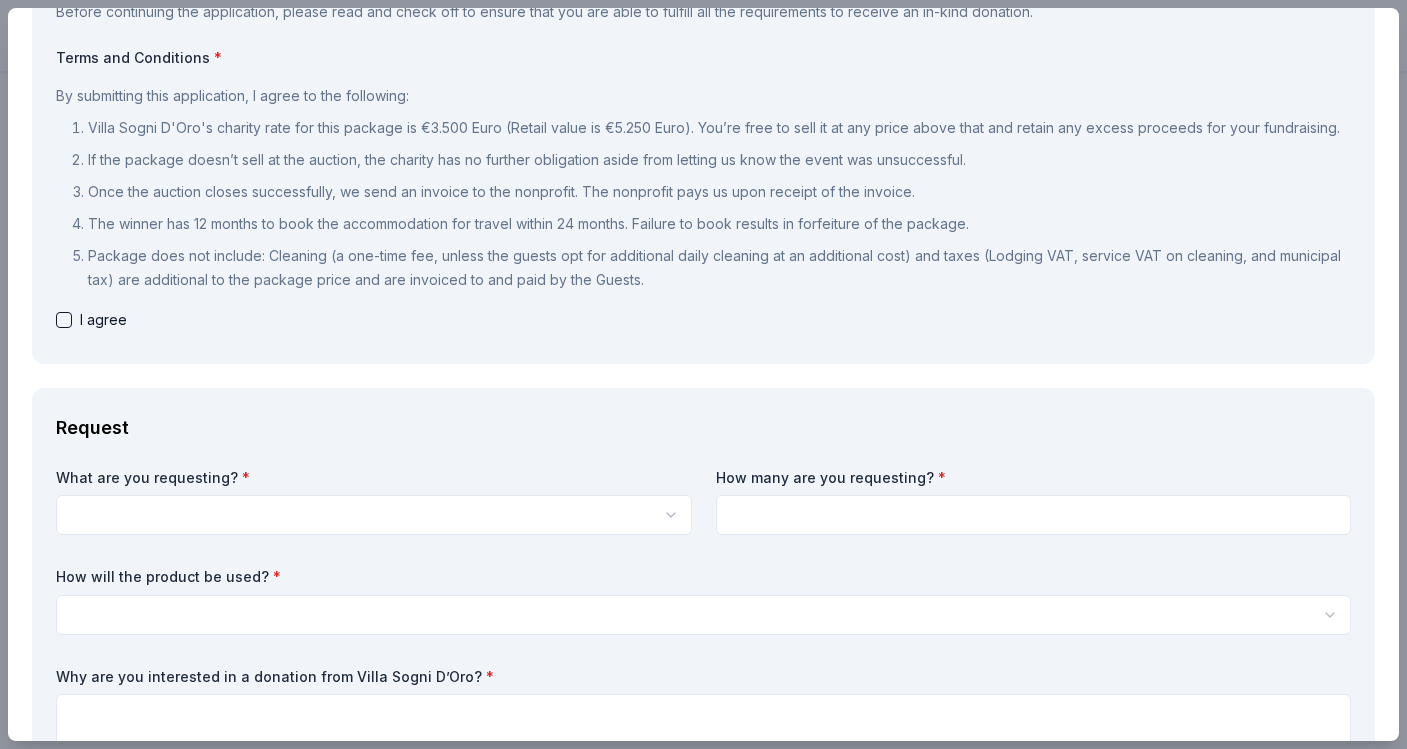 scroll, scrollTop: 178, scrollLeft: 0, axis: vertical 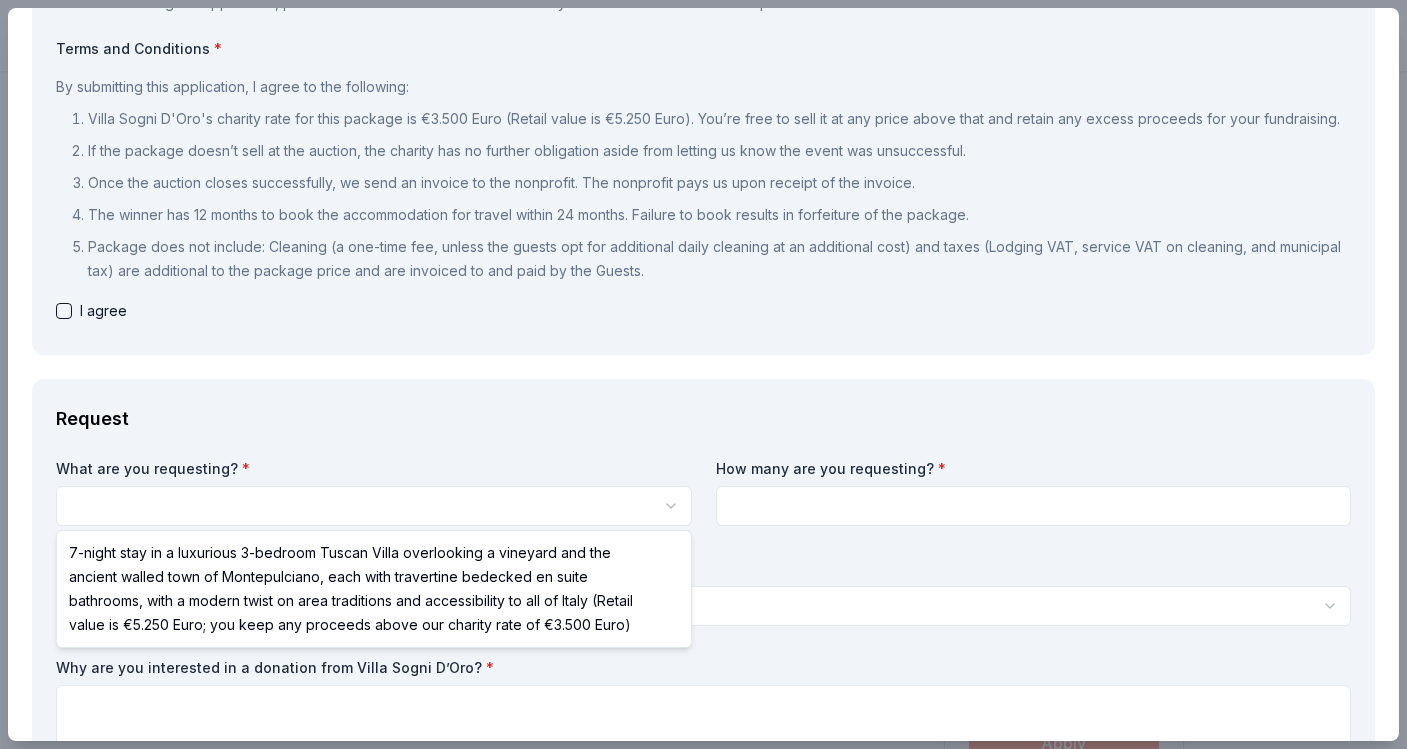 click on "Cornhole Tournament  Save Apply Due in 58 days Share Villa Sogni D’Oro New Share Donating in all states A Florida based company helping to curate high end, luxurious Italian-Tuscany vacation packages with white glove concierge trip planning and assistance. What they donate 7-night stay in a luxurious 3-bedroom Tuscan Villa overlooking a vineyard and the ancient walled town of Montepulciano, each with travertine bedecked en suite bathrooms, with a modern twist on area traditions and accessibility to all of Italy (Retail value is €5.250 Euro; you keep any proceeds above our charity rate of €3.500 Euro) Auction & raffle Donation is small & easy to send to guests Who they donate to  Preferred 501(c)(3) preferred  Ineligible No hate groups and no extremists Upgrade to Pro to view approval rates and average donation values Due in 58 days Apply Save Usually responds in  a few days Updated  21 days  ago Report a mistake New Be the first to review this company! Leave a review Similar donors 1   apply  last week" at bounding box center (703, 374) 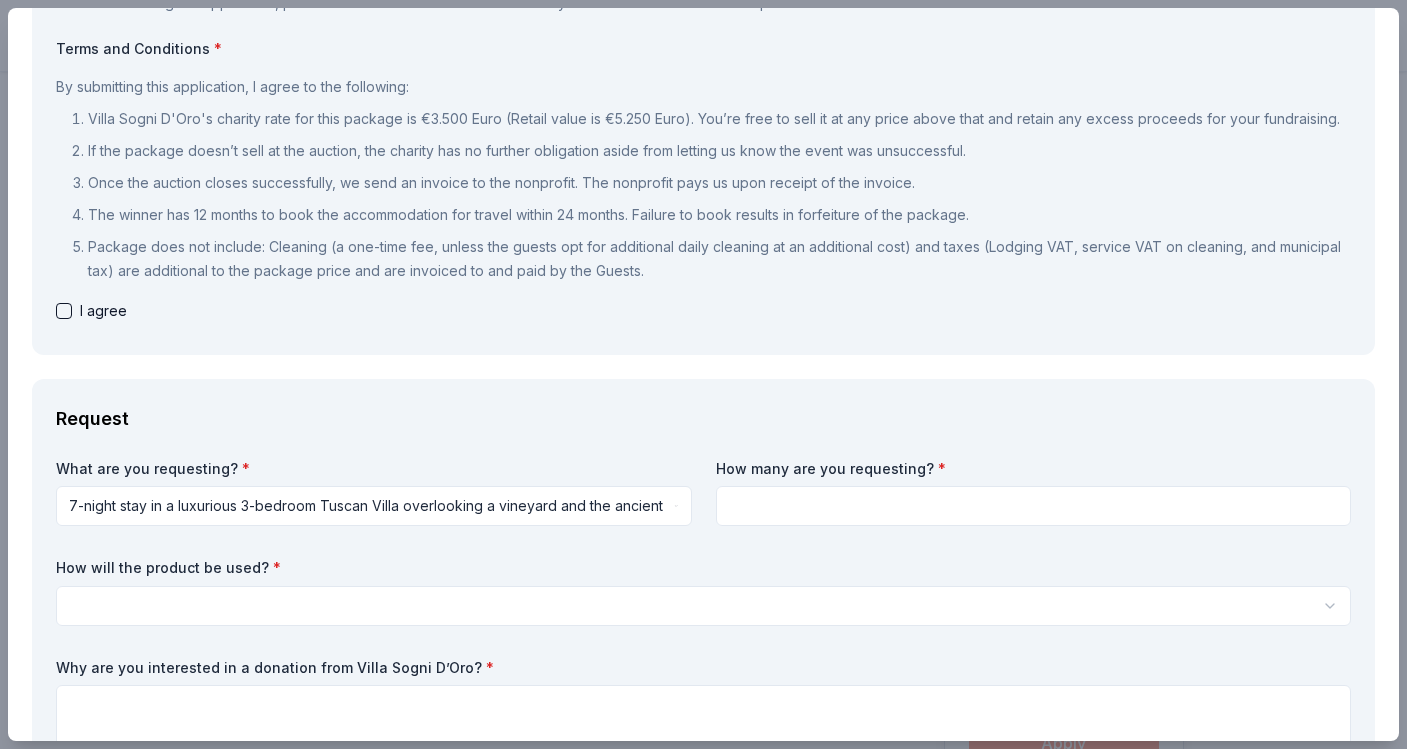 click on "How many are you requesting? *" at bounding box center (1034, 469) 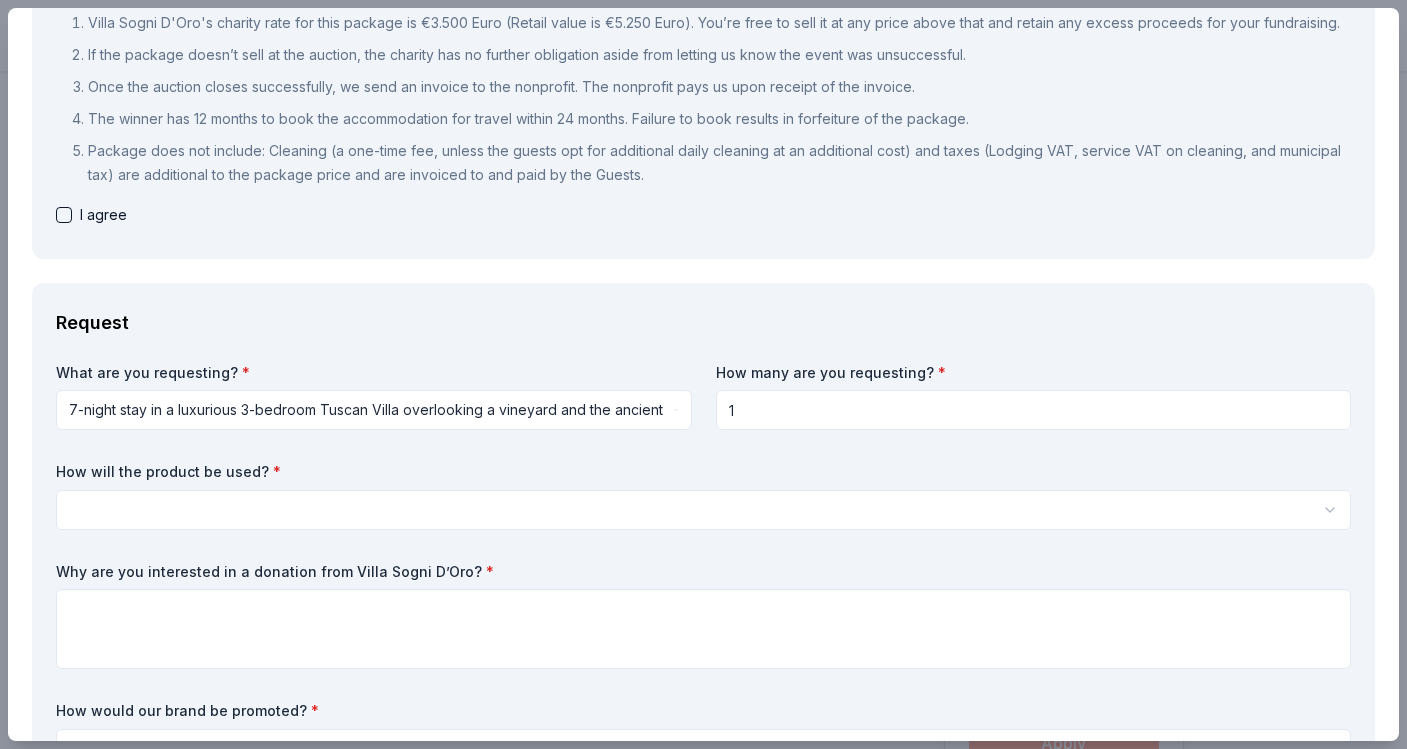scroll, scrollTop: 282, scrollLeft: 0, axis: vertical 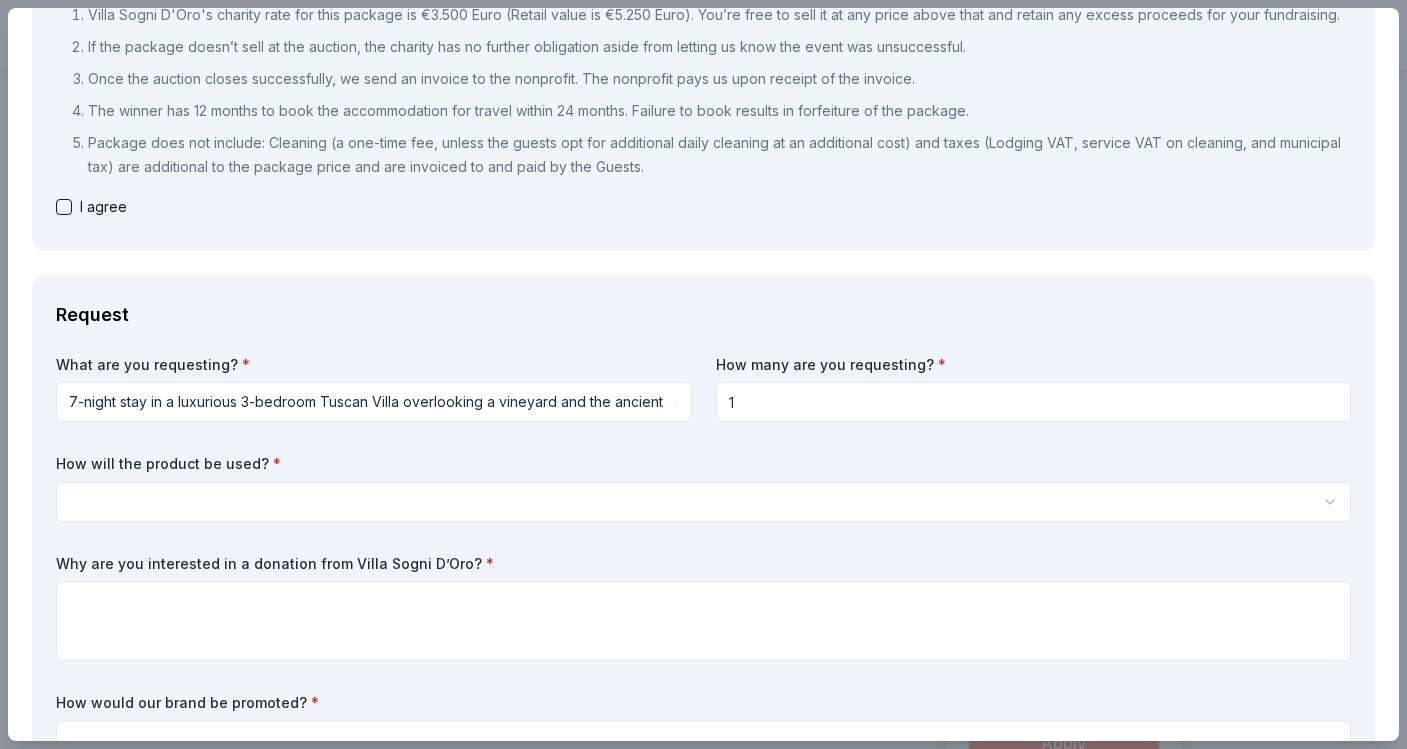 type on "1" 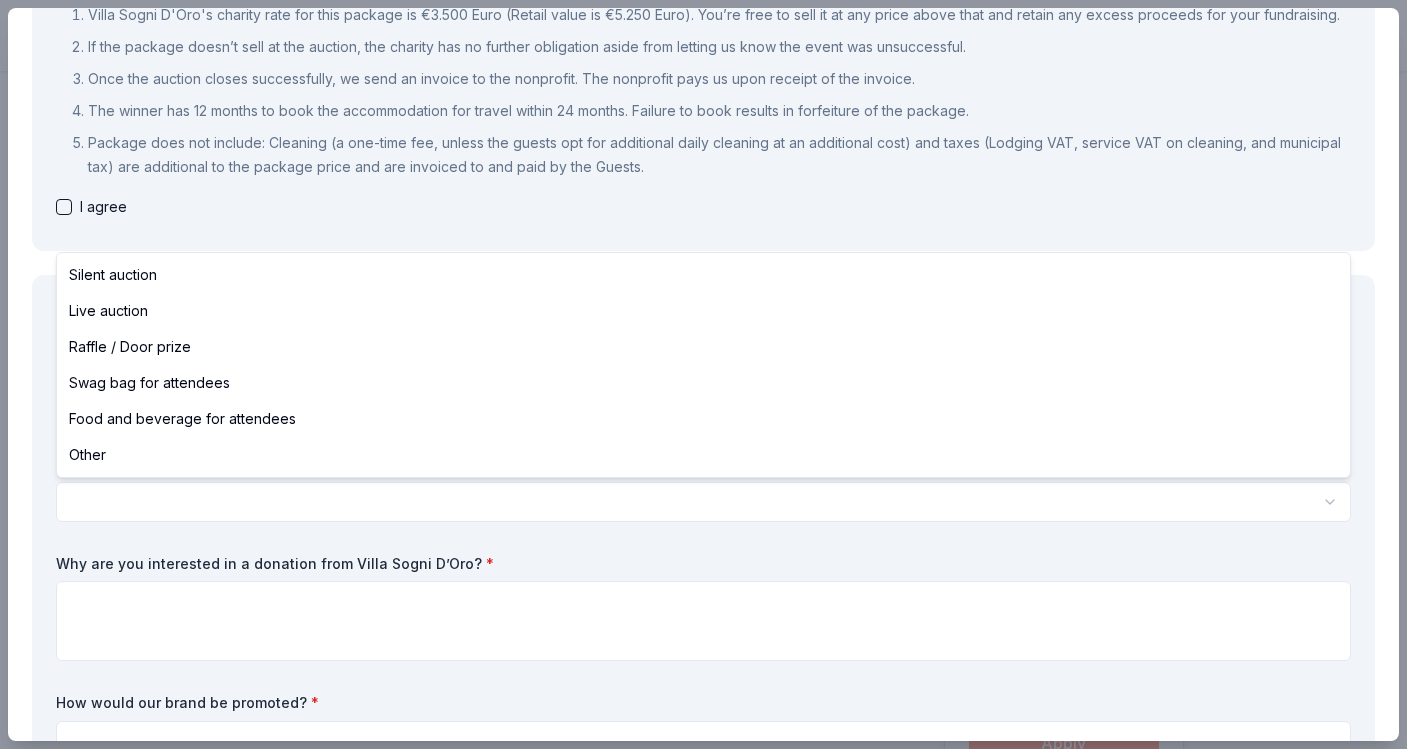 select on "raffleDoorPrize" 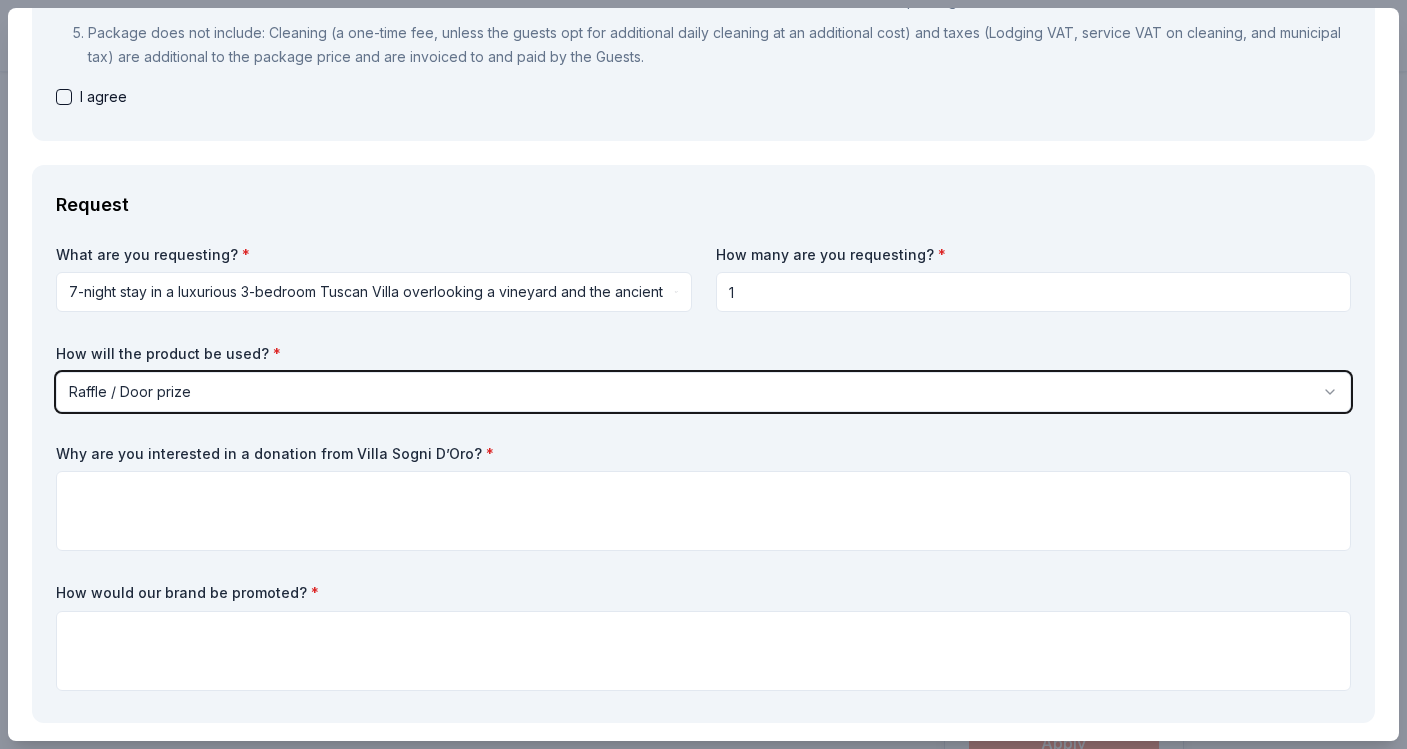 scroll, scrollTop: 397, scrollLeft: 0, axis: vertical 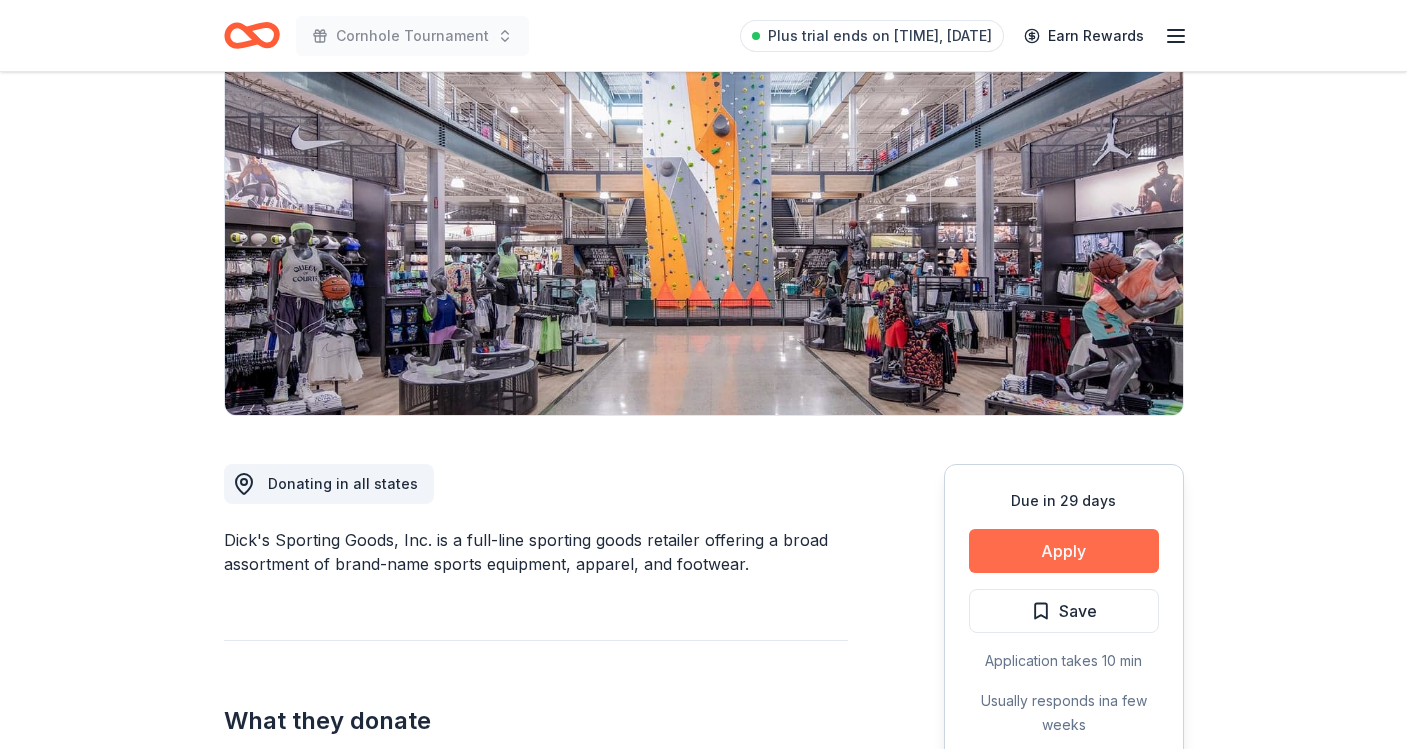 click on "Apply" at bounding box center [1064, 551] 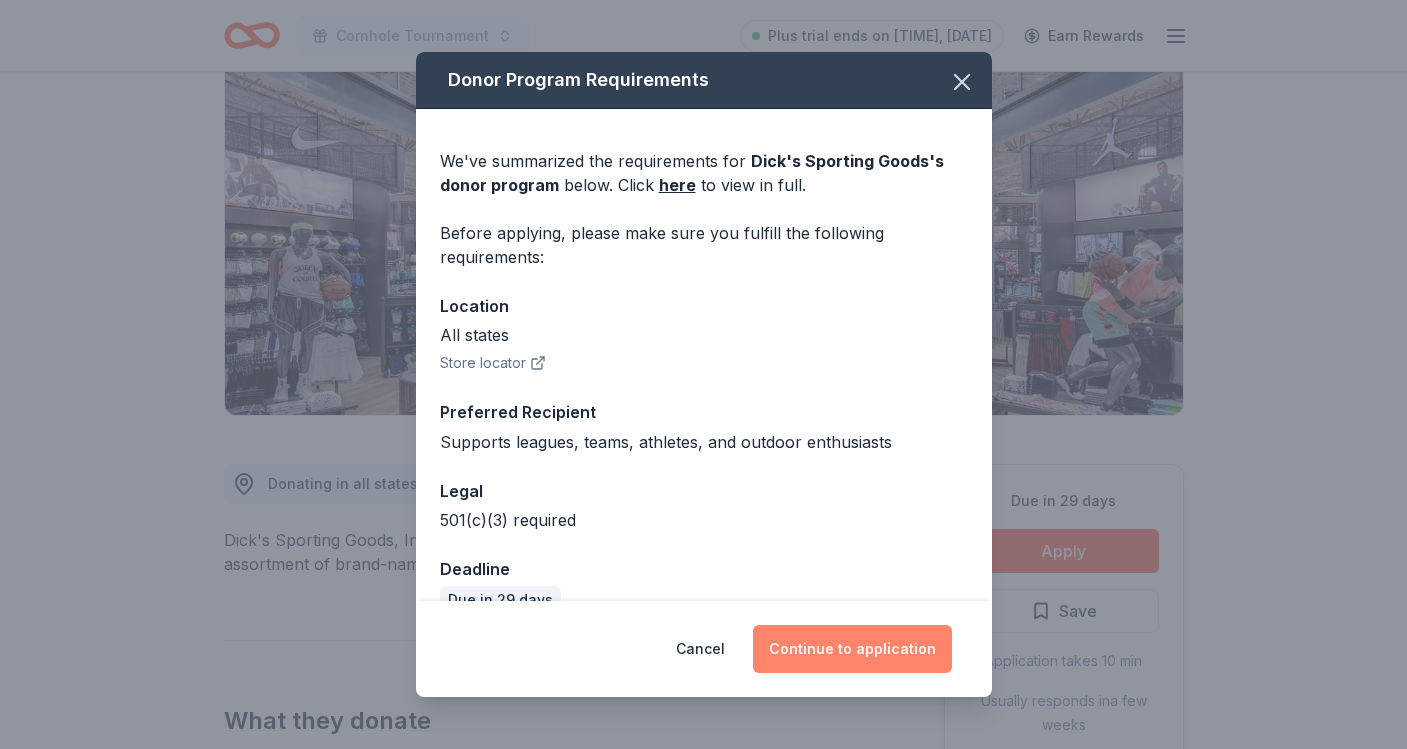 click on "Continue to application" at bounding box center [852, 649] 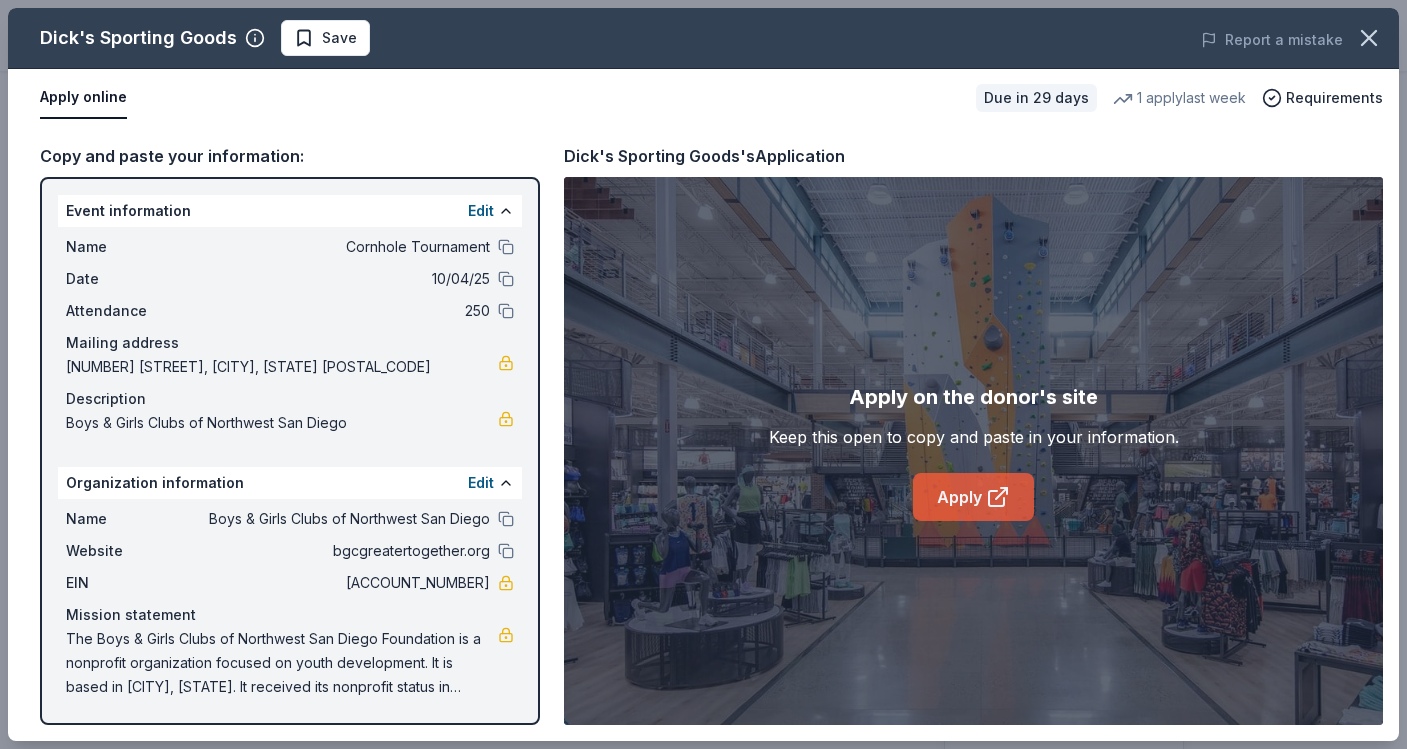 click on "Apply" at bounding box center (973, 497) 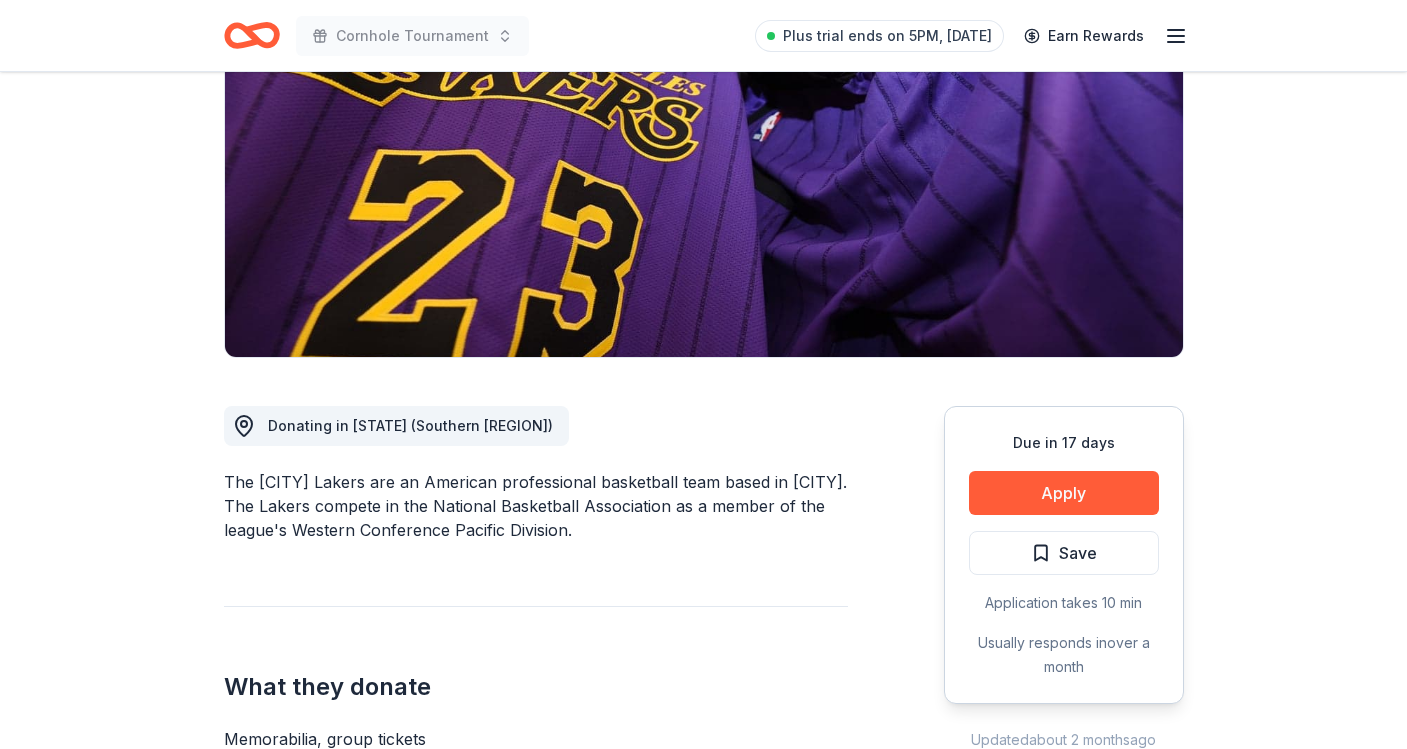 scroll, scrollTop: 280, scrollLeft: 0, axis: vertical 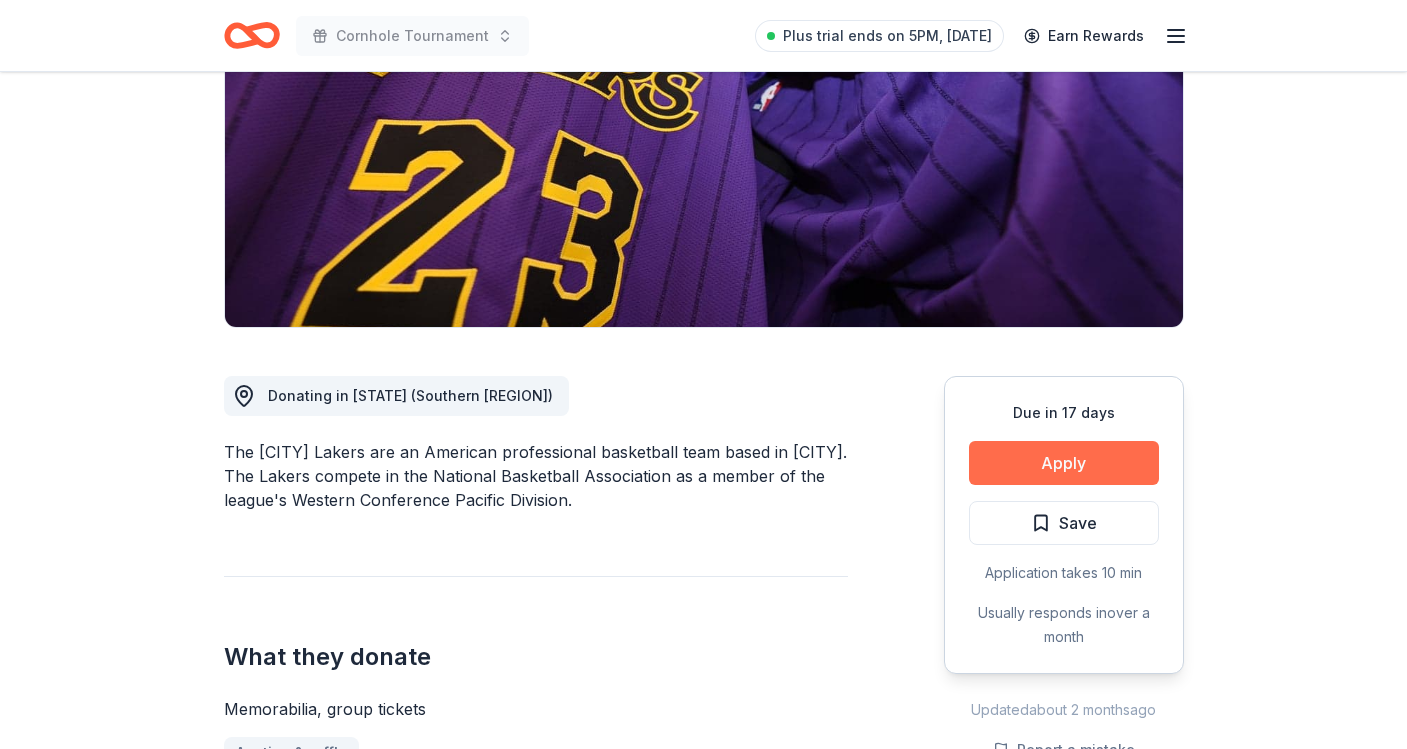 click on "Apply" at bounding box center (1064, 463) 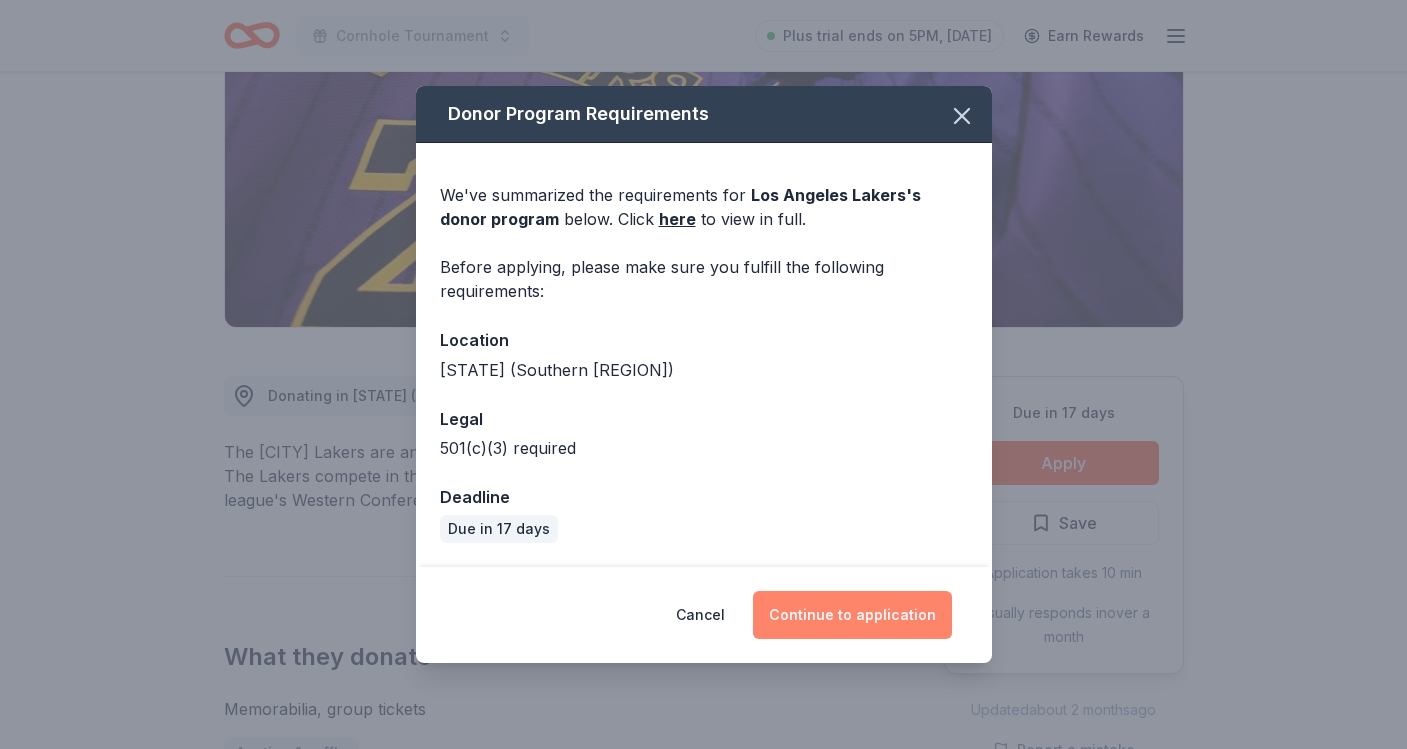click on "Continue to application" at bounding box center (852, 615) 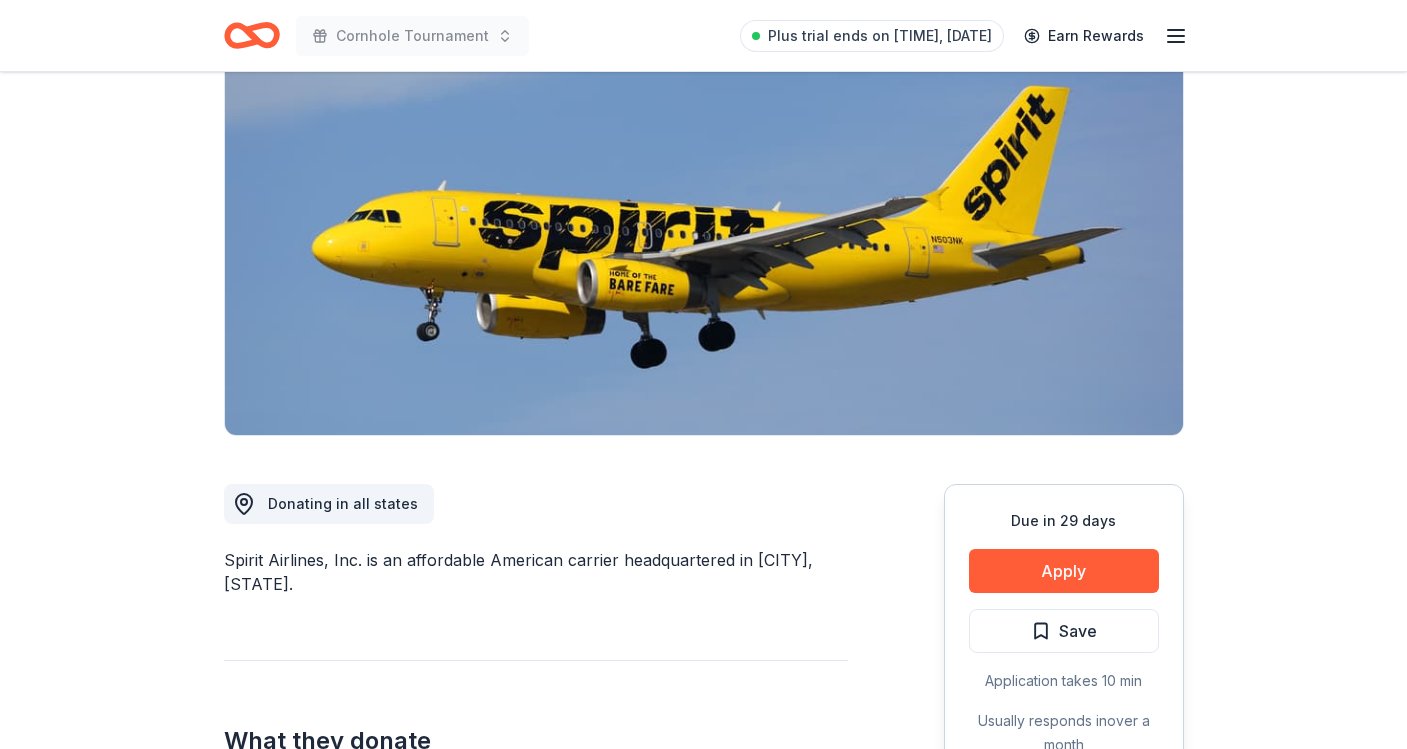 scroll, scrollTop: 213, scrollLeft: 0, axis: vertical 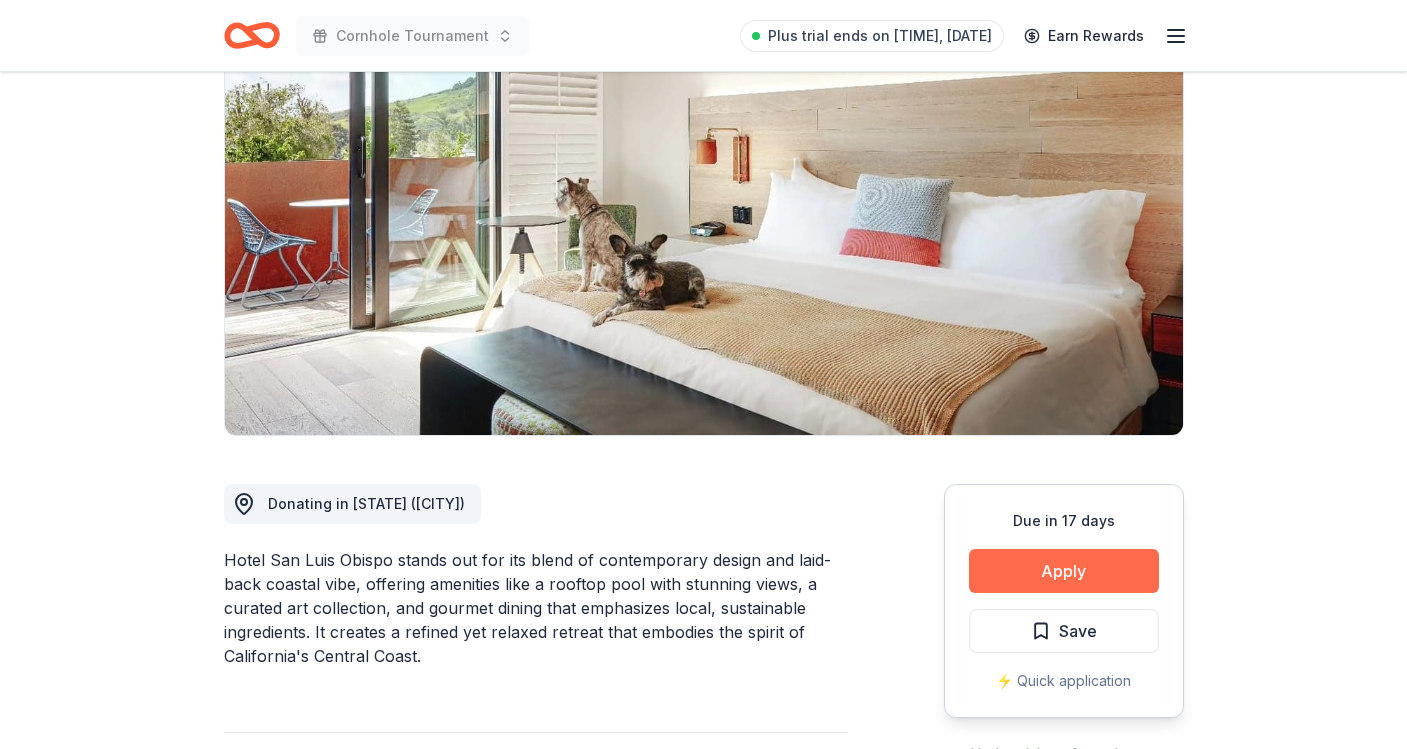 click on "Apply" at bounding box center [1064, 571] 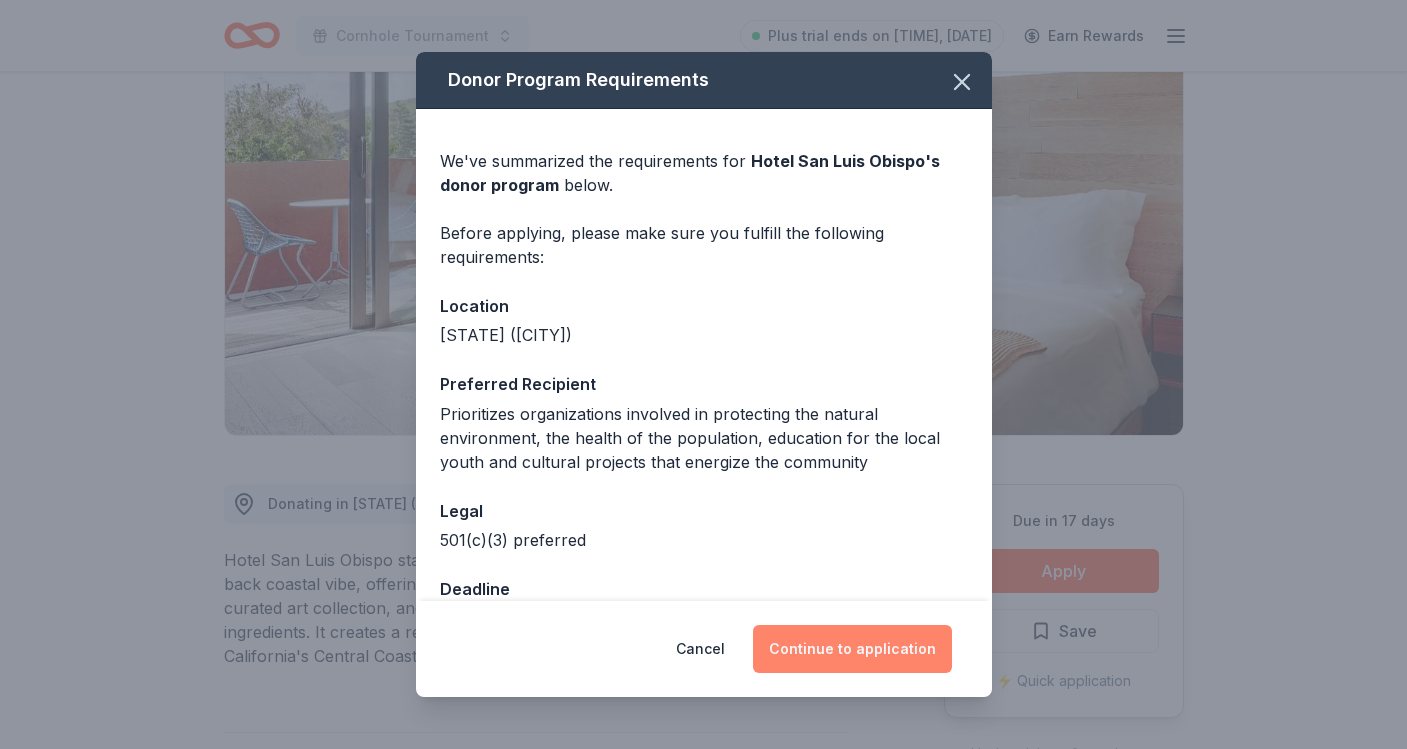 click on "Continue to application" at bounding box center [852, 649] 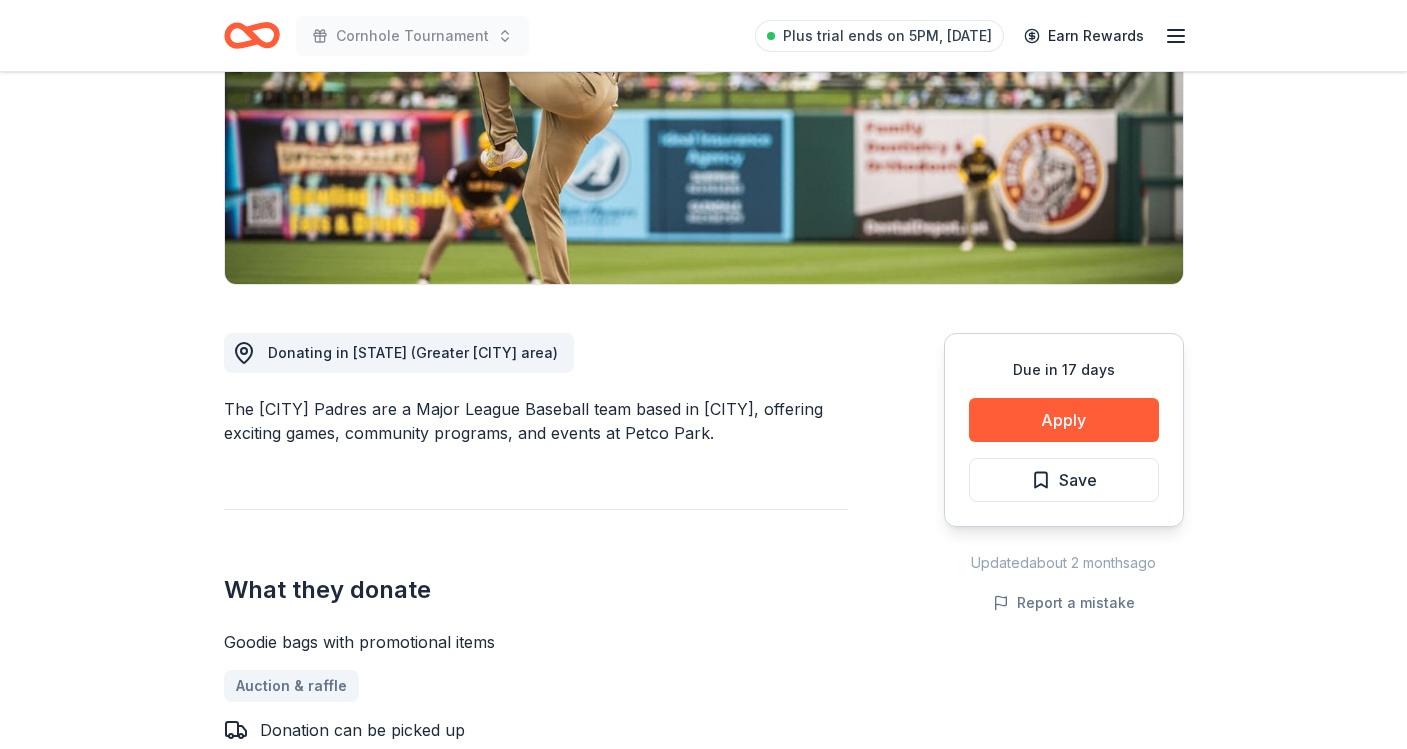 scroll, scrollTop: 366, scrollLeft: 0, axis: vertical 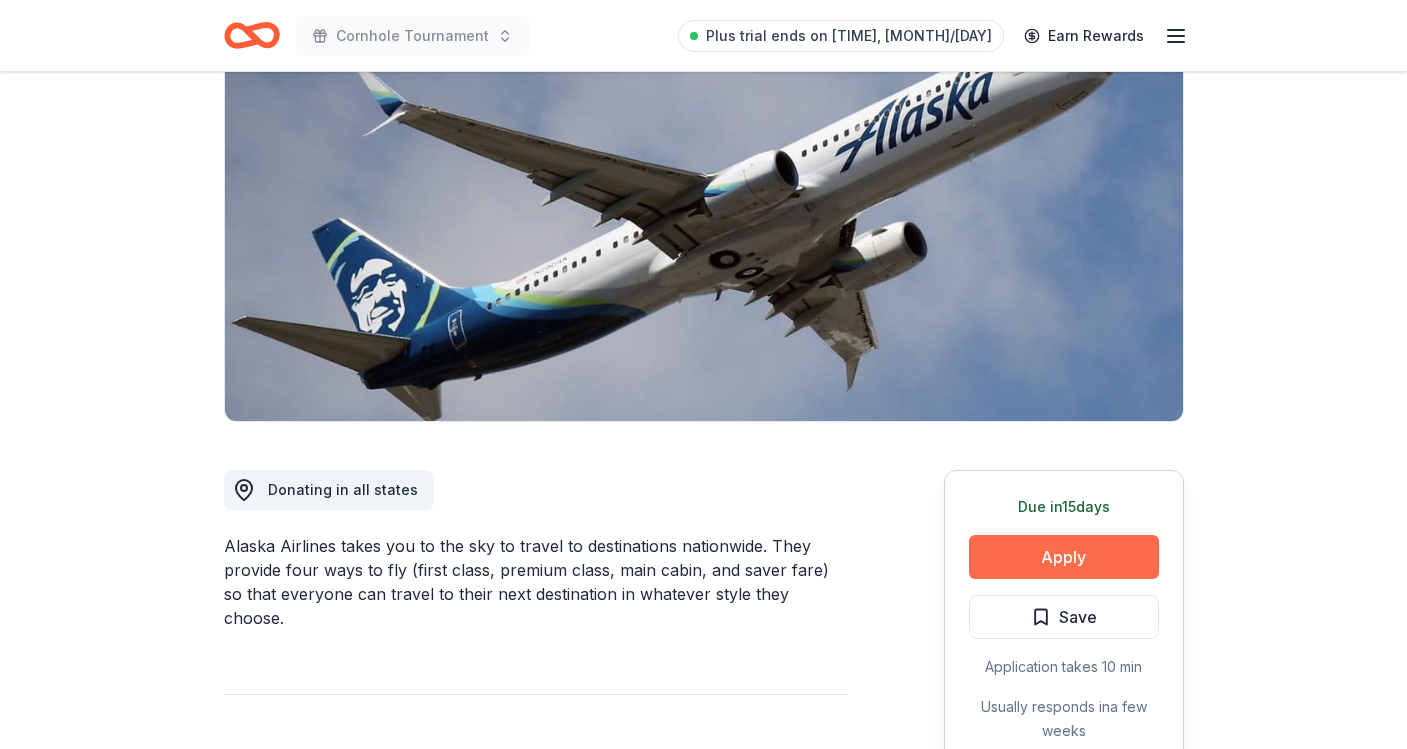 click on "Apply" at bounding box center [1064, 557] 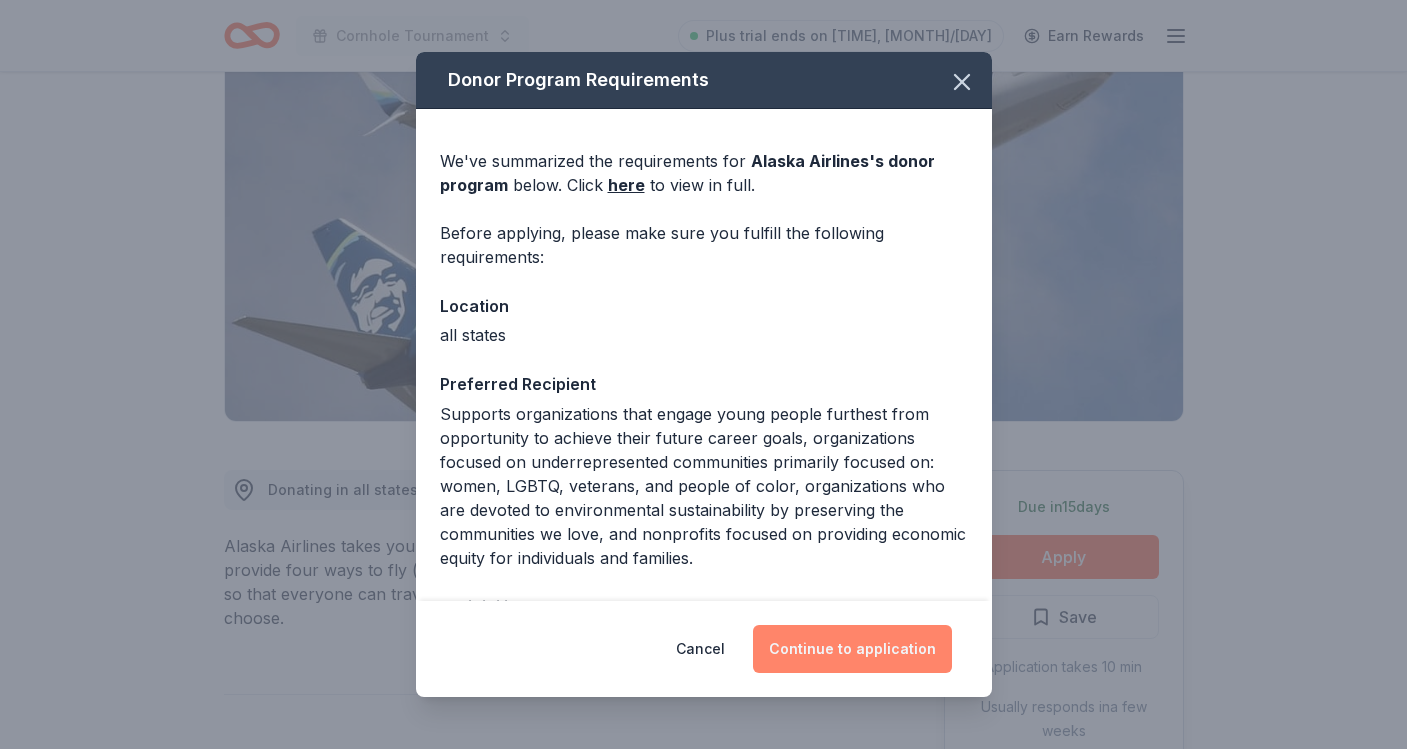 click on "Continue to application" at bounding box center [852, 649] 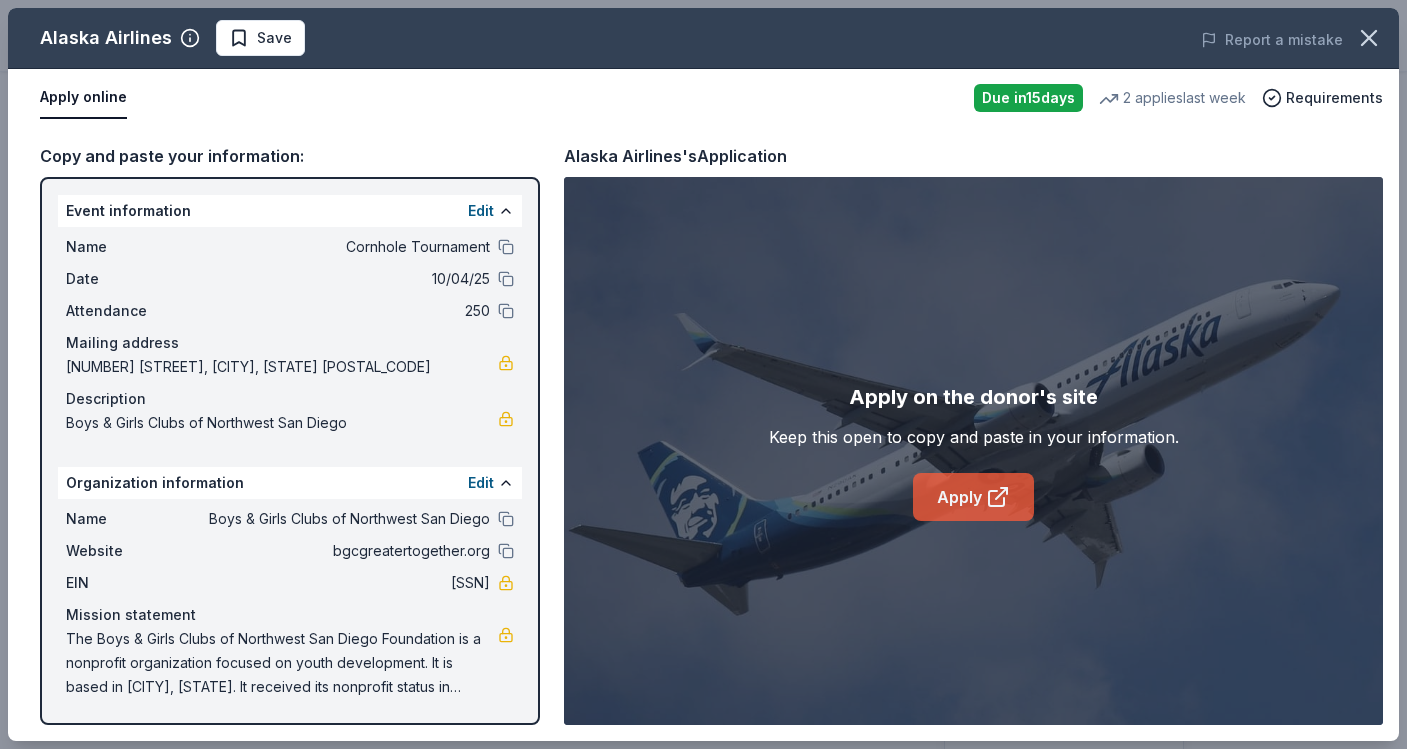 click on "Apply" at bounding box center (973, 497) 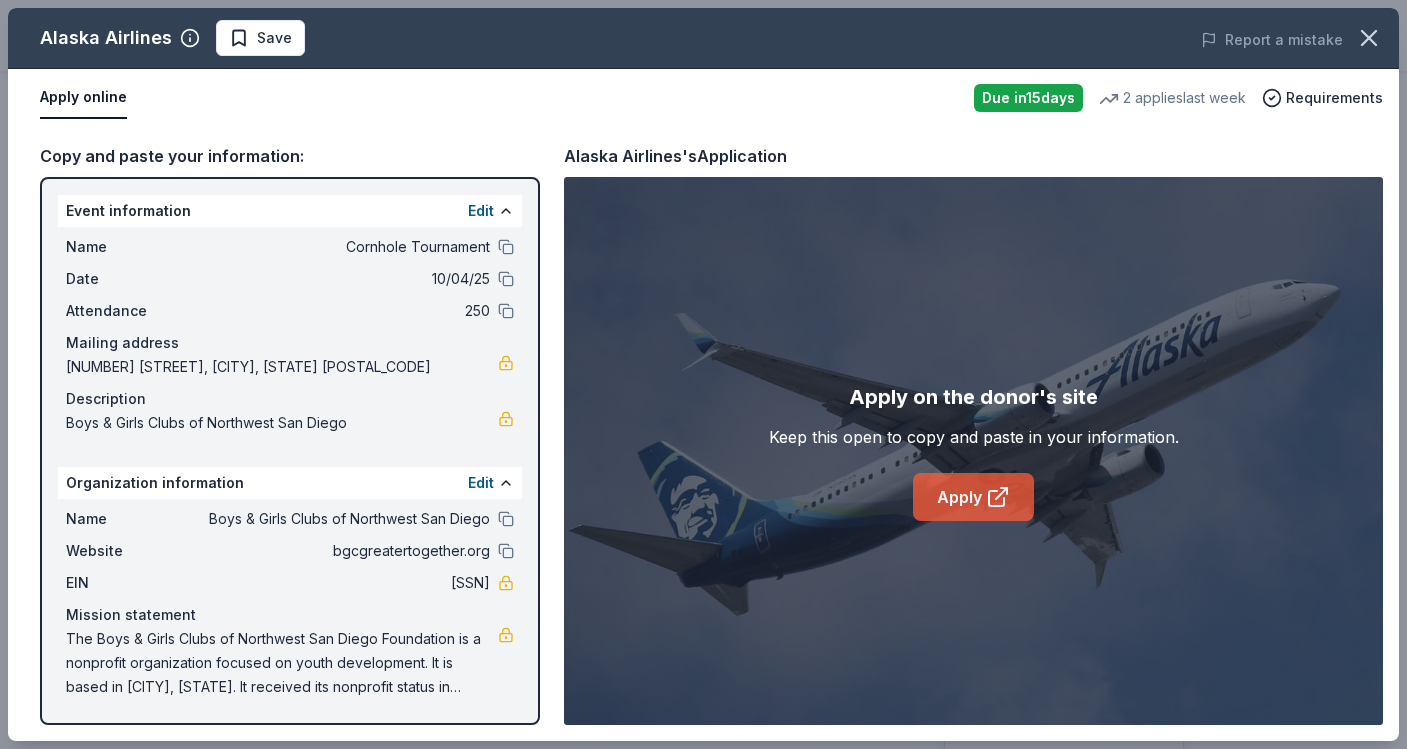 click on "Apply" at bounding box center (973, 497) 